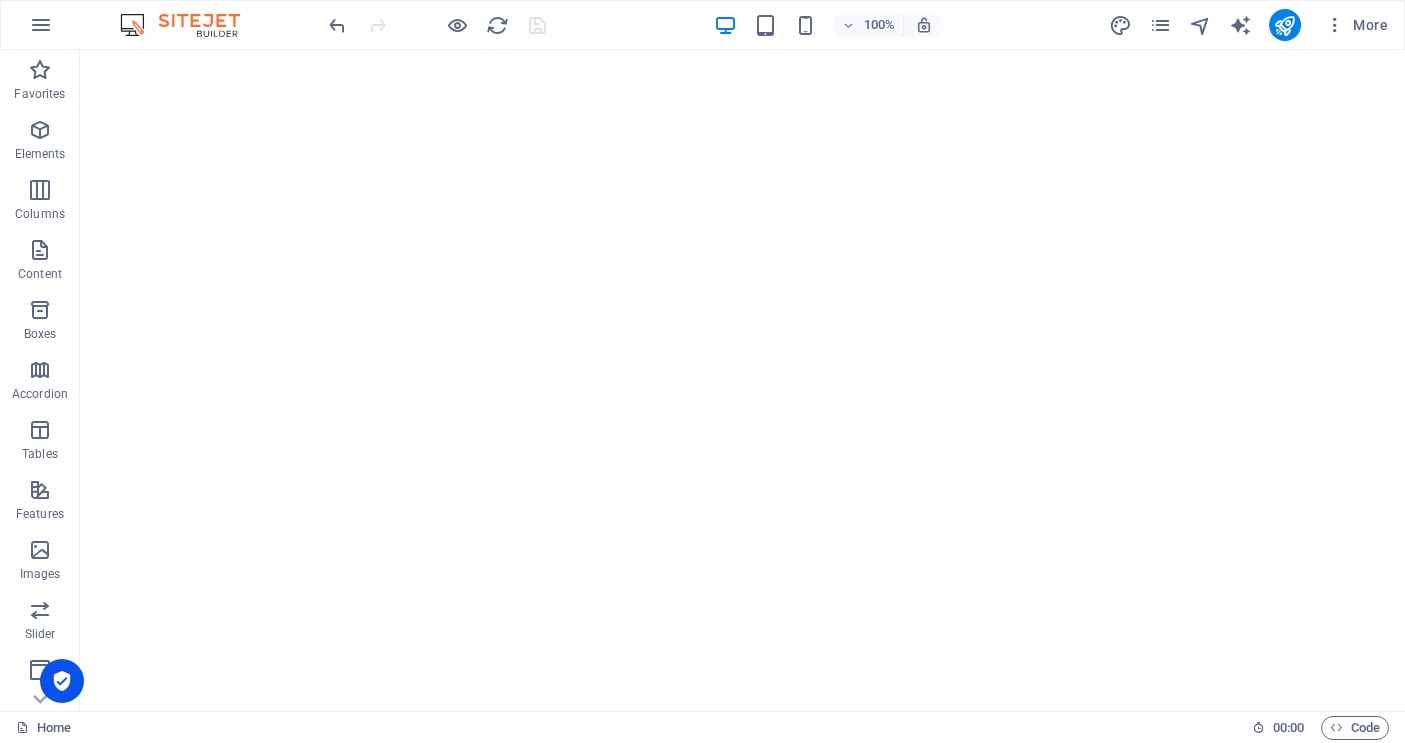 scroll, scrollTop: 0, scrollLeft: 0, axis: both 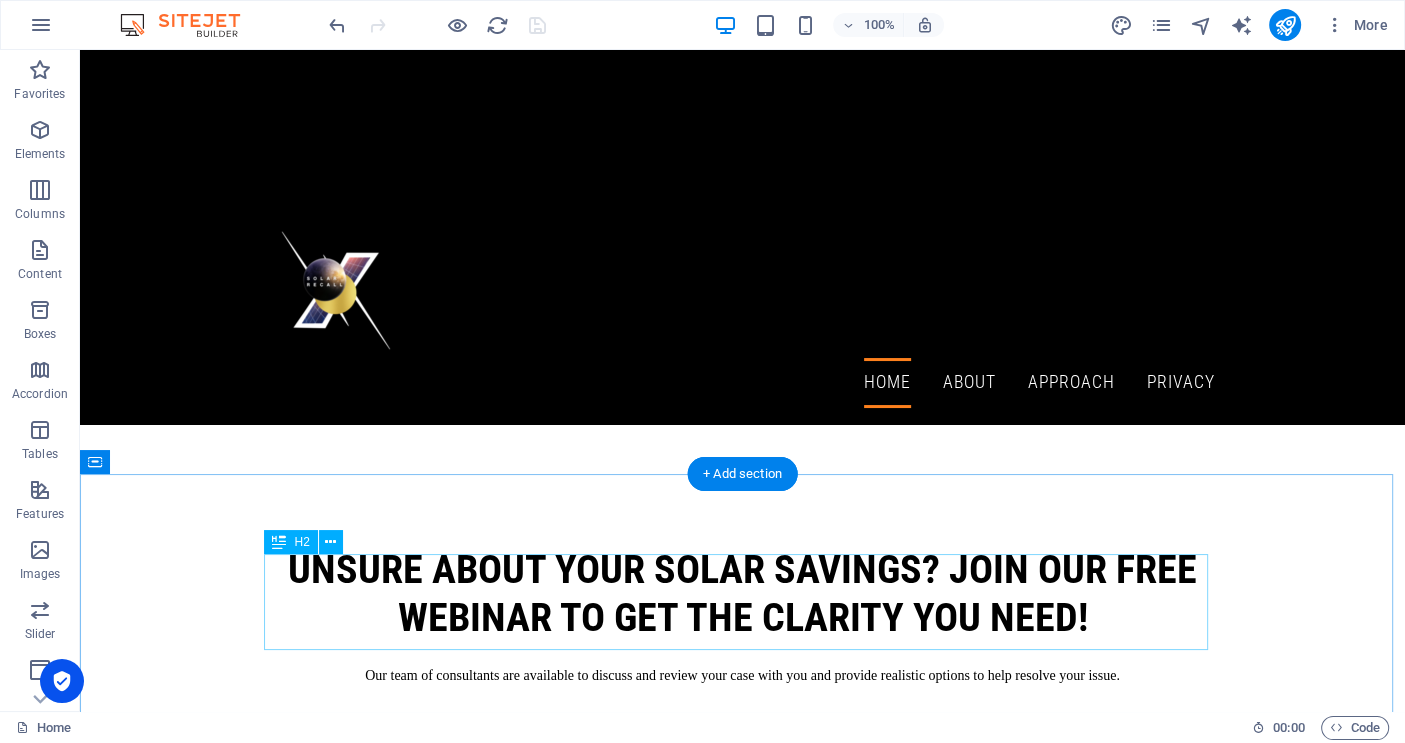 click on "Unsure about your solar savings? Join our FREE webinar to get the clarity you need!" at bounding box center [743, 594] 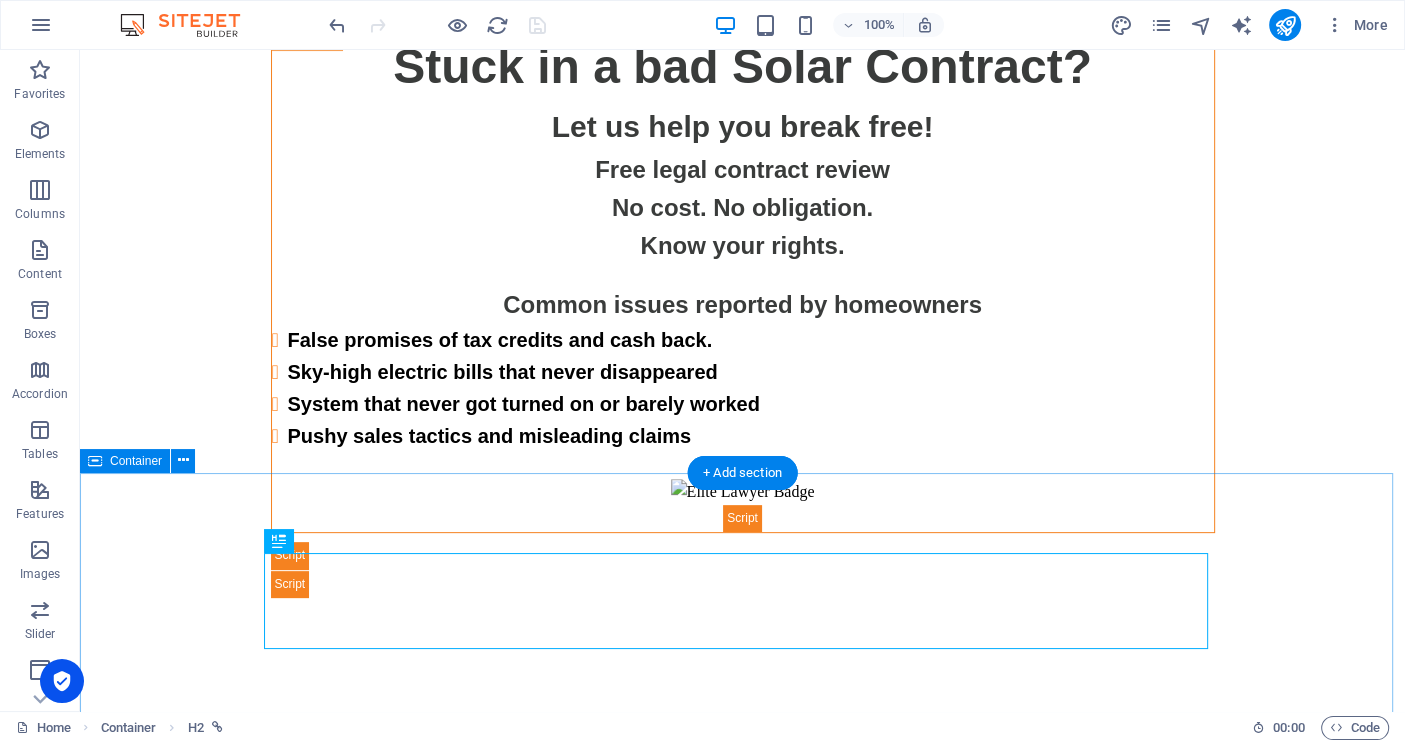 scroll, scrollTop: 612, scrollLeft: 0, axis: vertical 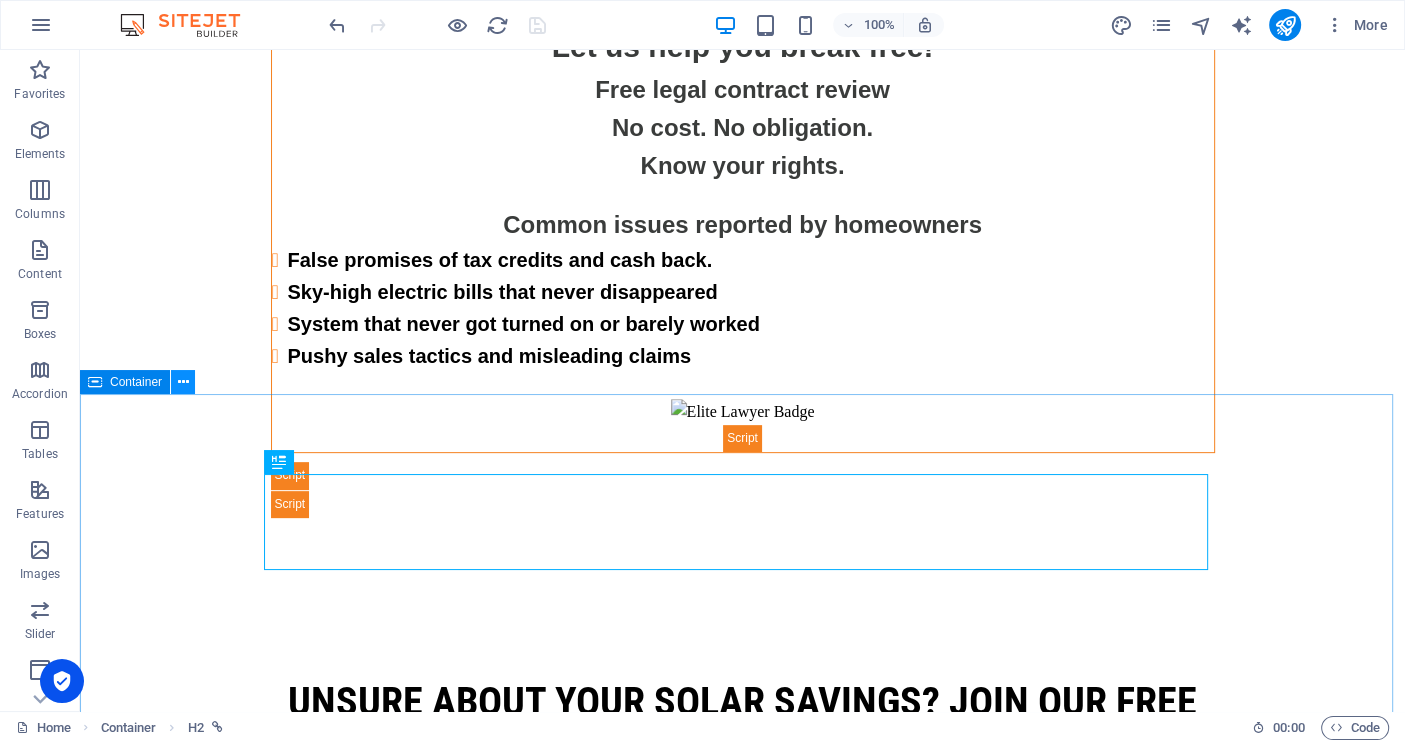 click at bounding box center (183, 382) 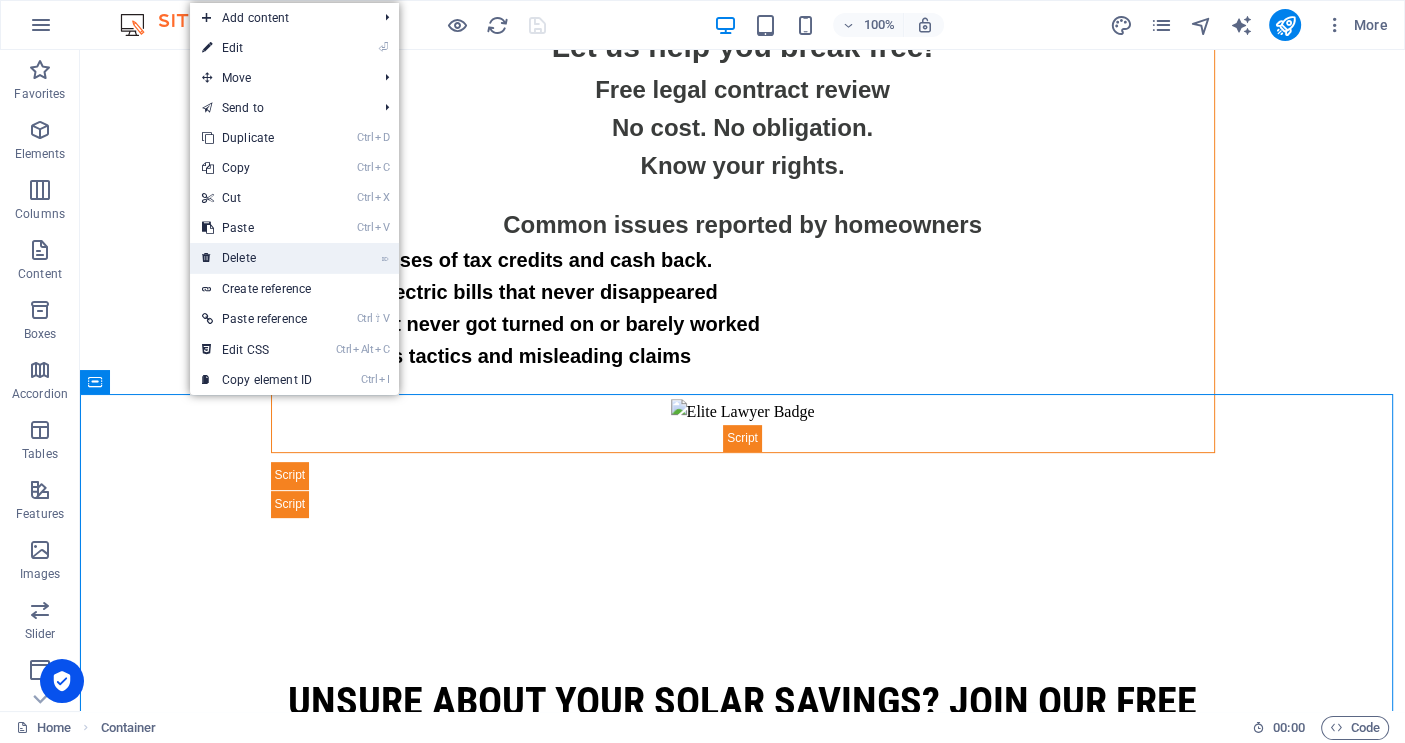 click on "⌦  Delete" at bounding box center [257, 258] 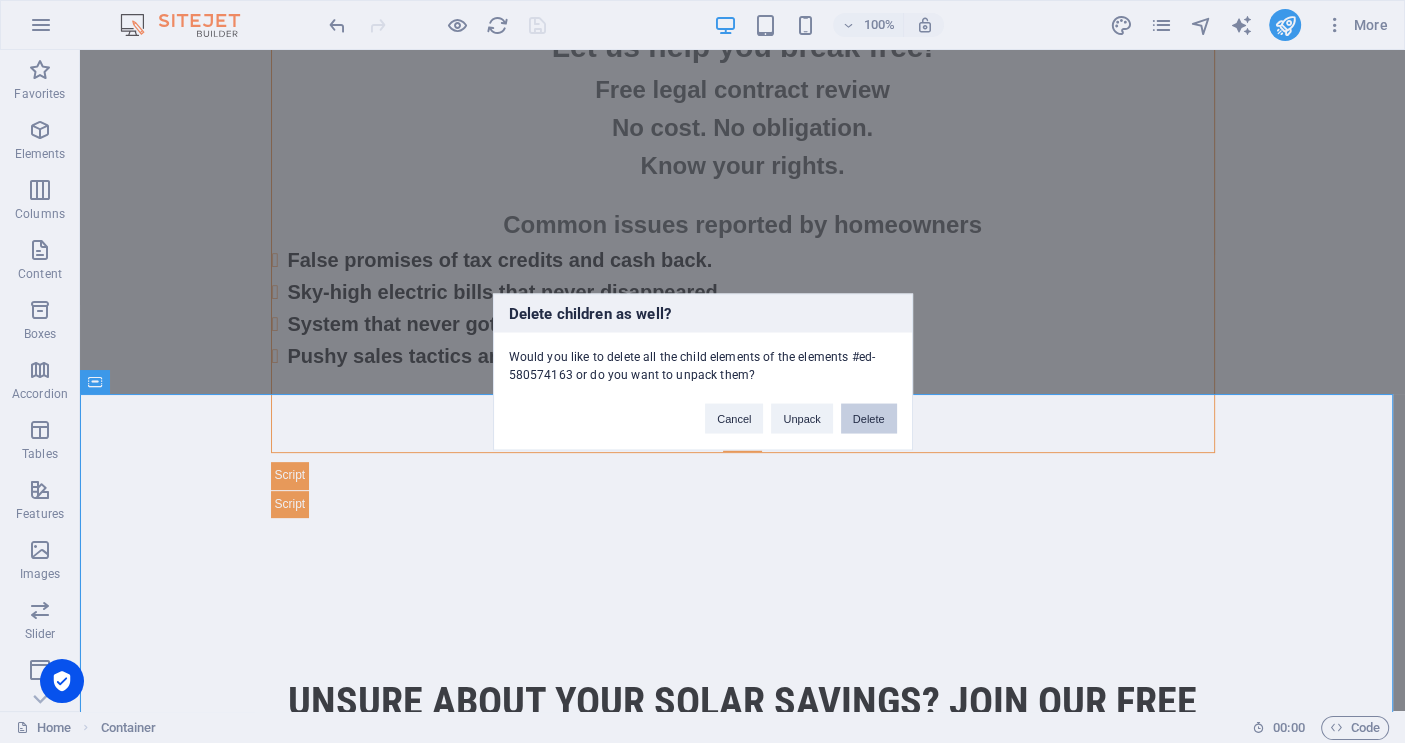 click on "Delete" at bounding box center [869, 418] 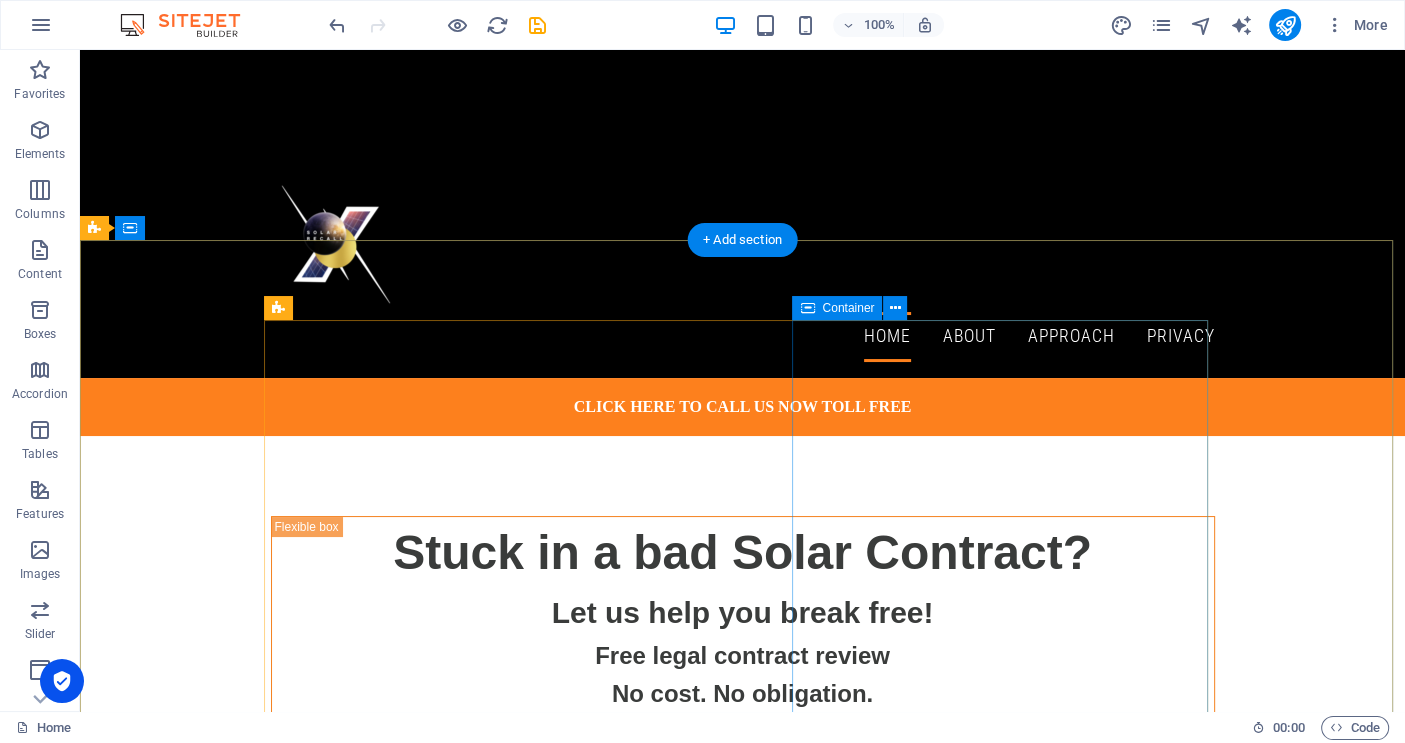 scroll, scrollTop: 0, scrollLeft: 0, axis: both 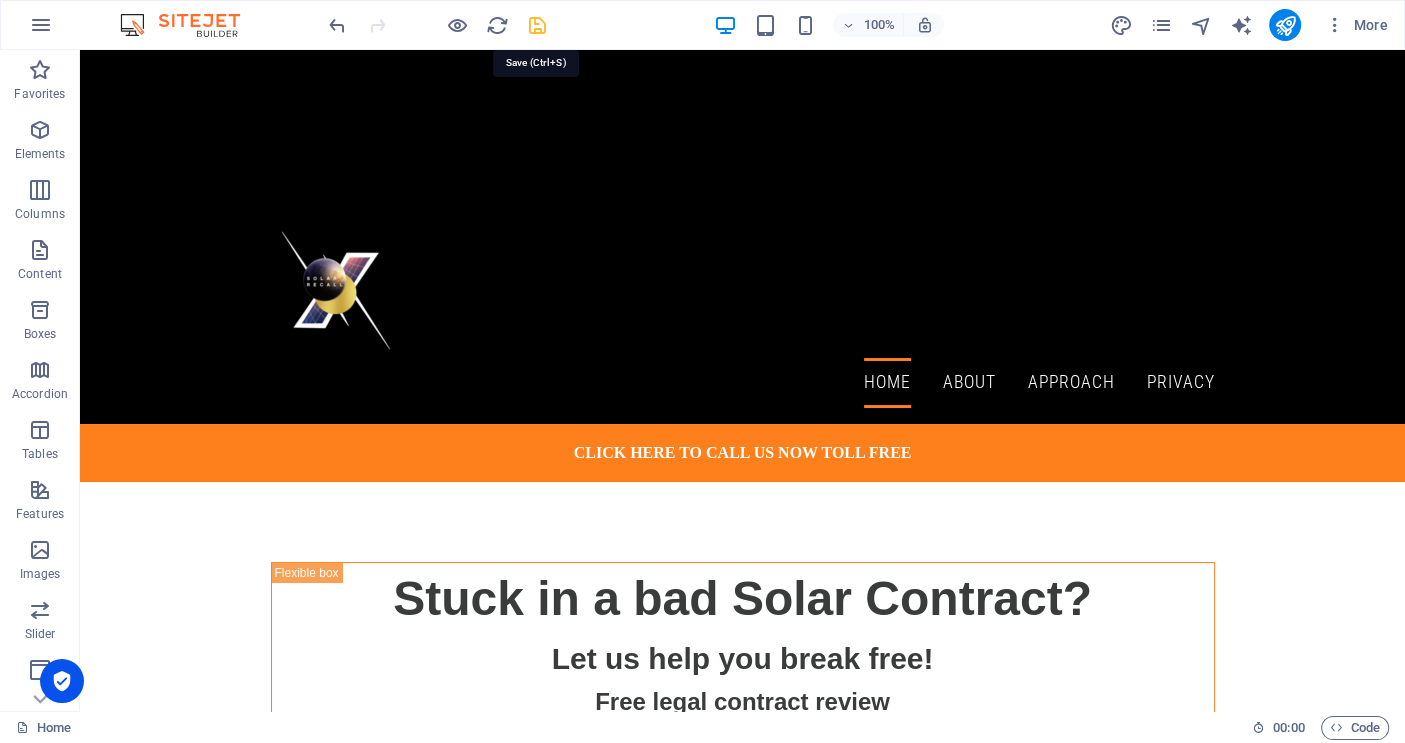 click at bounding box center (537, 25) 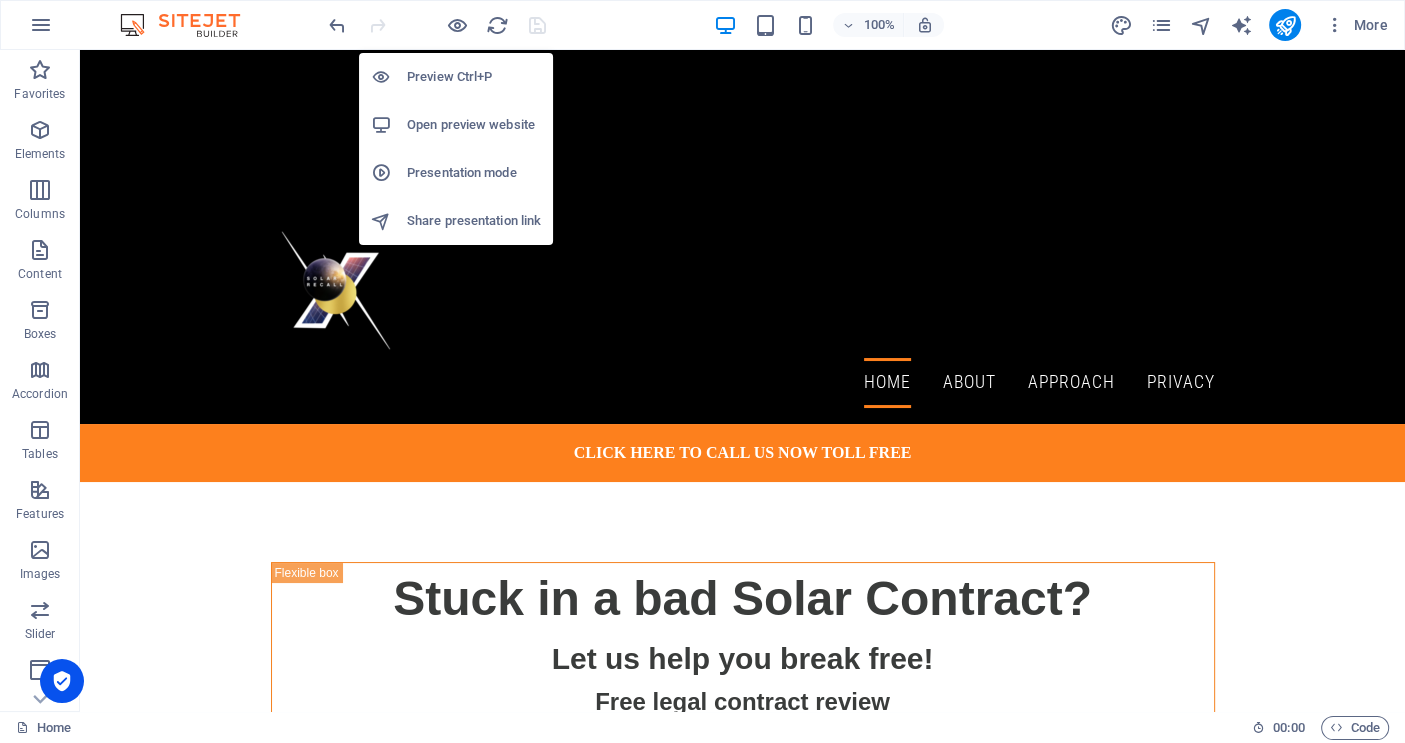 click on "Open preview website" at bounding box center (474, 125) 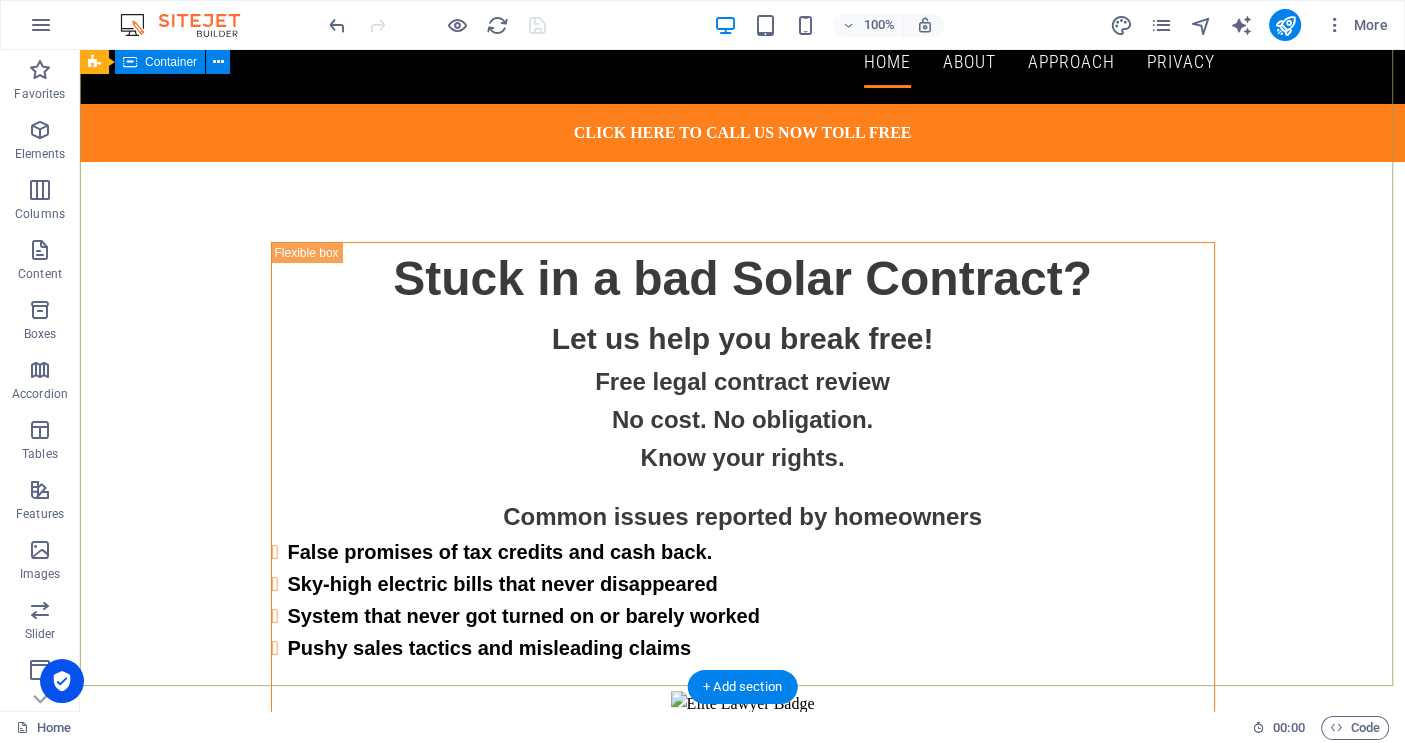 scroll, scrollTop: 360, scrollLeft: 0, axis: vertical 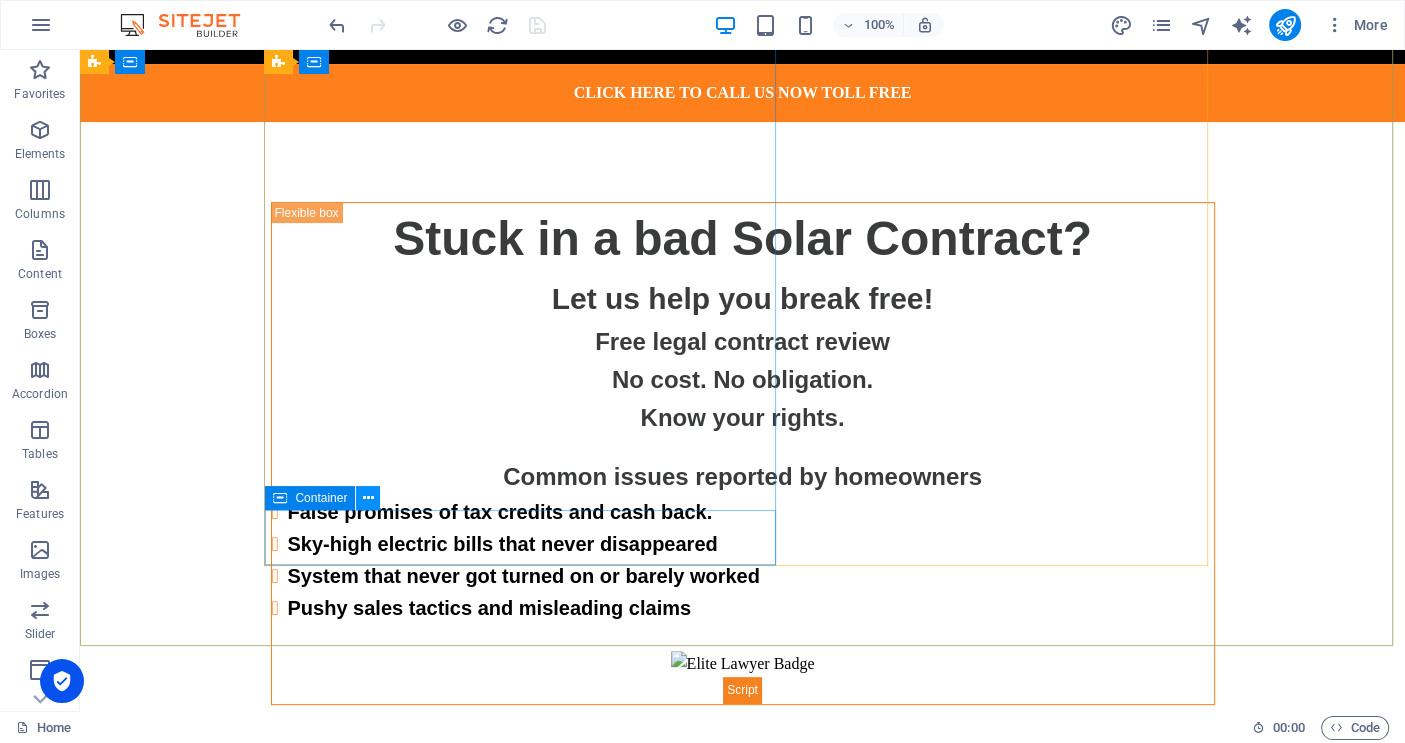 click at bounding box center (368, 498) 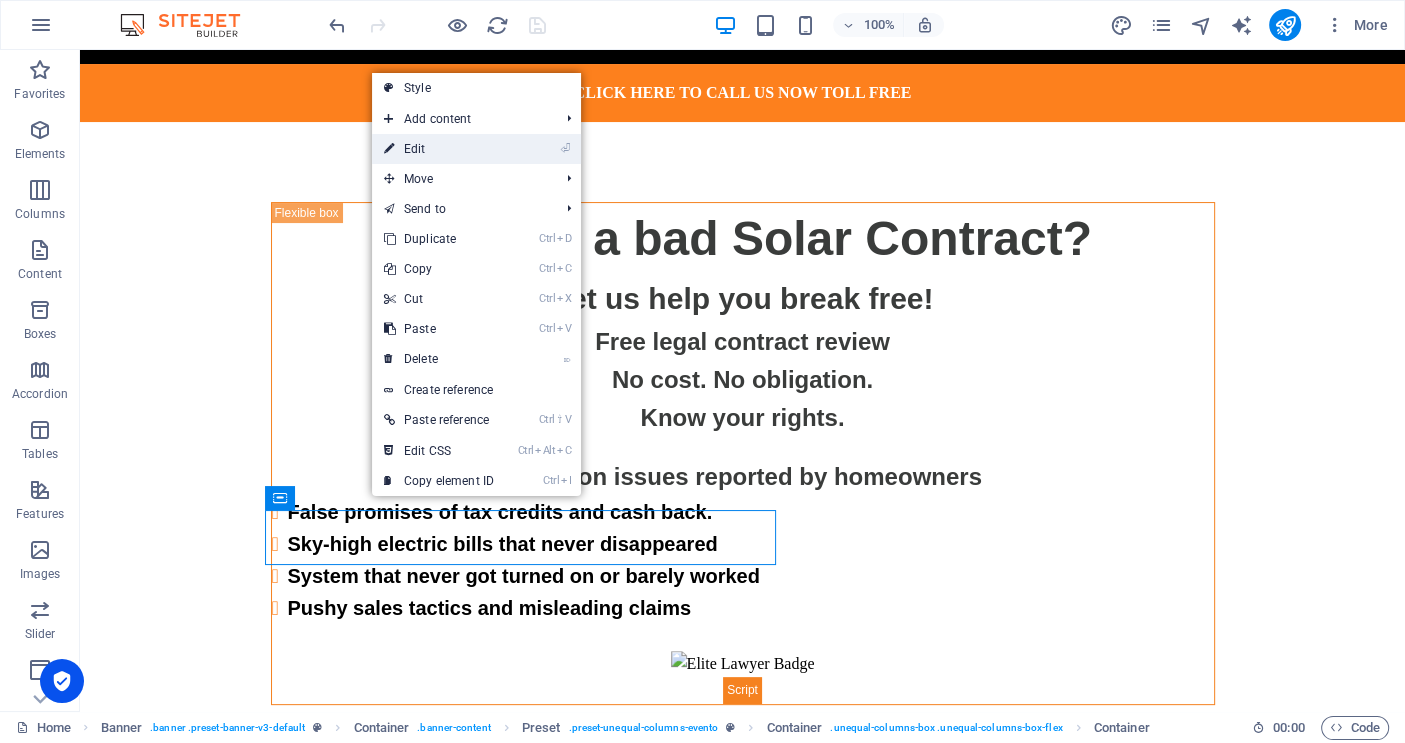 click on "⏎  Edit" at bounding box center (439, 149) 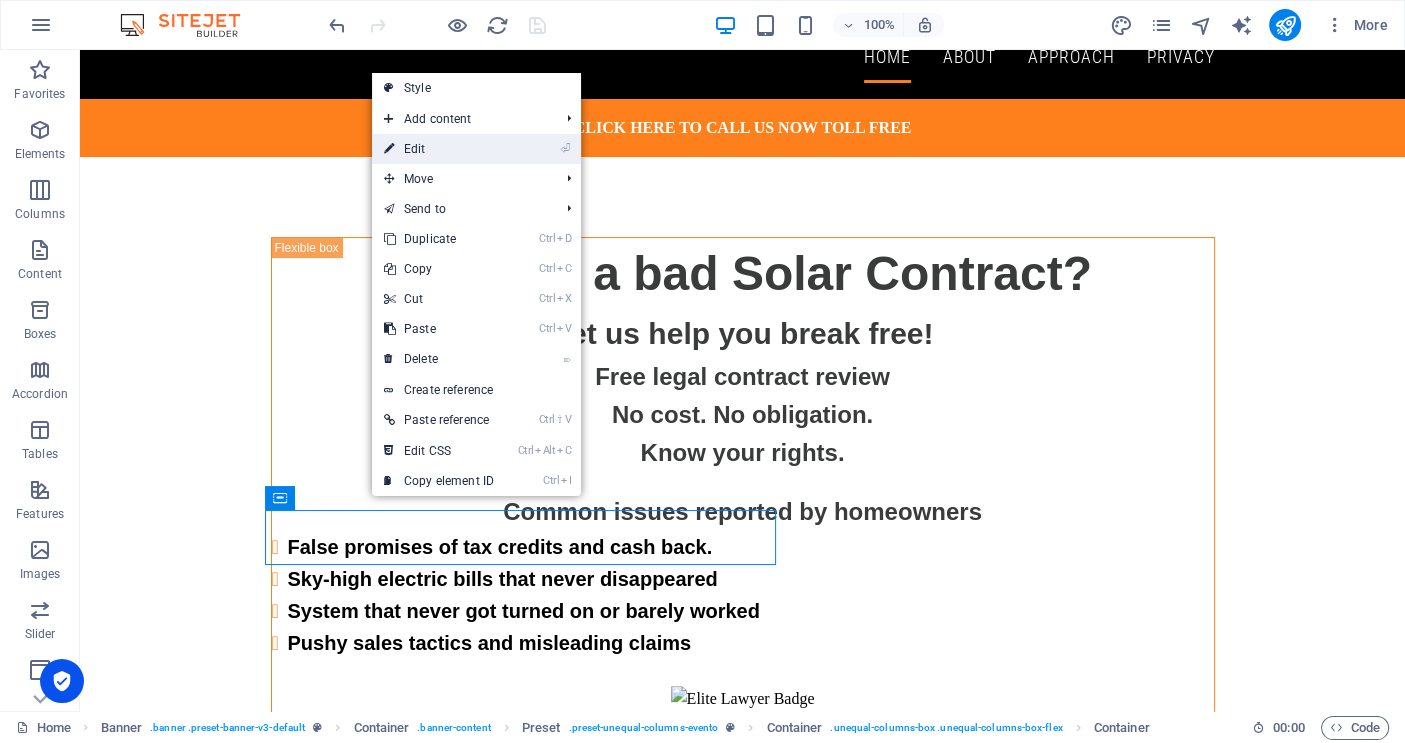 select on "px" 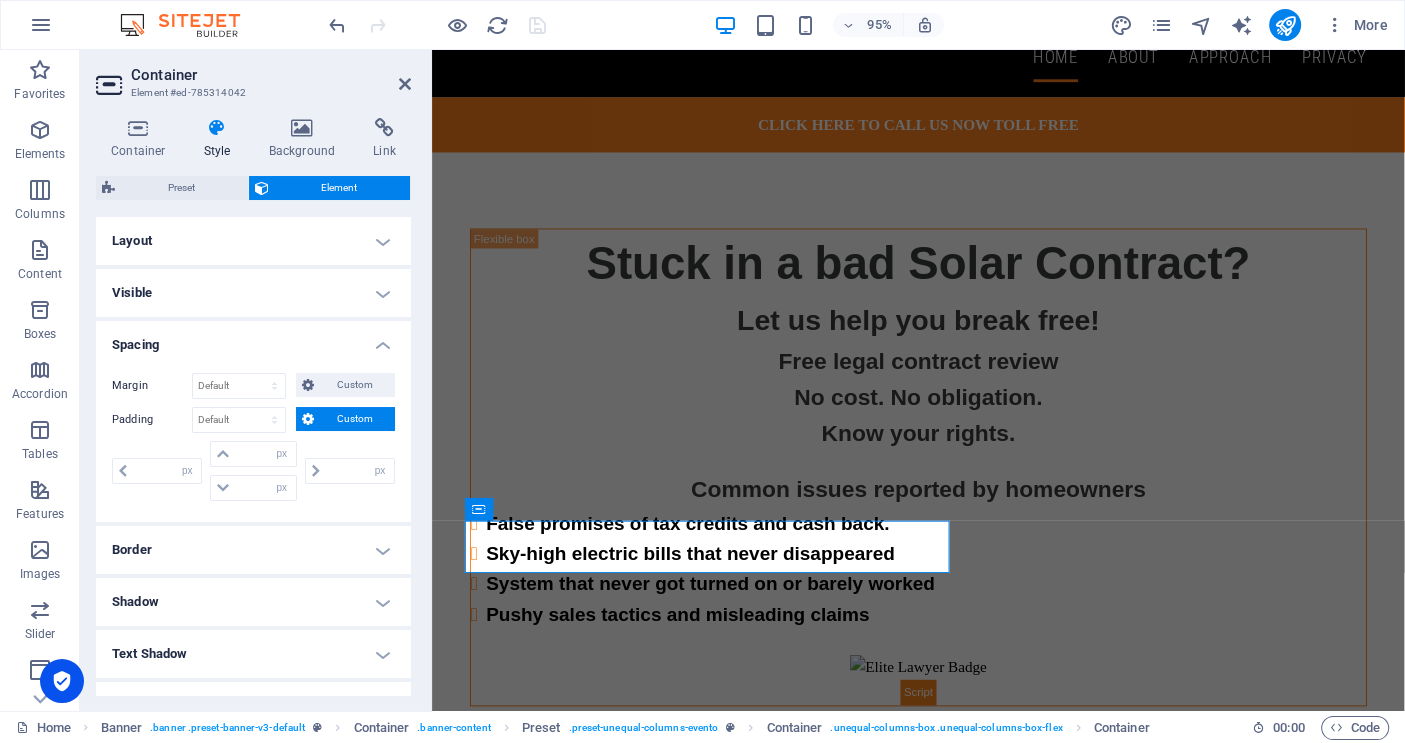 click on "Custom" at bounding box center (354, 419) 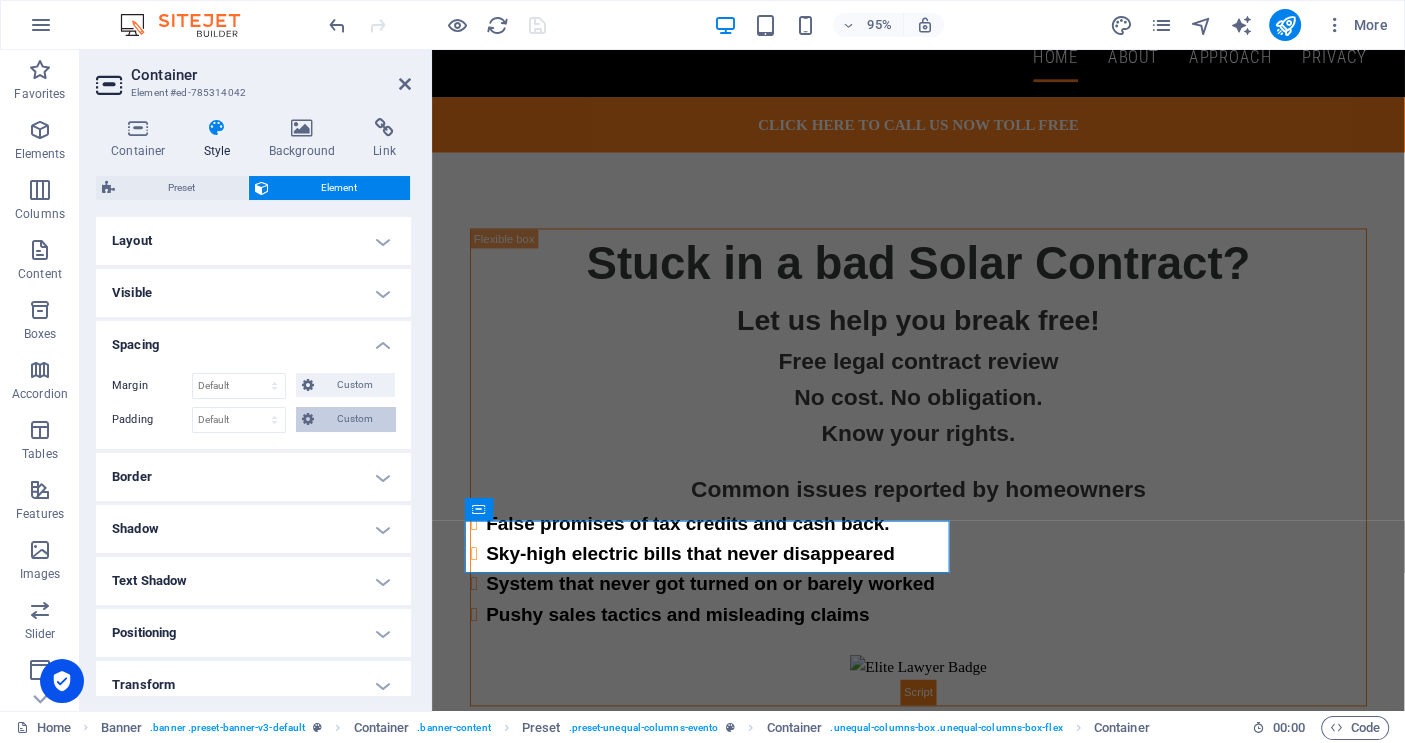 click on "Custom" at bounding box center [354, 419] 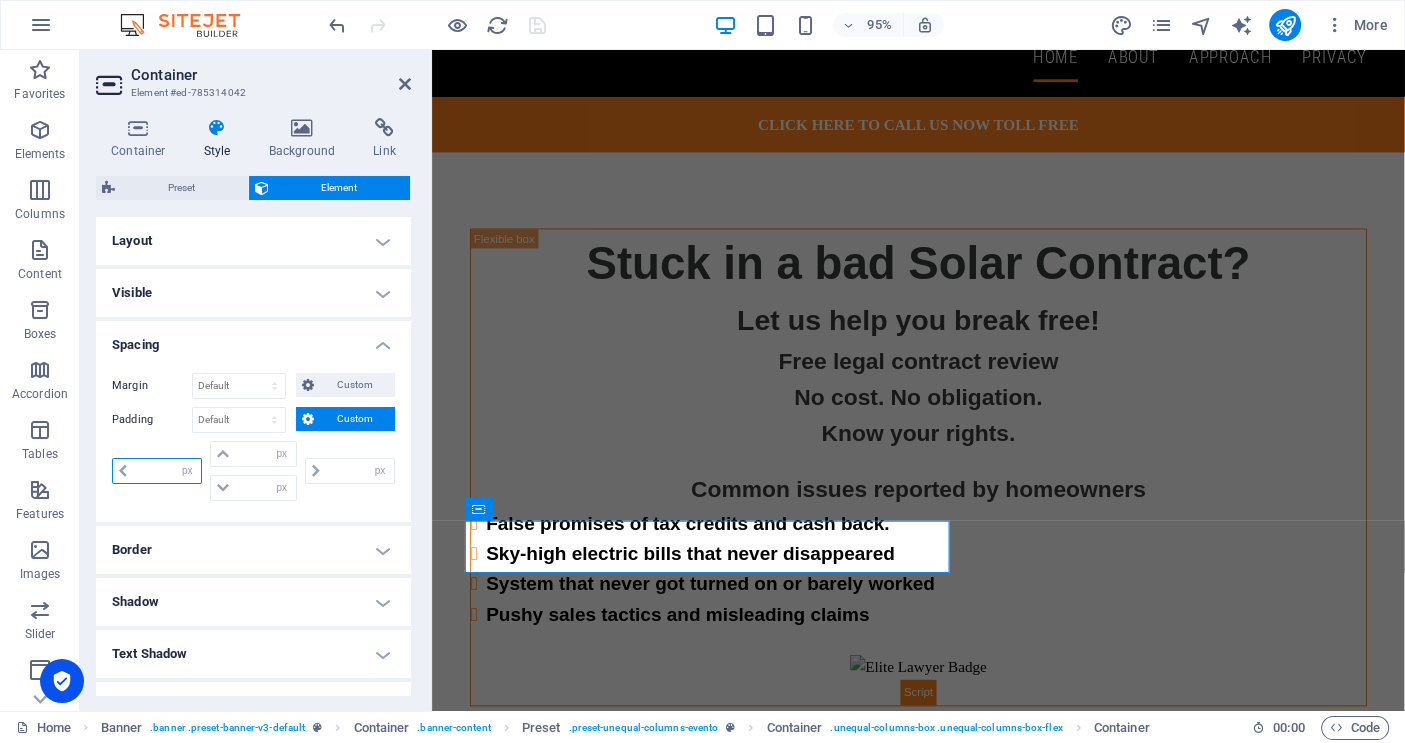 click at bounding box center [167, 471] 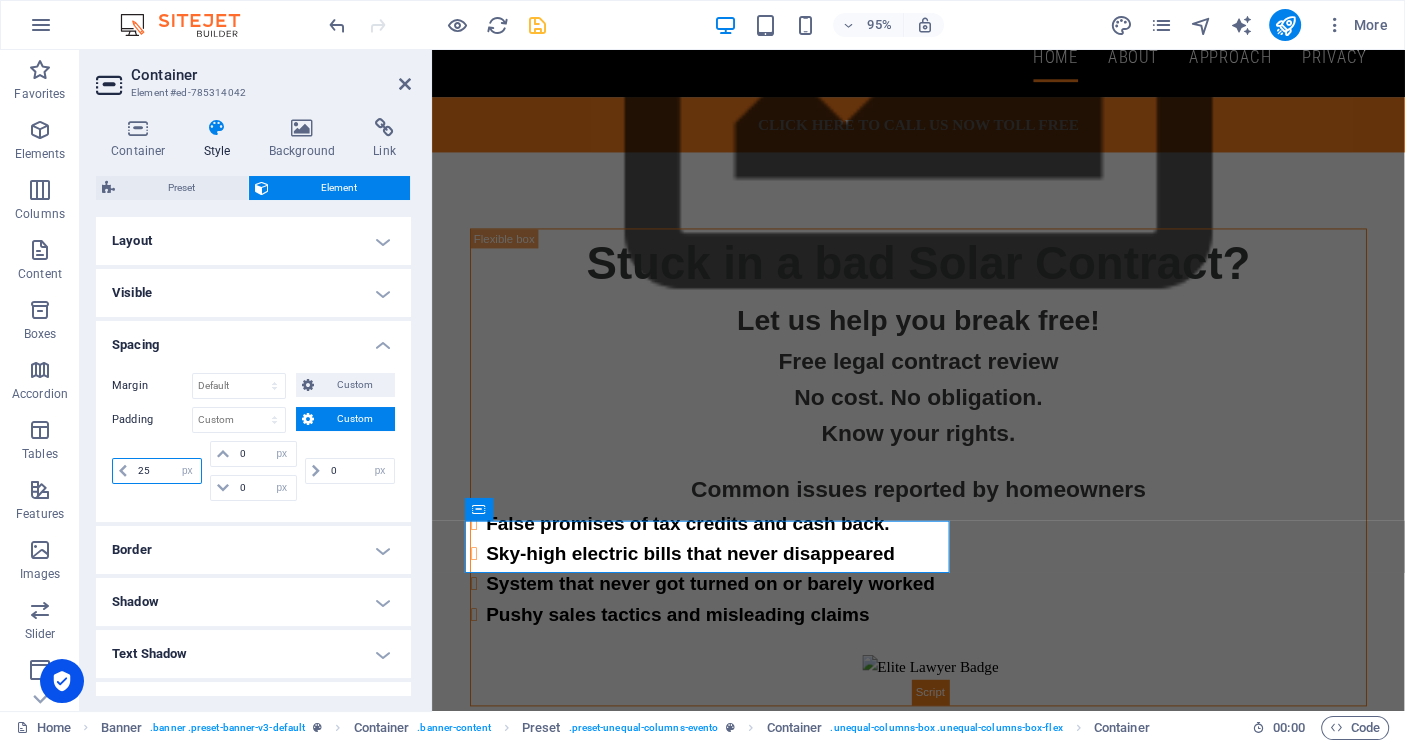 type on "2" 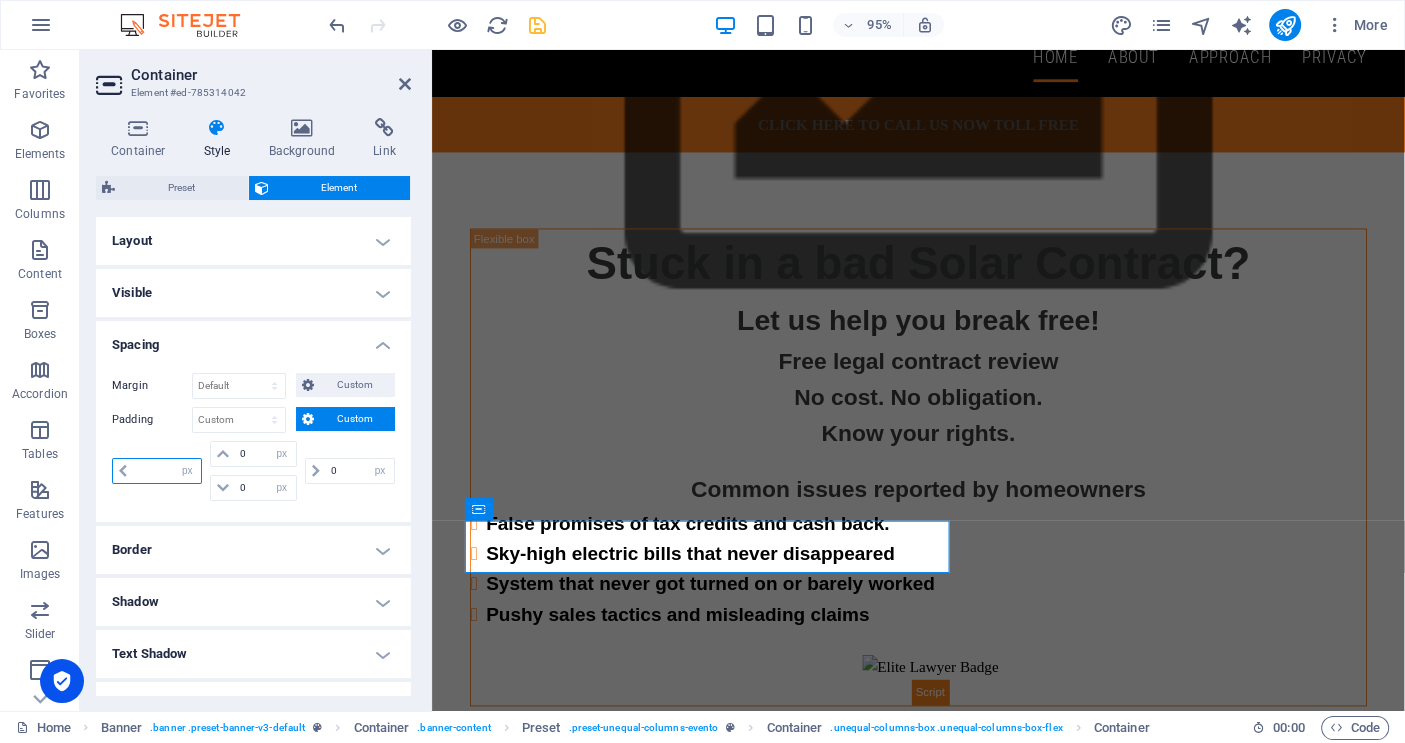 type on "0" 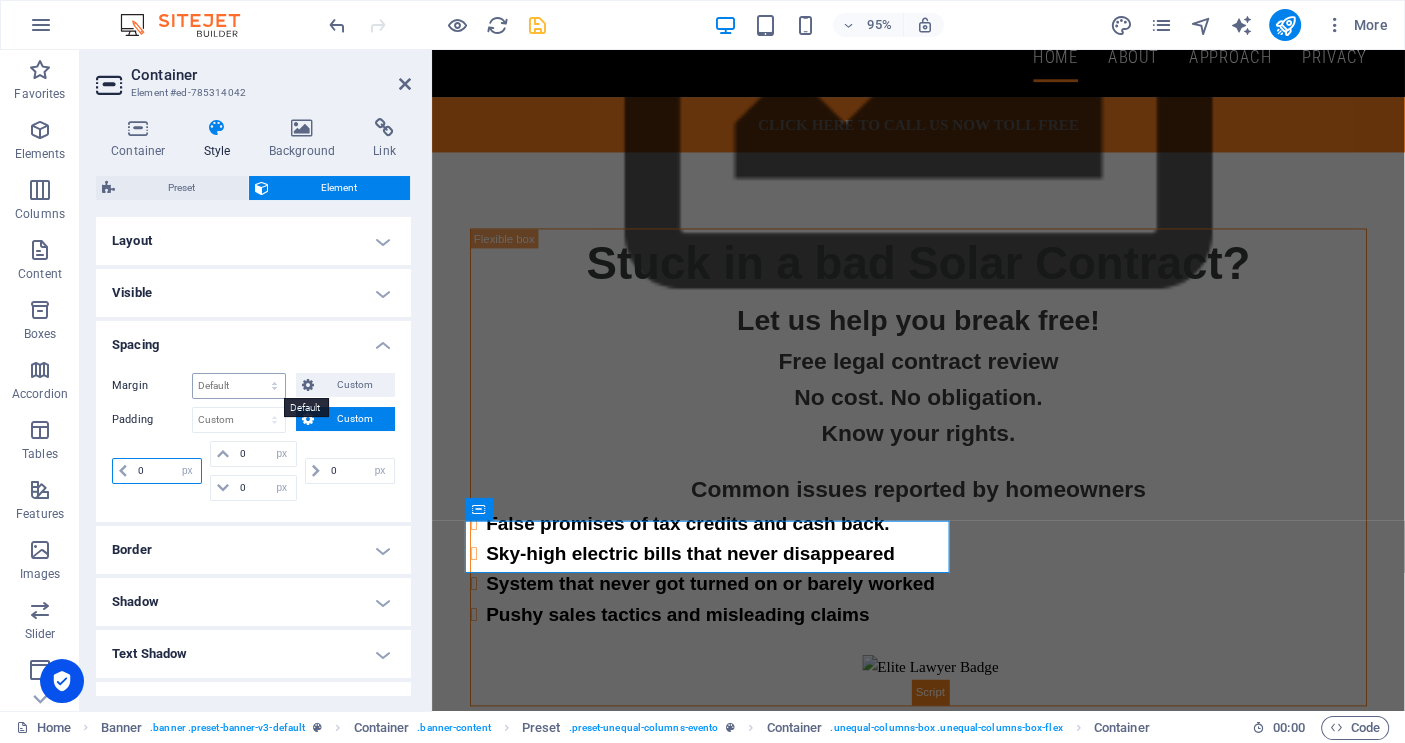 select on "px" 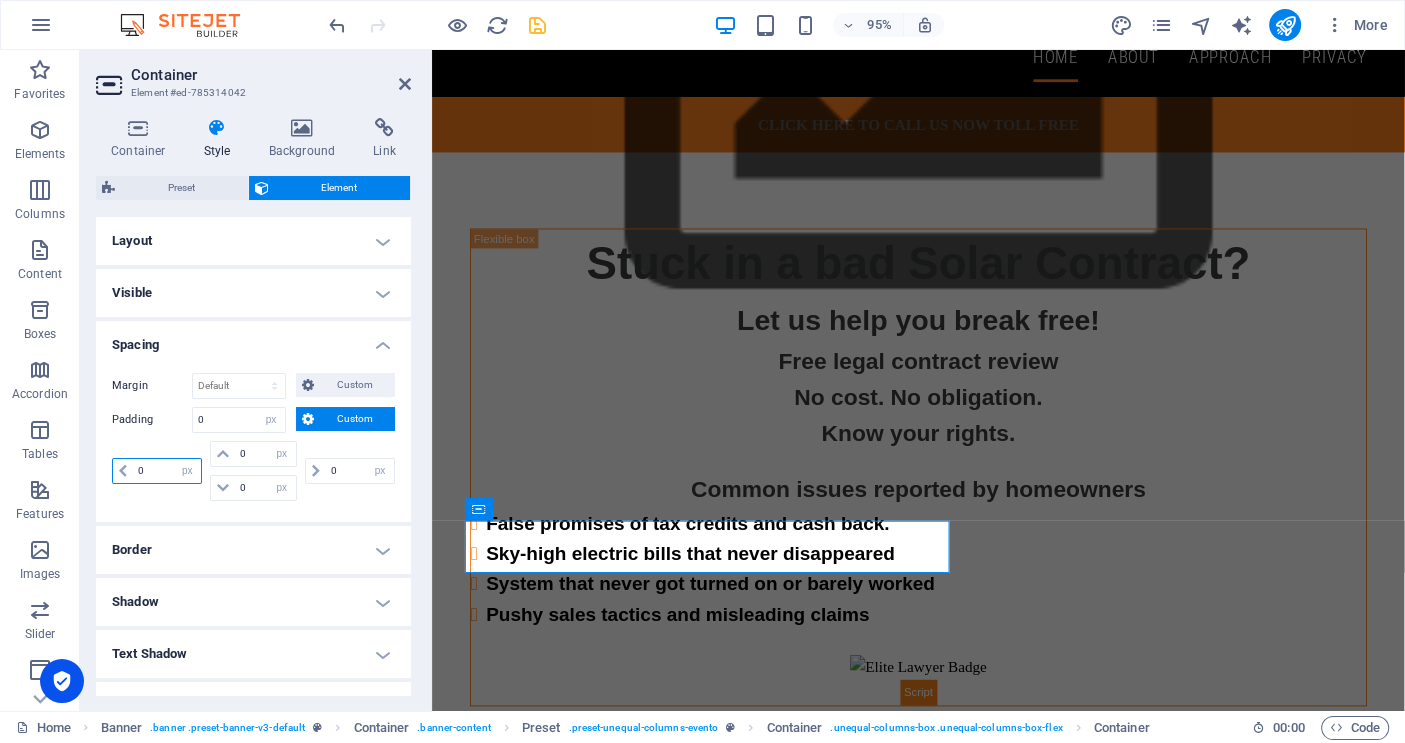 type on "0" 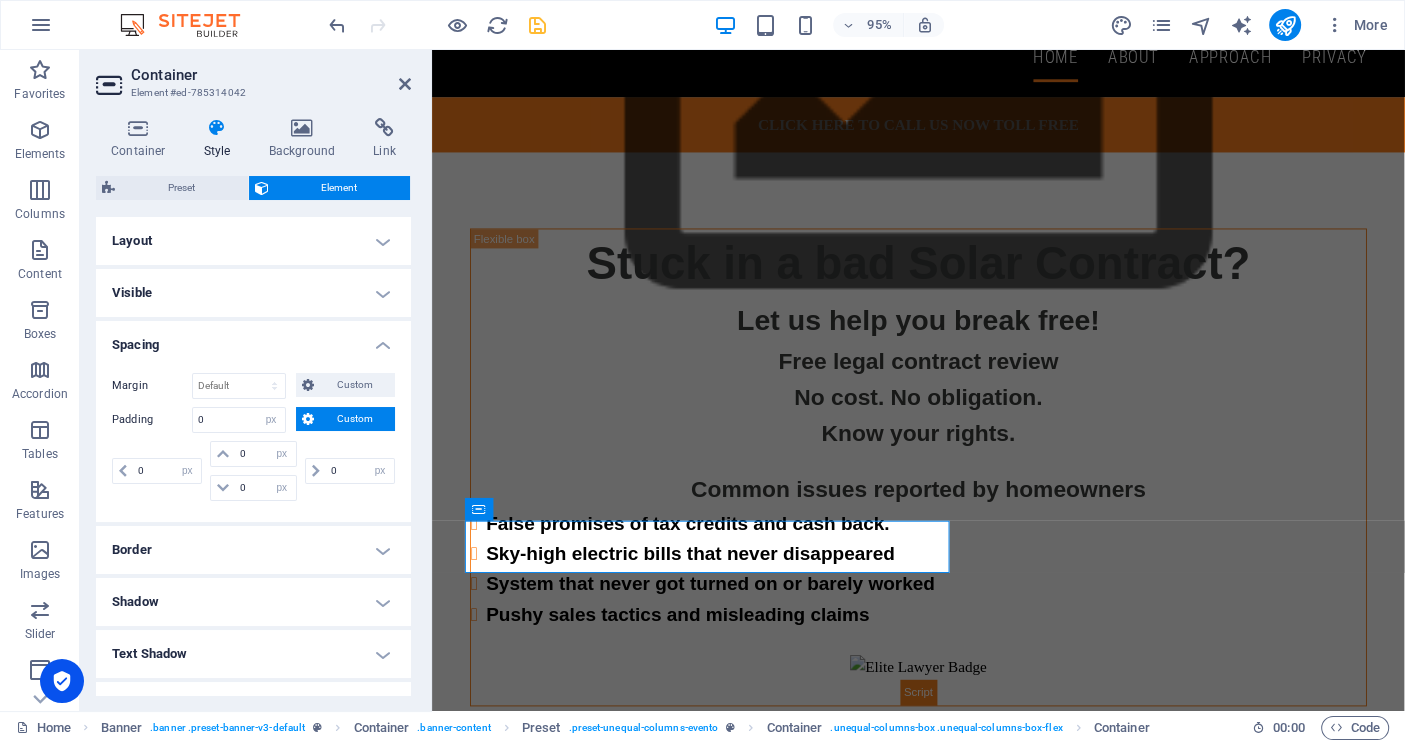 click on "Margin Default auto px % rem vw vh Custom Custom auto px % rem vw vh auto px % rem vw vh auto px % rem vw vh auto px % rem vw vh Padding Default px rem % vh vw Custom Custom 0 px rem % vh vw px rem % vh vw px rem % vh vw px rem % vh vw" at bounding box center [253, 439] 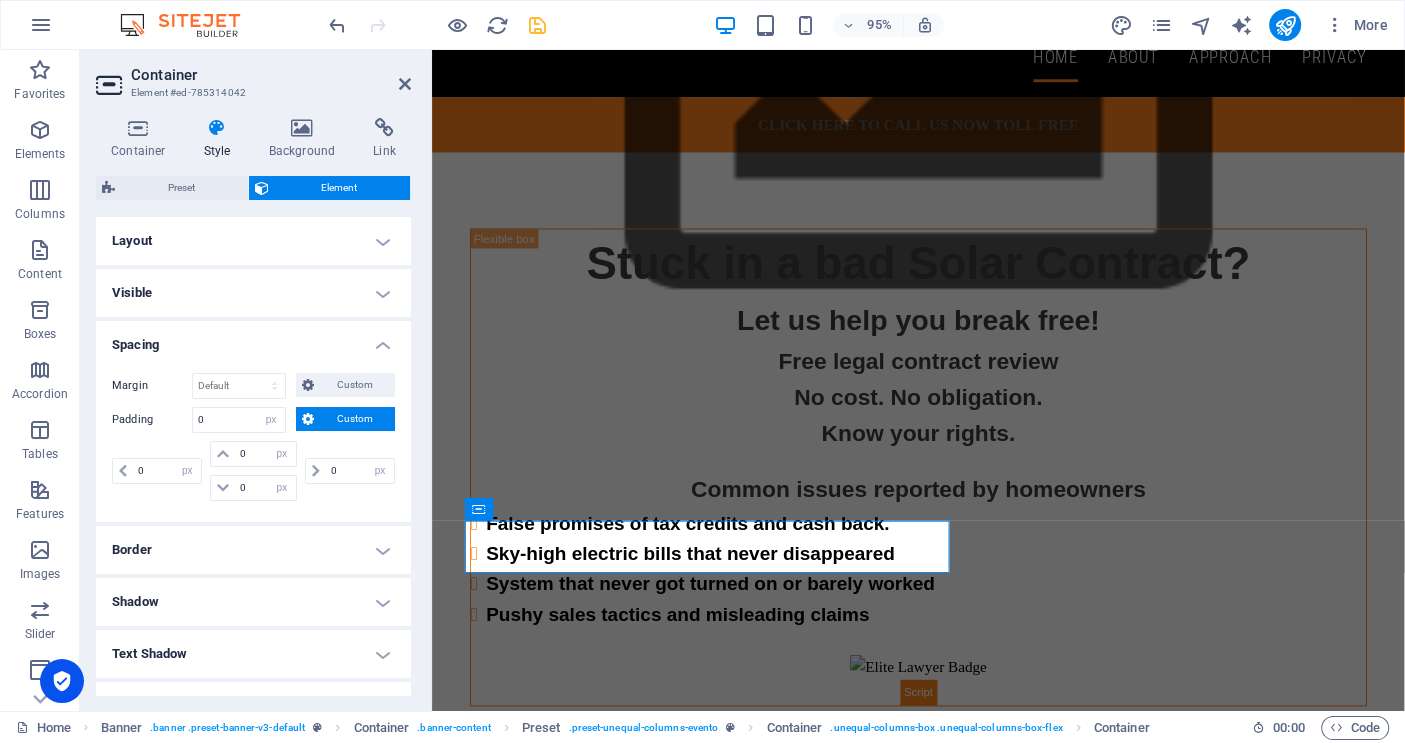 click on "Visible" at bounding box center (253, 293) 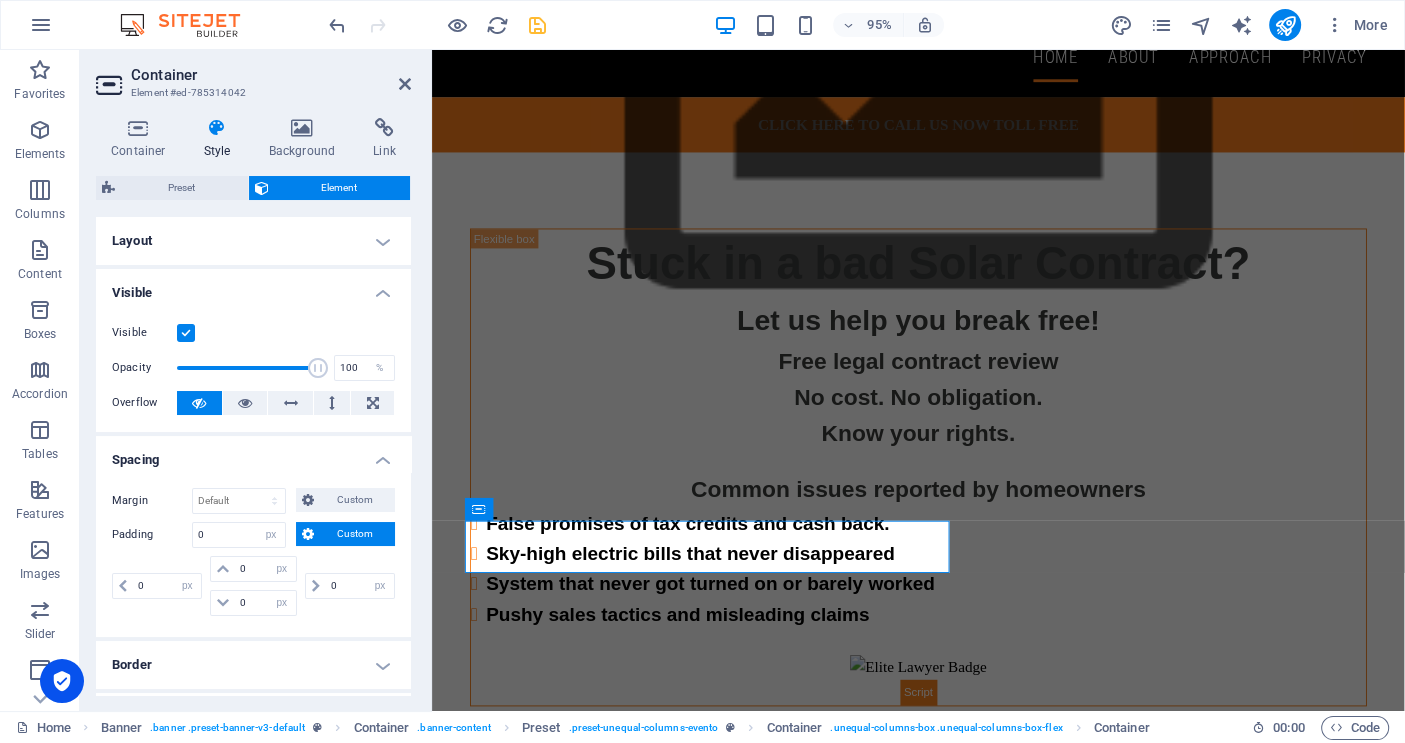 click on "Layout" at bounding box center [253, 241] 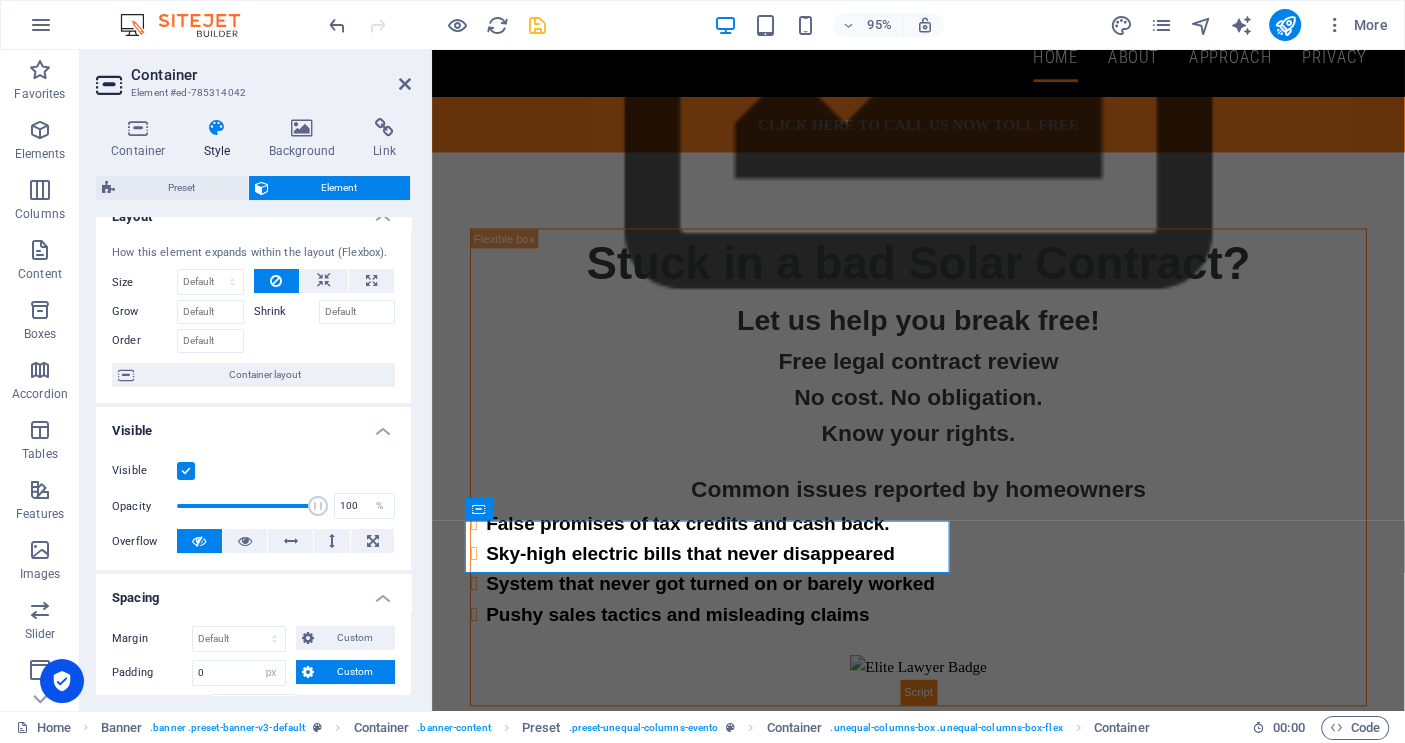 scroll, scrollTop: 0, scrollLeft: 0, axis: both 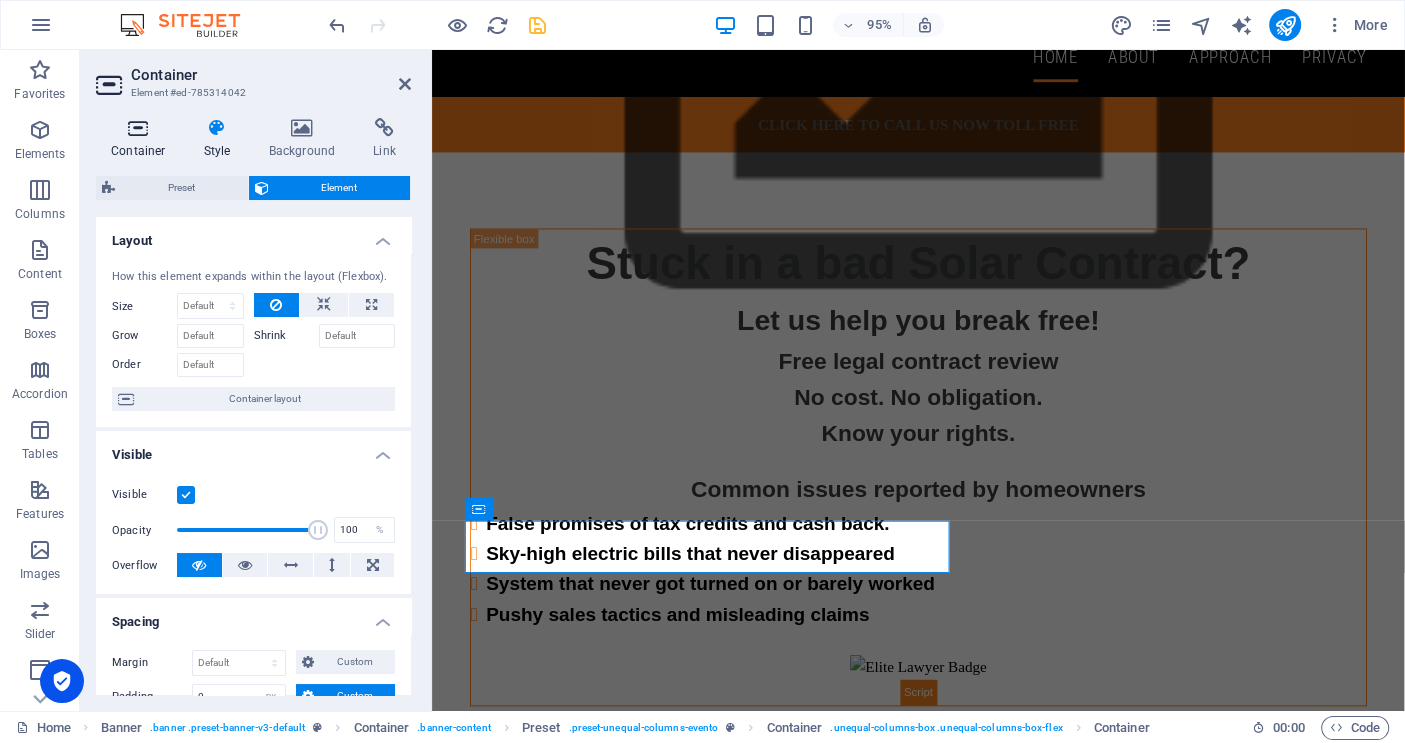 click at bounding box center [138, 128] 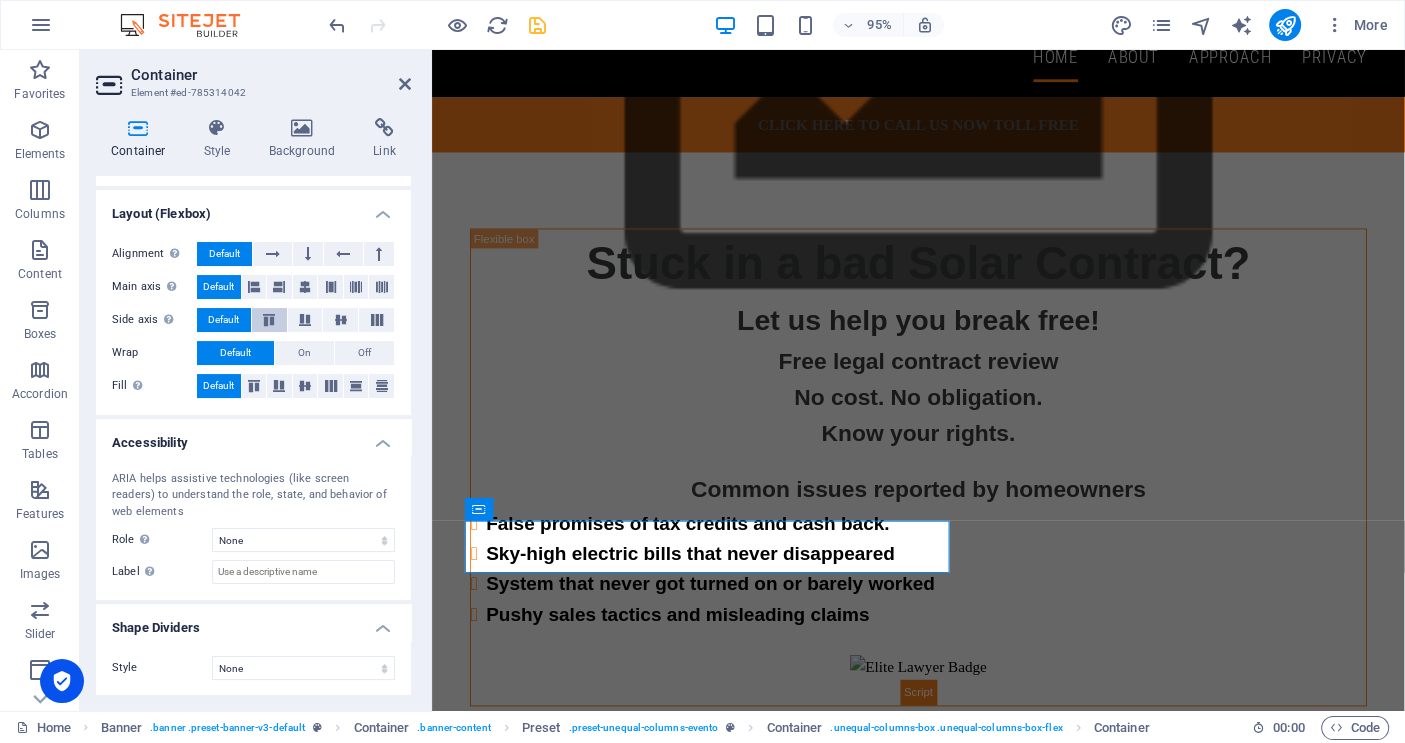 scroll, scrollTop: 0, scrollLeft: 0, axis: both 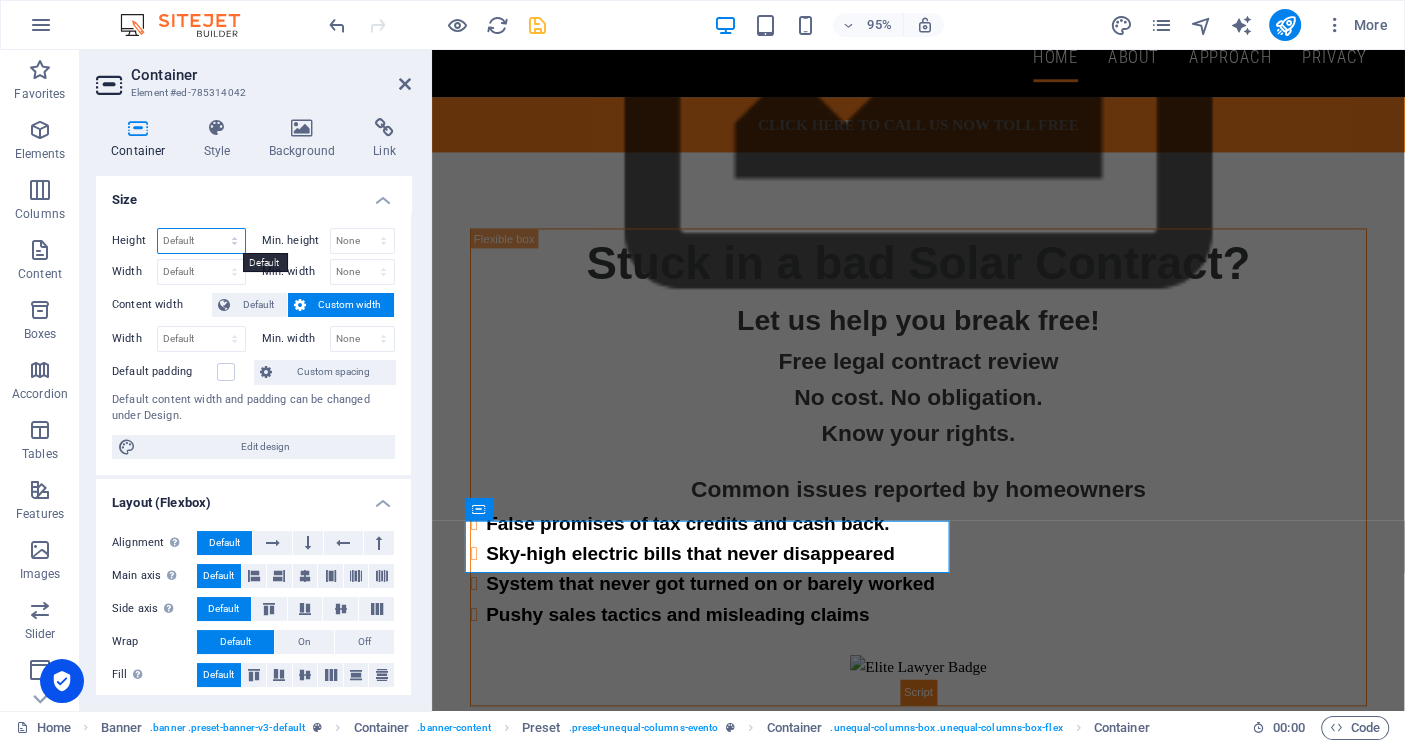 click on "Default px rem % vh vw" at bounding box center [201, 241] 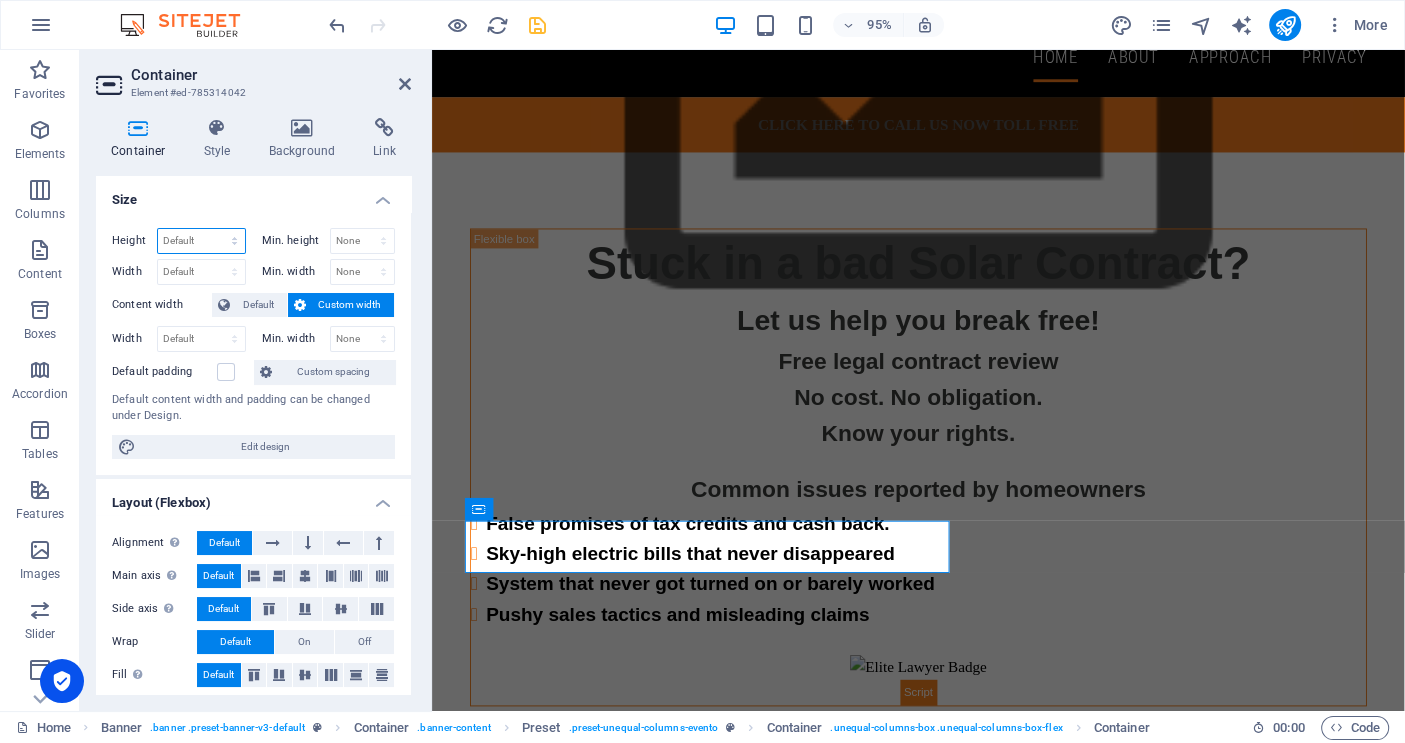 select on "%" 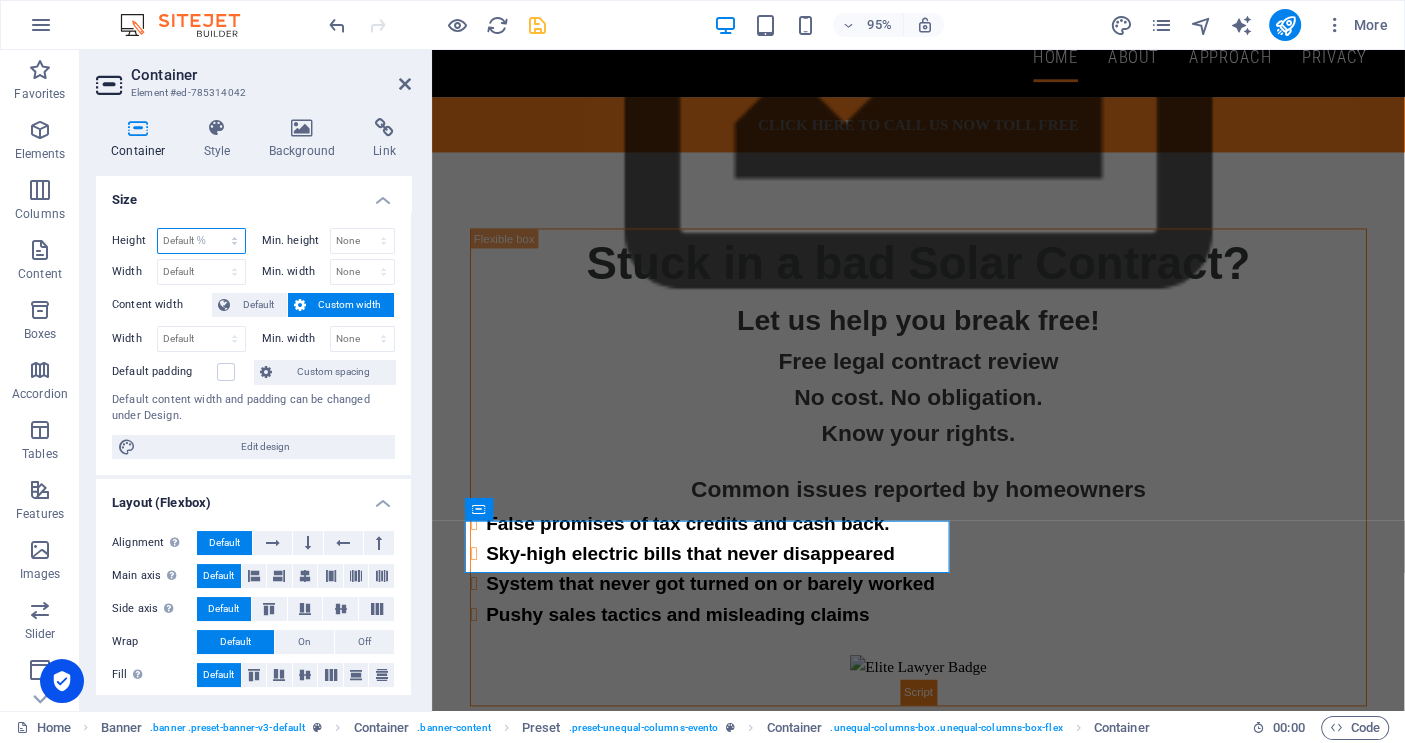 click on "Default px rem % vh vw" at bounding box center [201, 241] 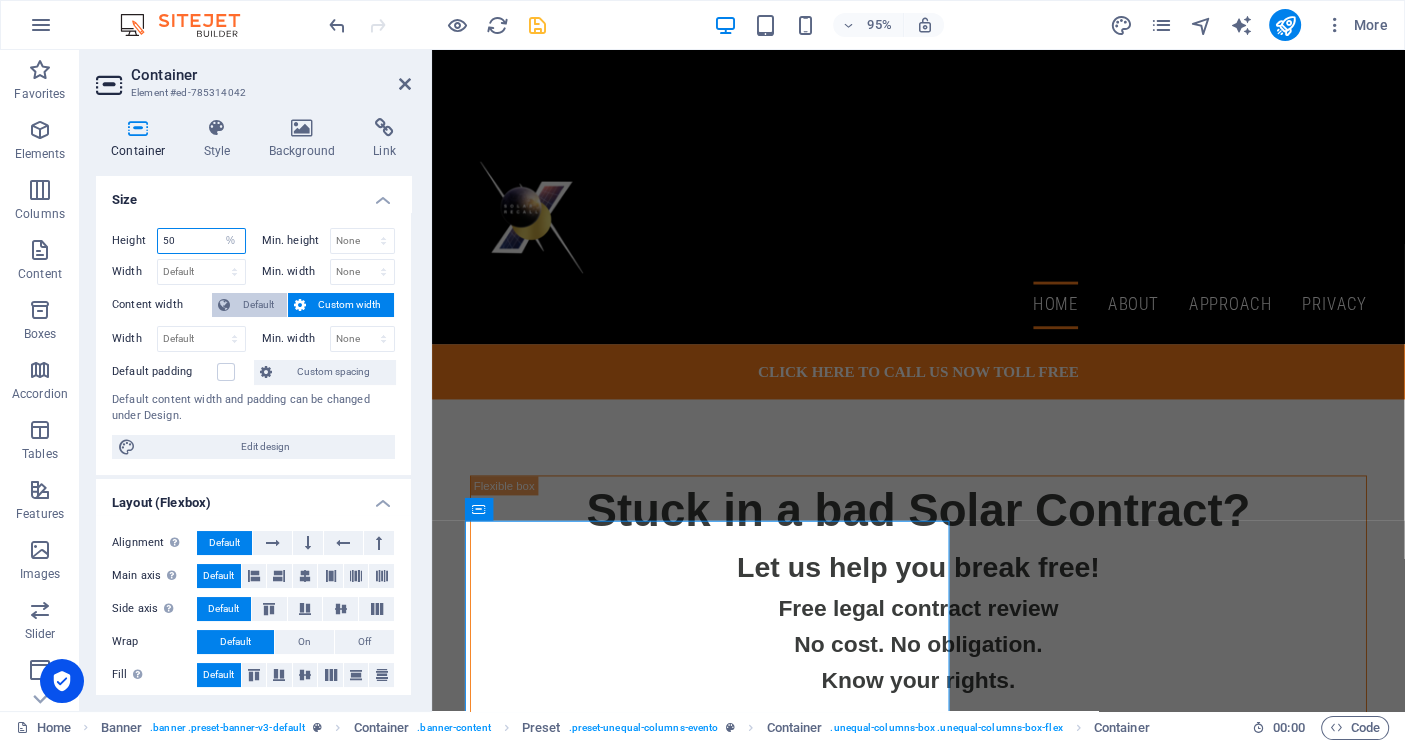 scroll, scrollTop: 209, scrollLeft: 0, axis: vertical 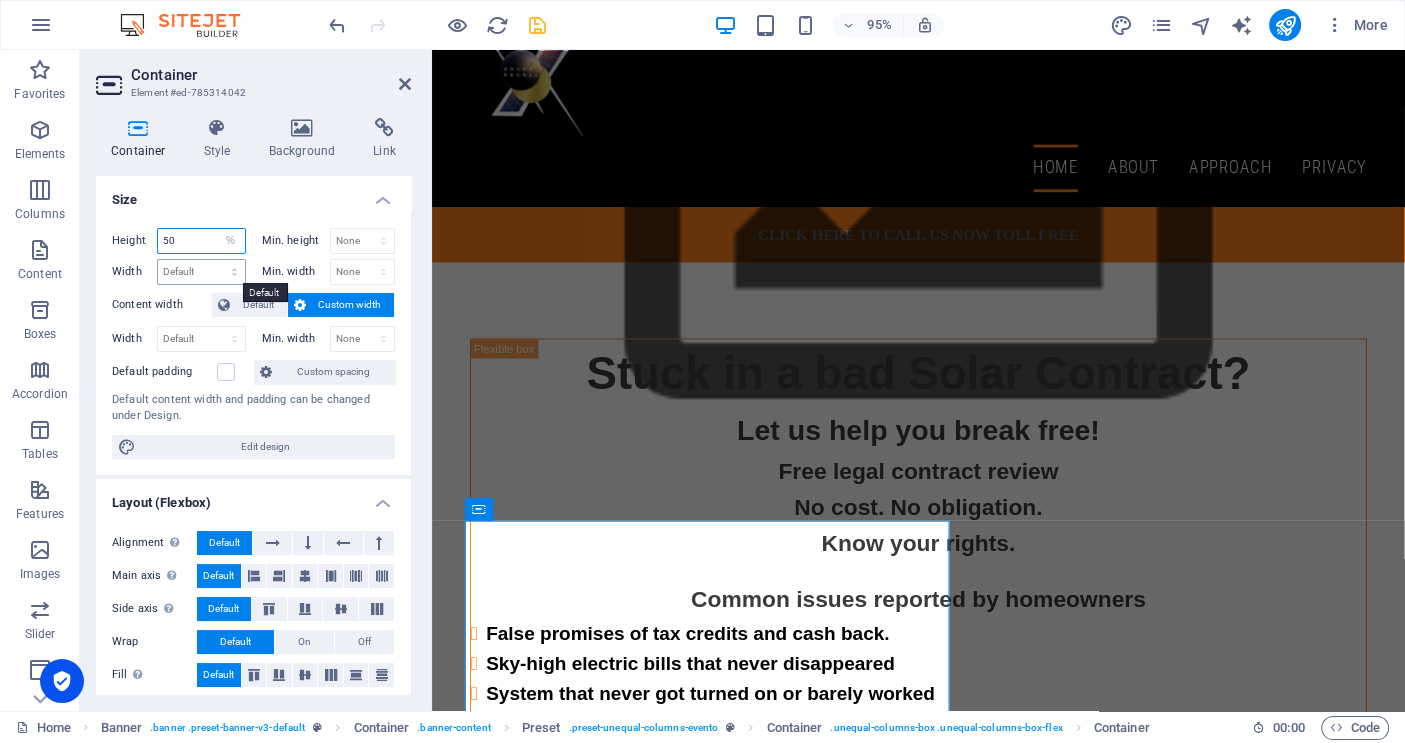 type on "50" 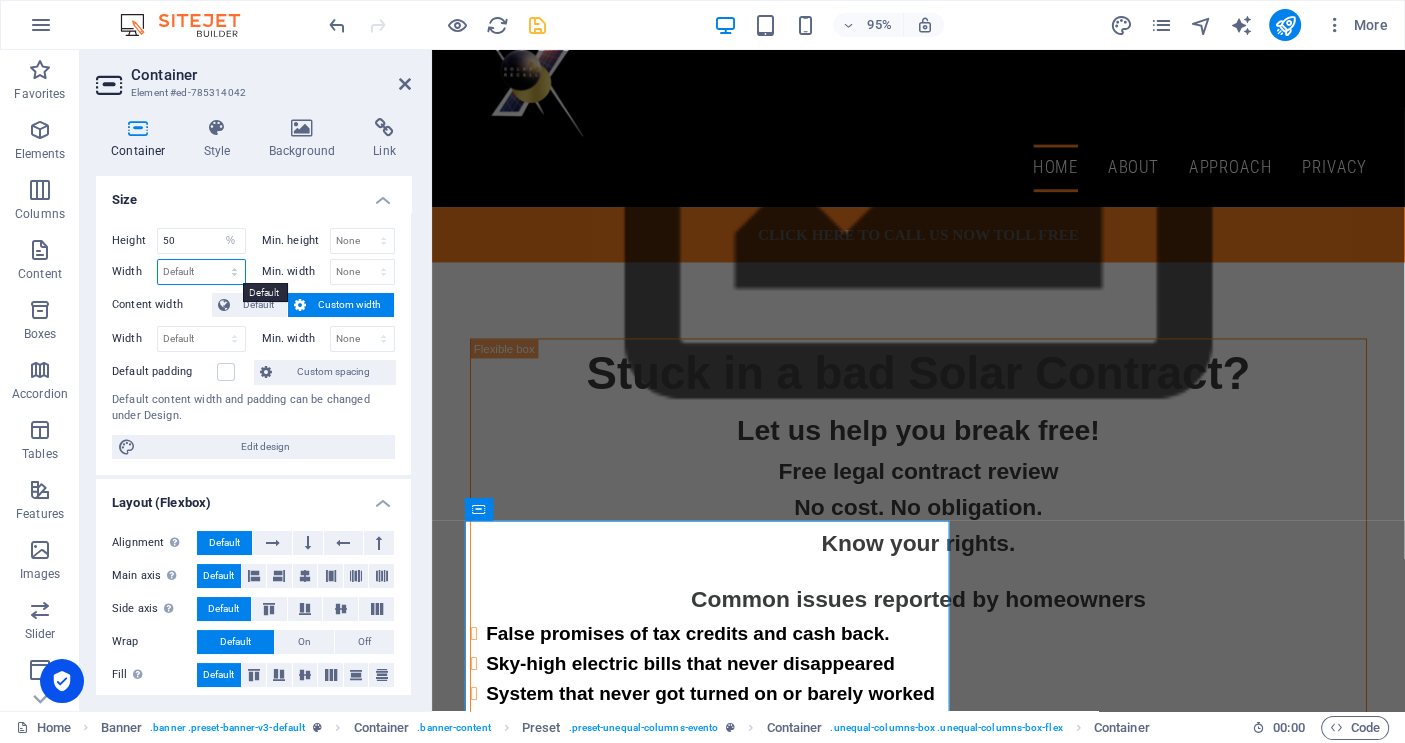 click on "Default px rem % em vh vw" at bounding box center (201, 272) 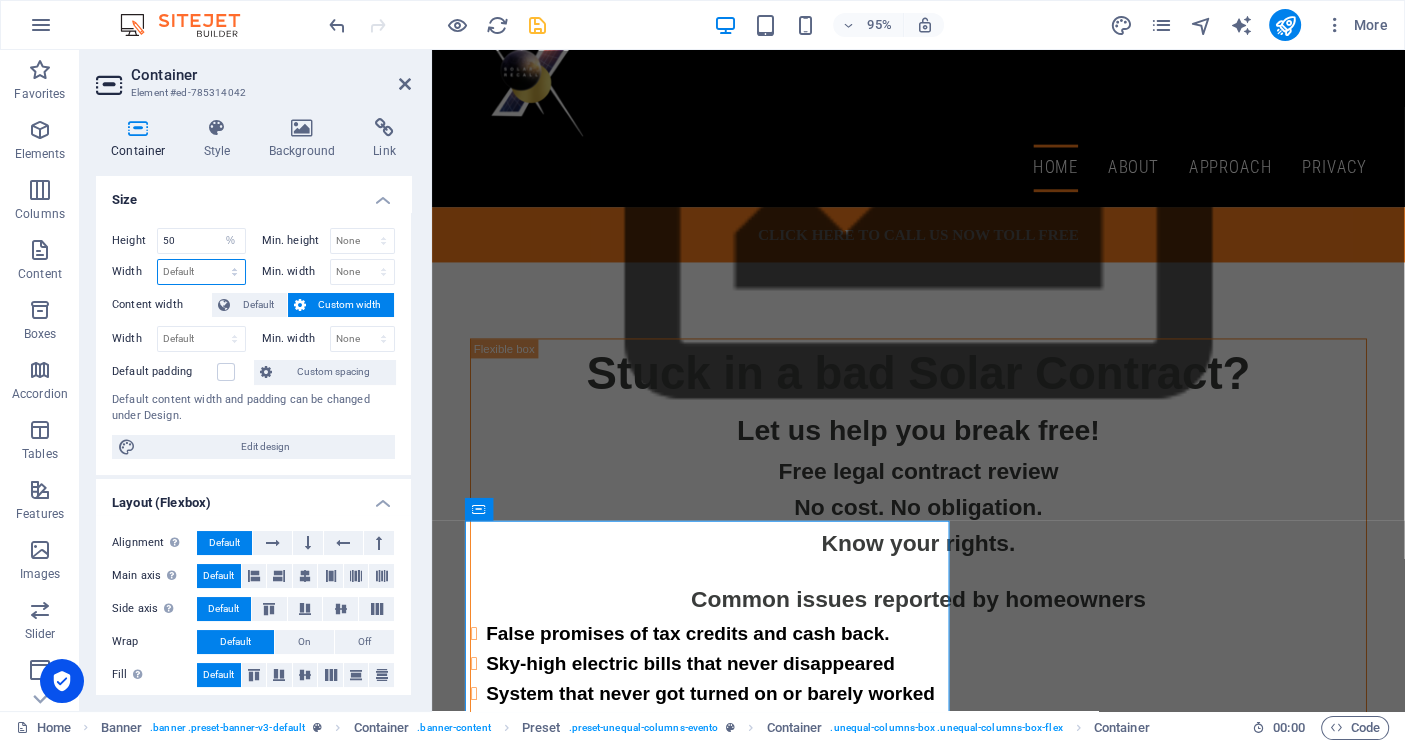 select on "%" 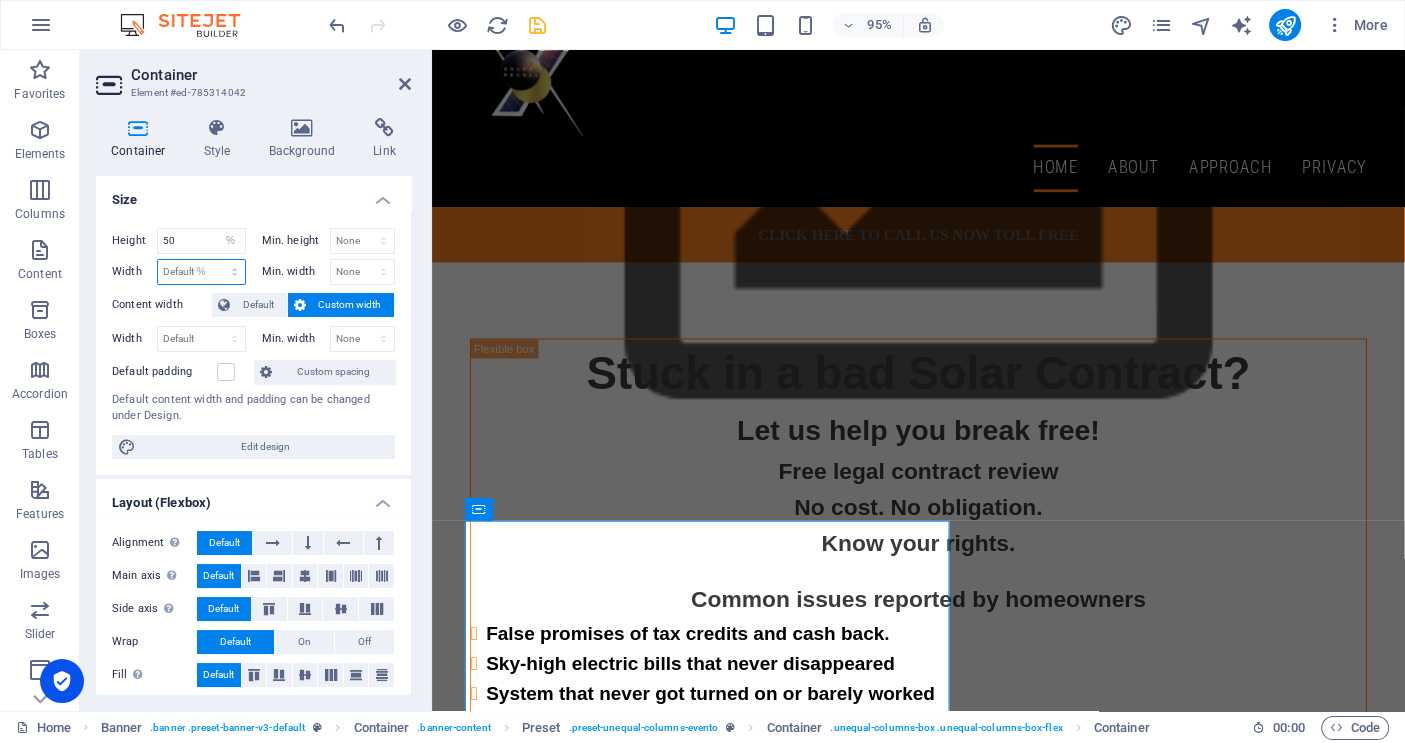 click on "Default px rem % em vh vw" at bounding box center [201, 272] 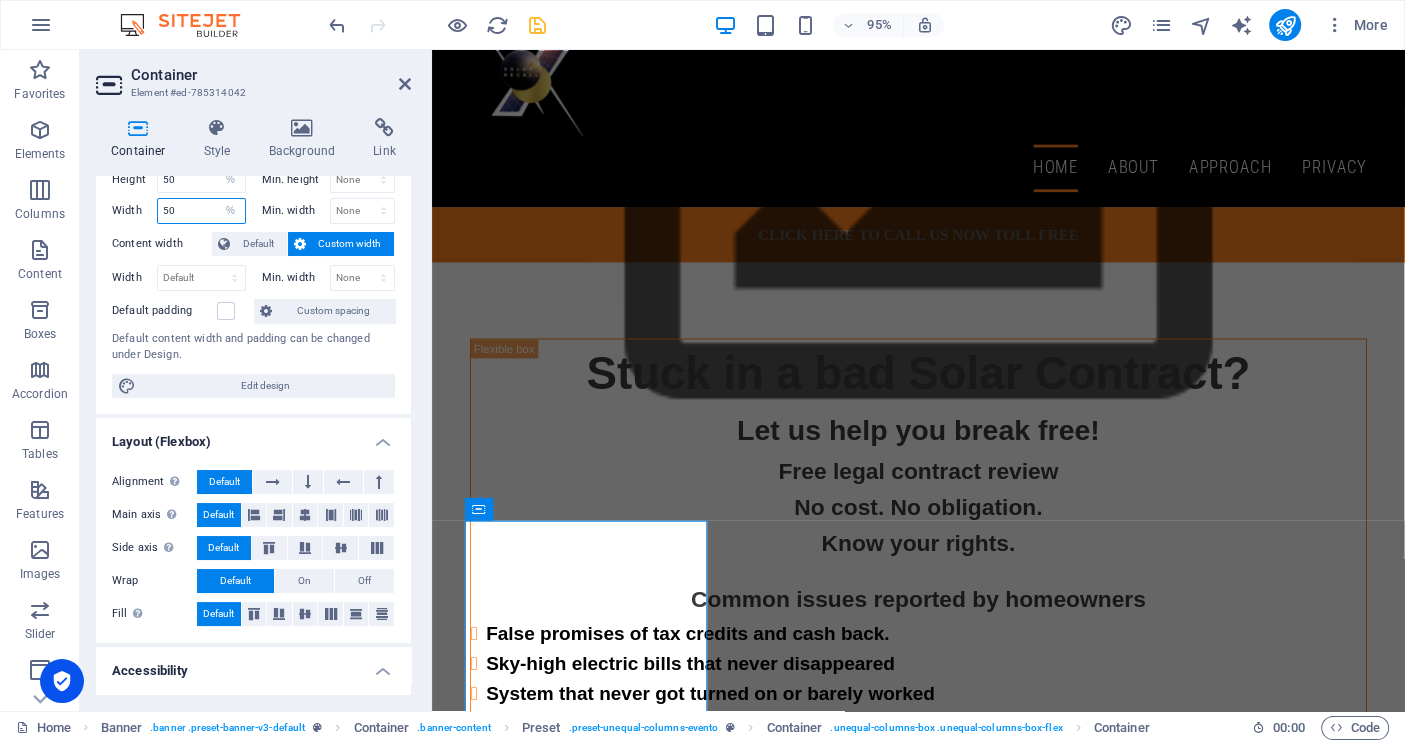 scroll, scrollTop: 80, scrollLeft: 0, axis: vertical 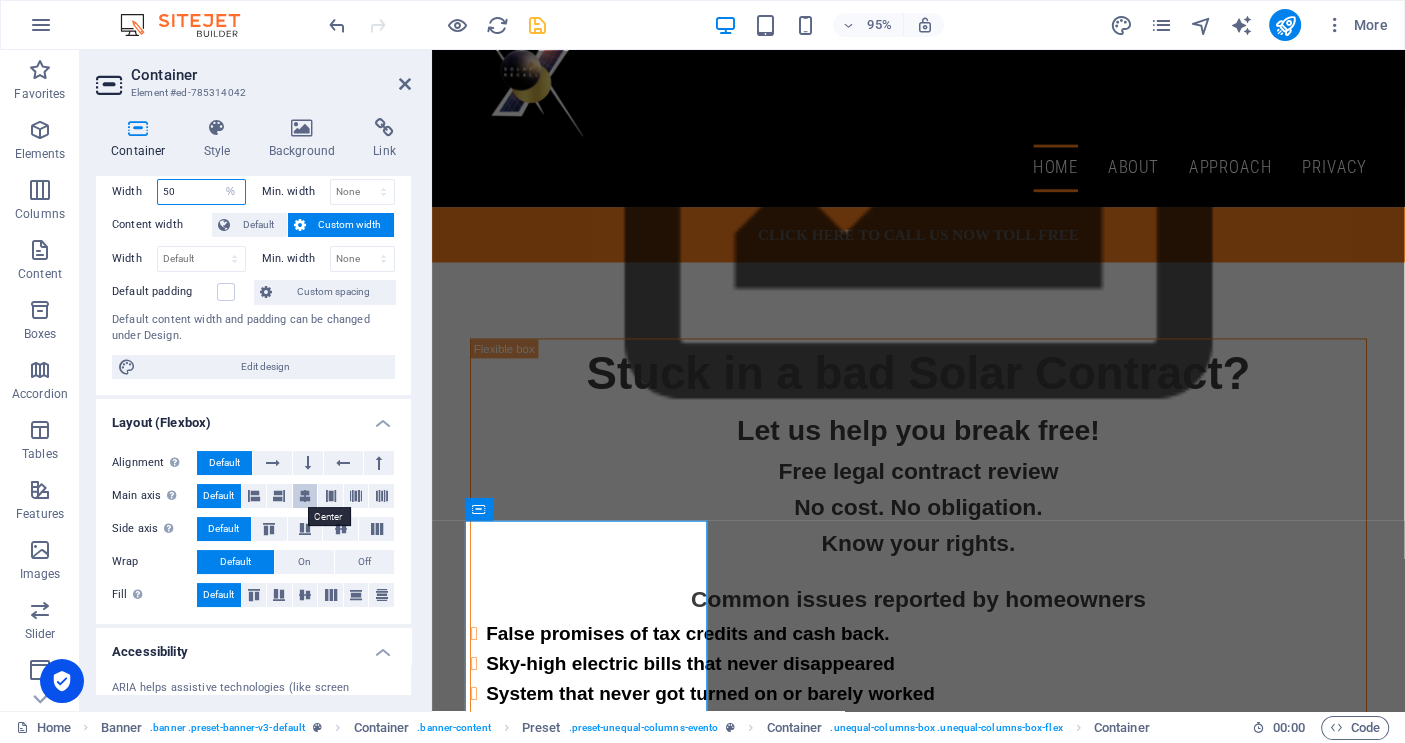 type on "50" 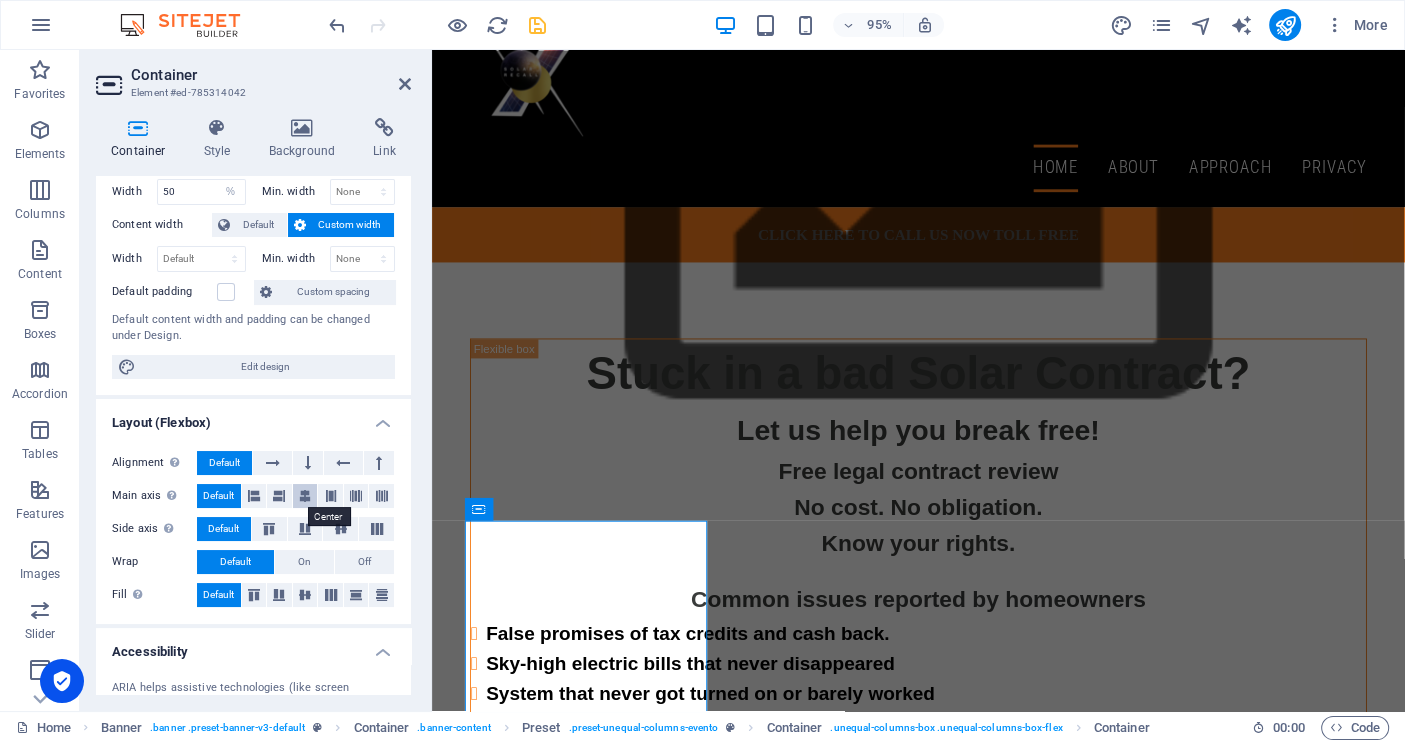 click at bounding box center (305, 496) 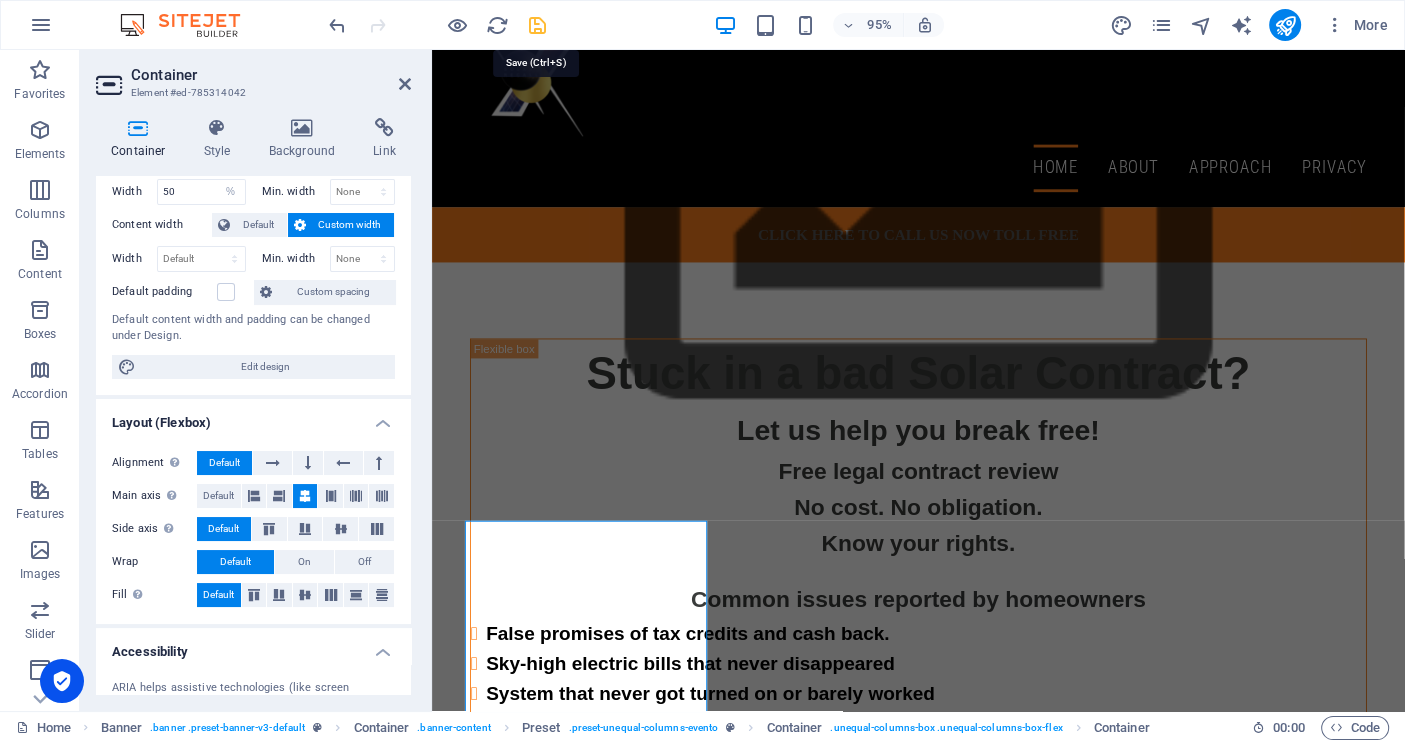 click at bounding box center (537, 25) 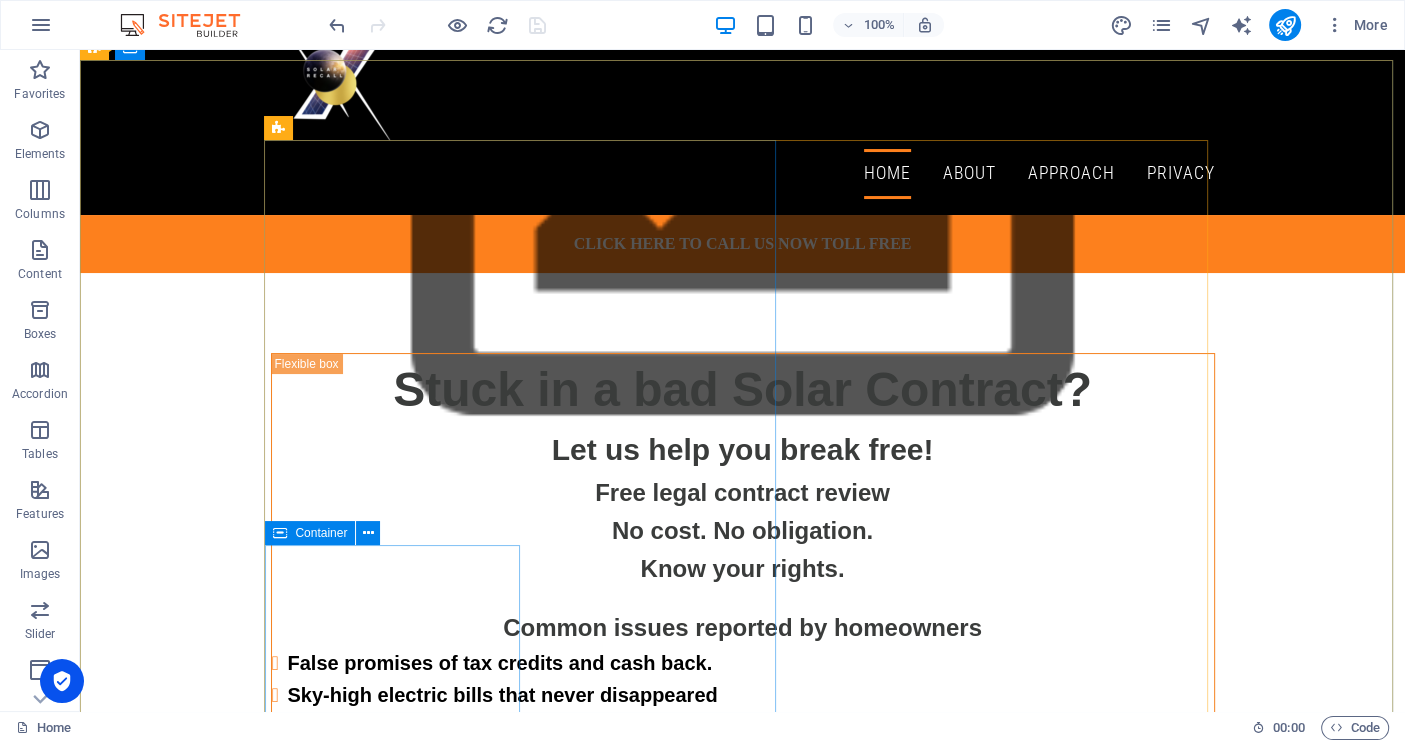 click on "Container" at bounding box center (321, 533) 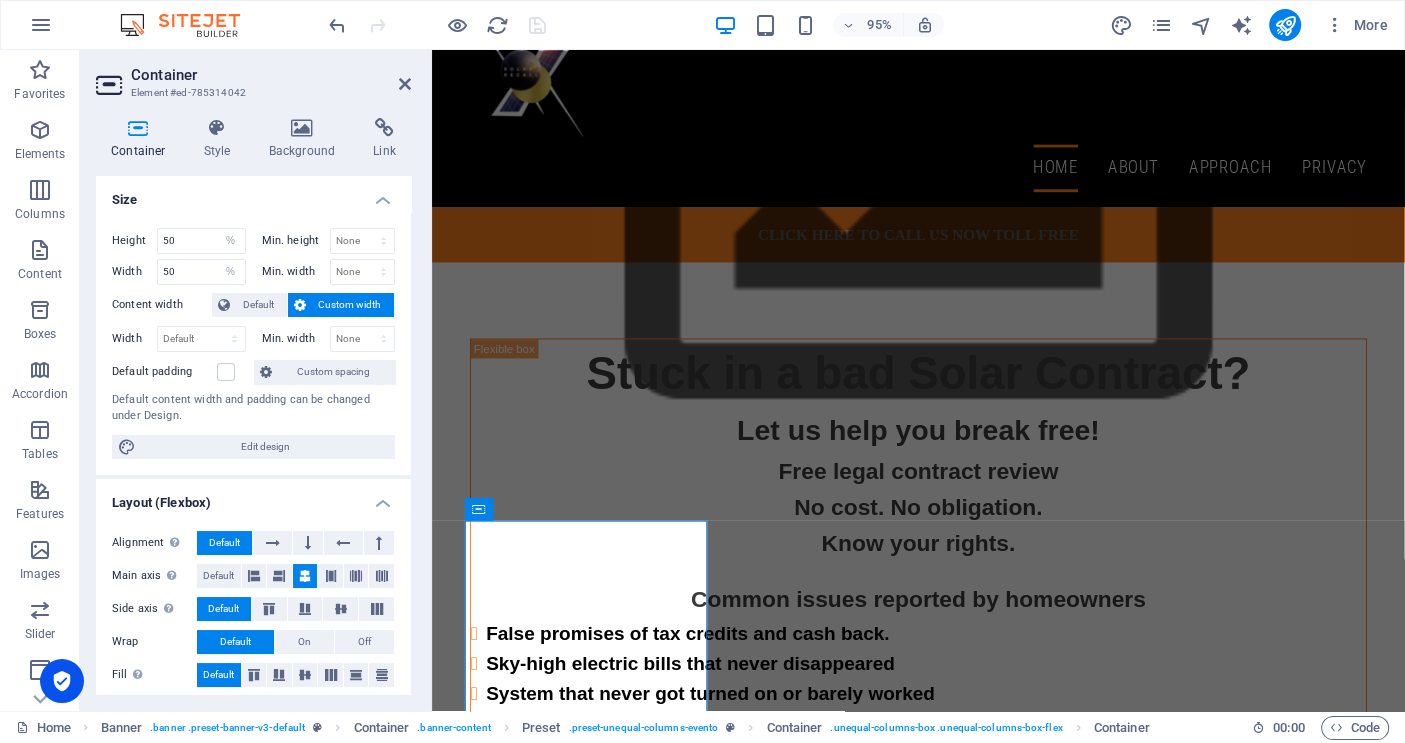 scroll, scrollTop: 0, scrollLeft: 0, axis: both 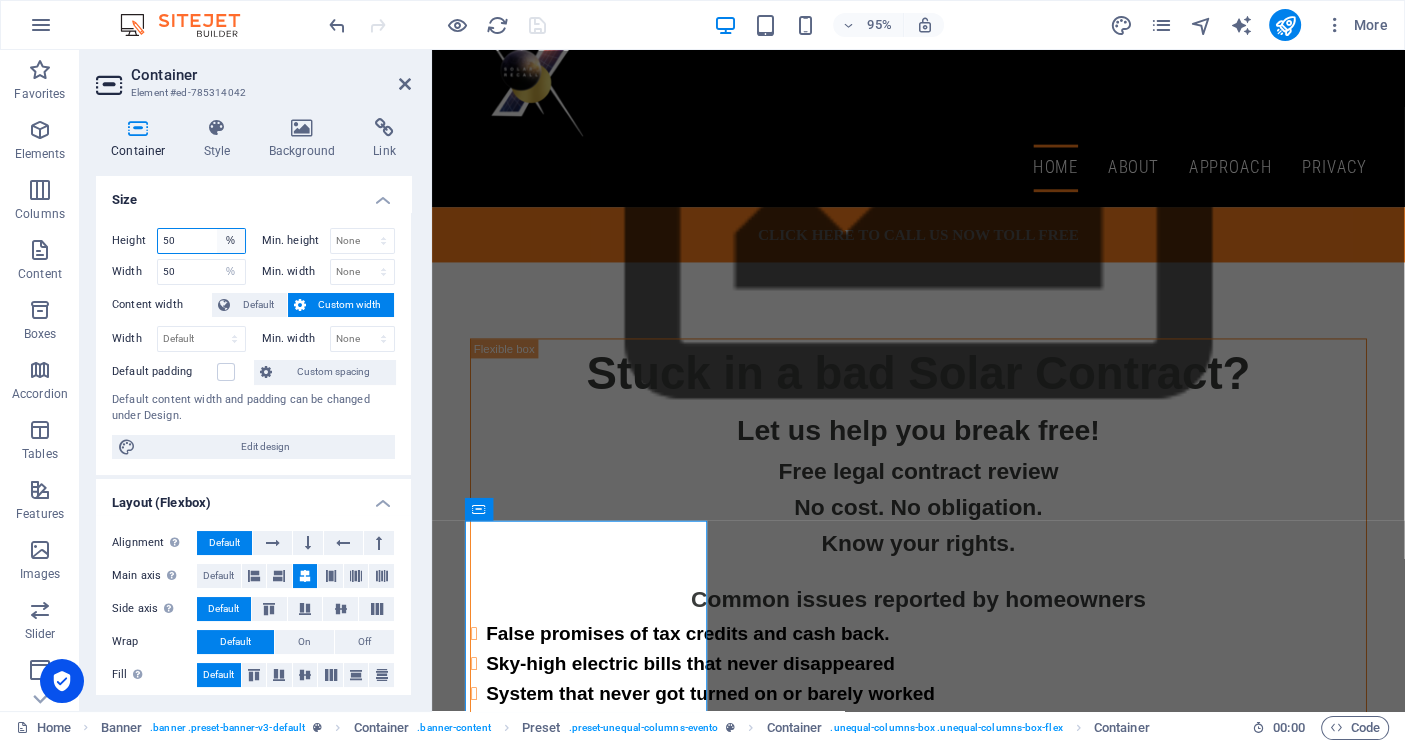 click on "Default px rem % vh vw" at bounding box center (231, 241) 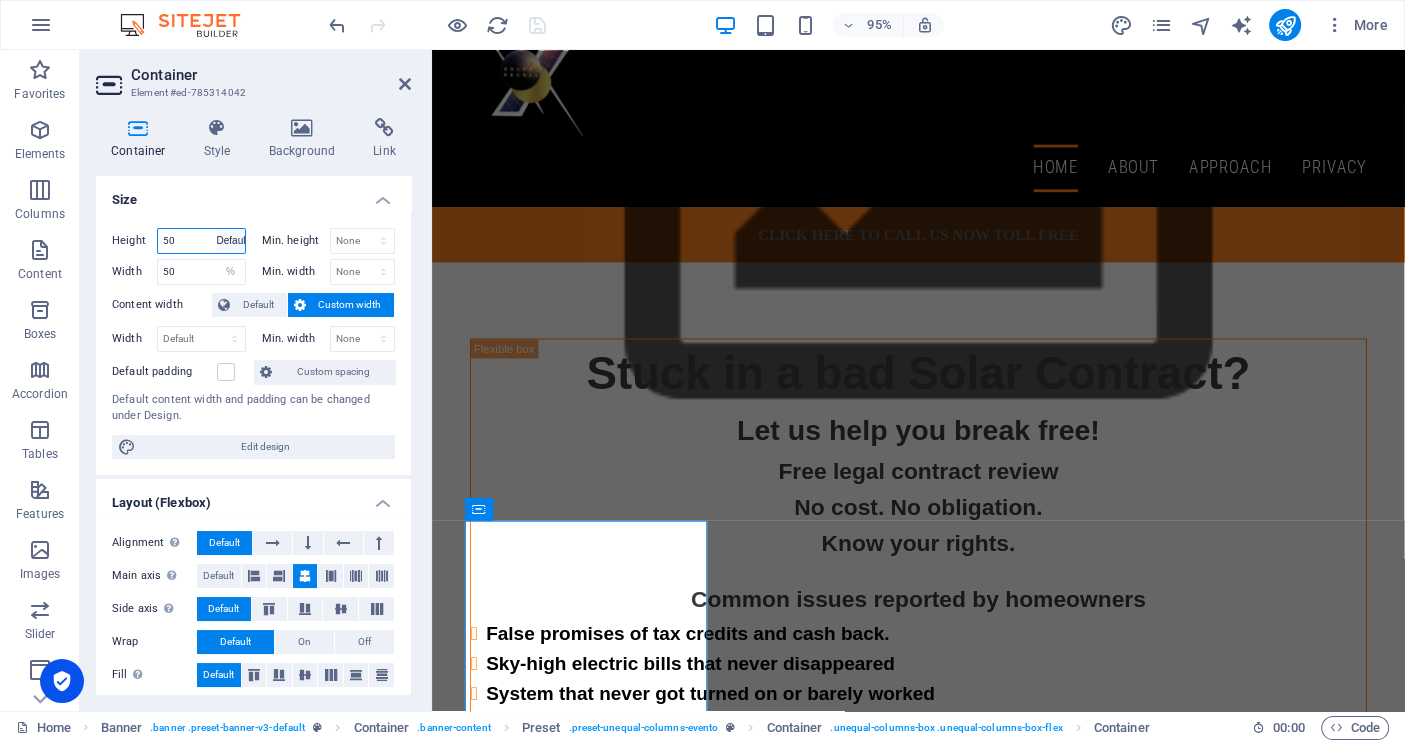 click on "Default px rem % vh vw" at bounding box center [231, 241] 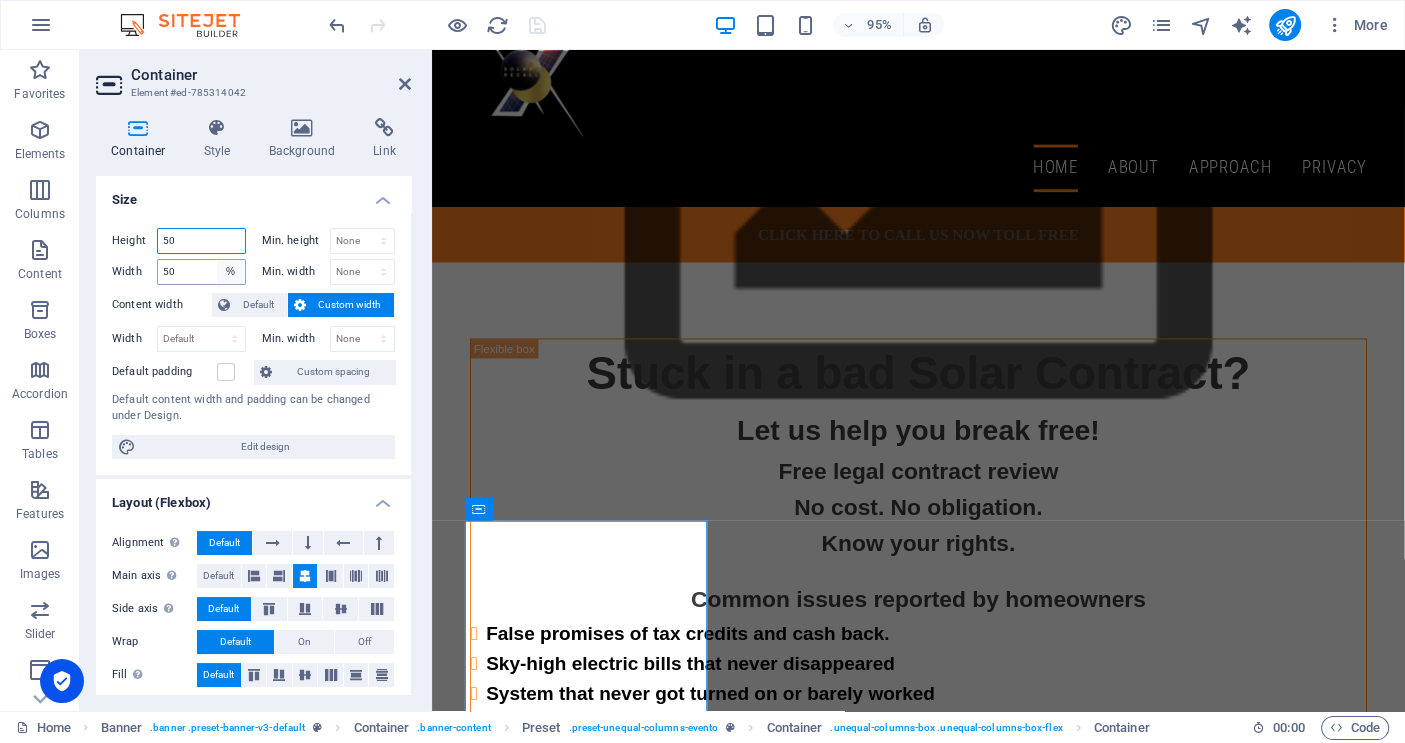 scroll, scrollTop: 325, scrollLeft: 0, axis: vertical 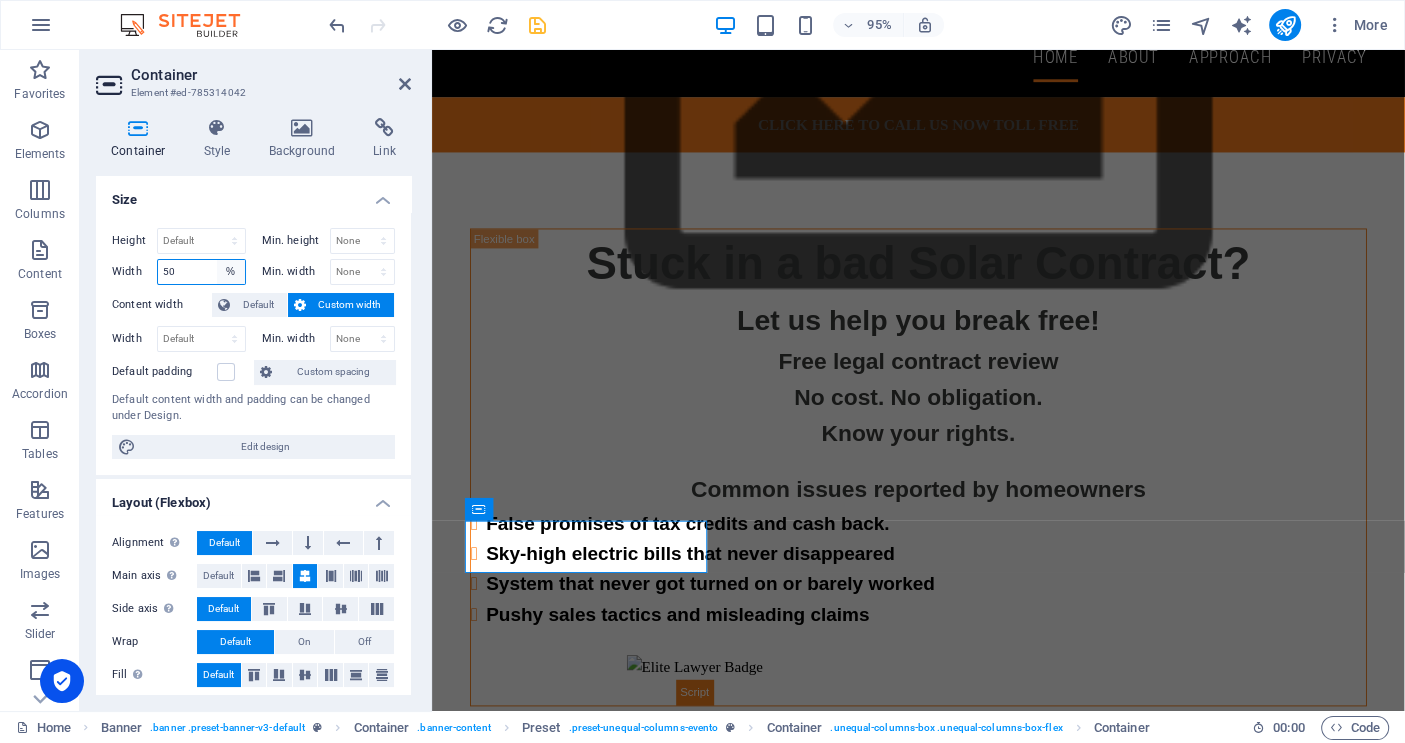 click on "Default px rem % em vh vw" at bounding box center (231, 272) 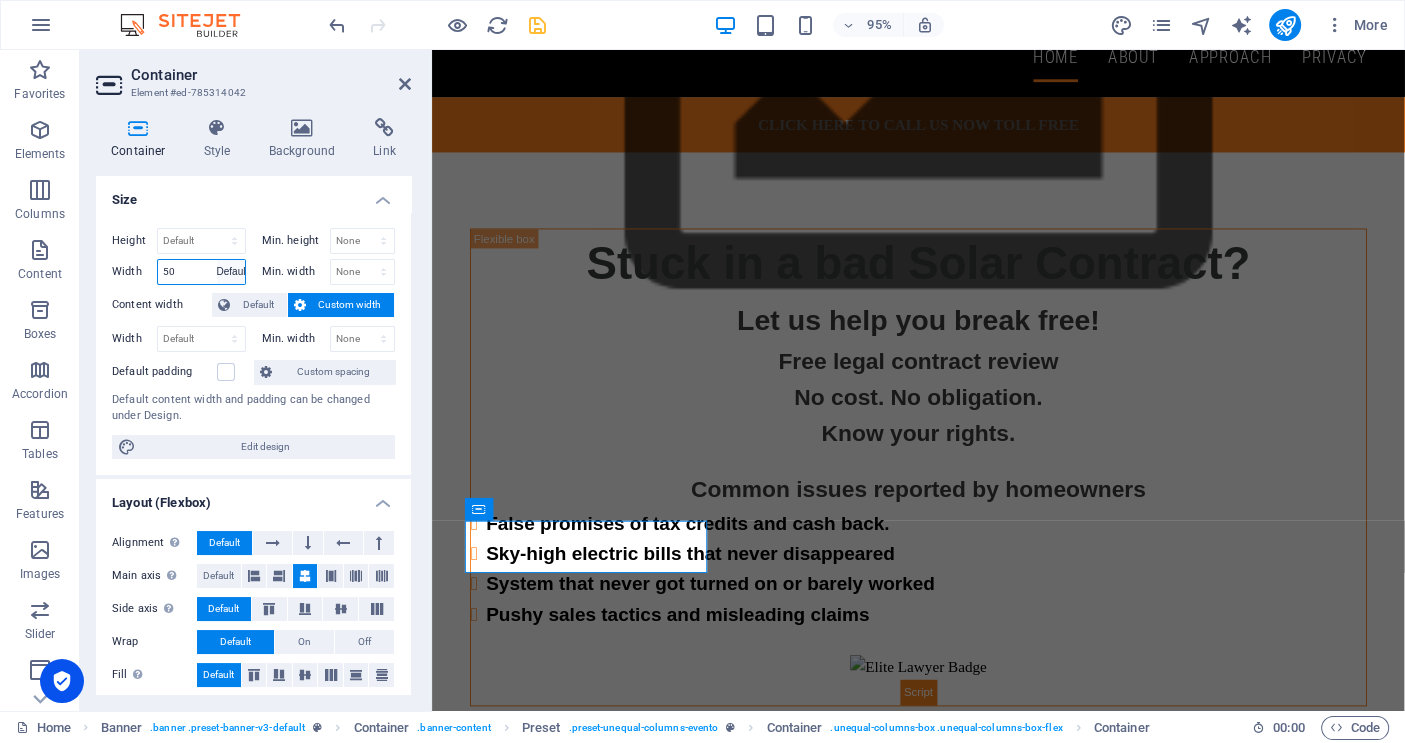 click on "Default px rem % em vh vw" at bounding box center [231, 272] 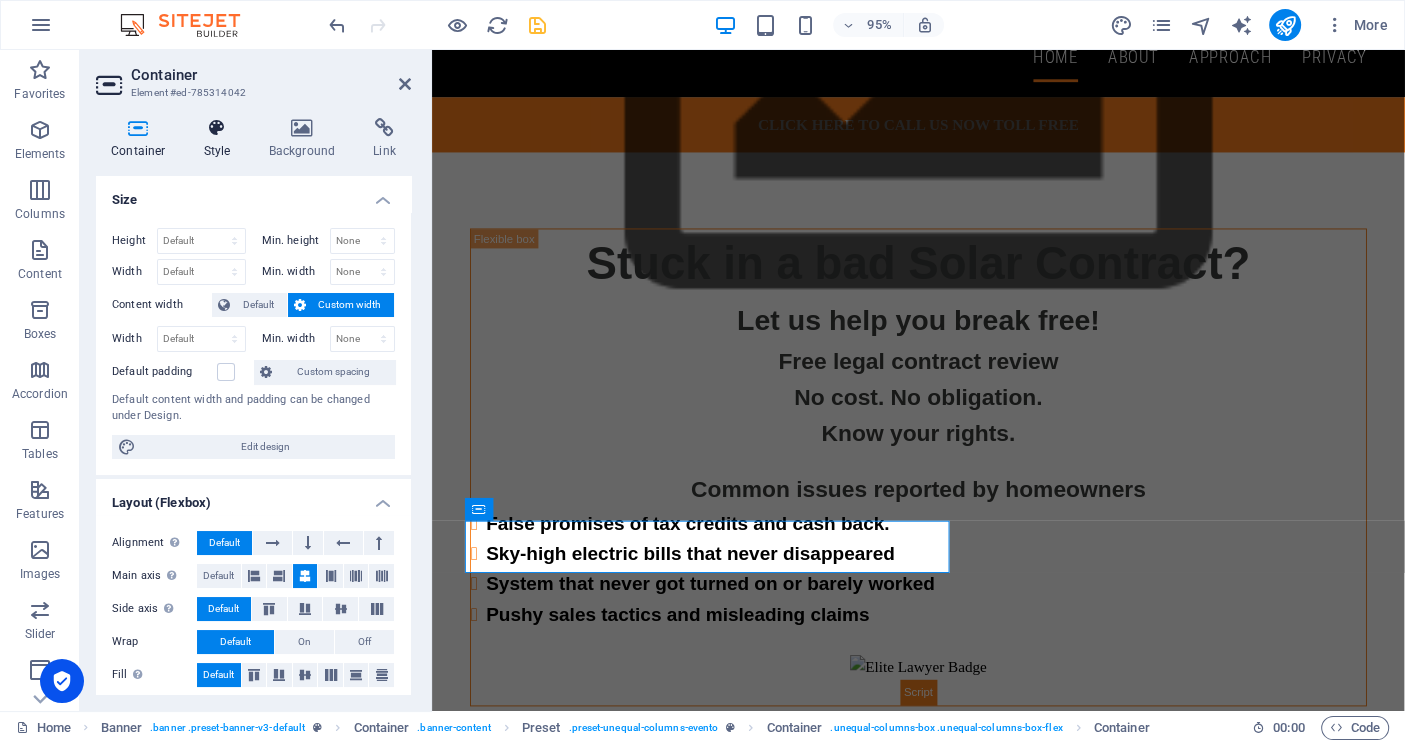 click at bounding box center [217, 128] 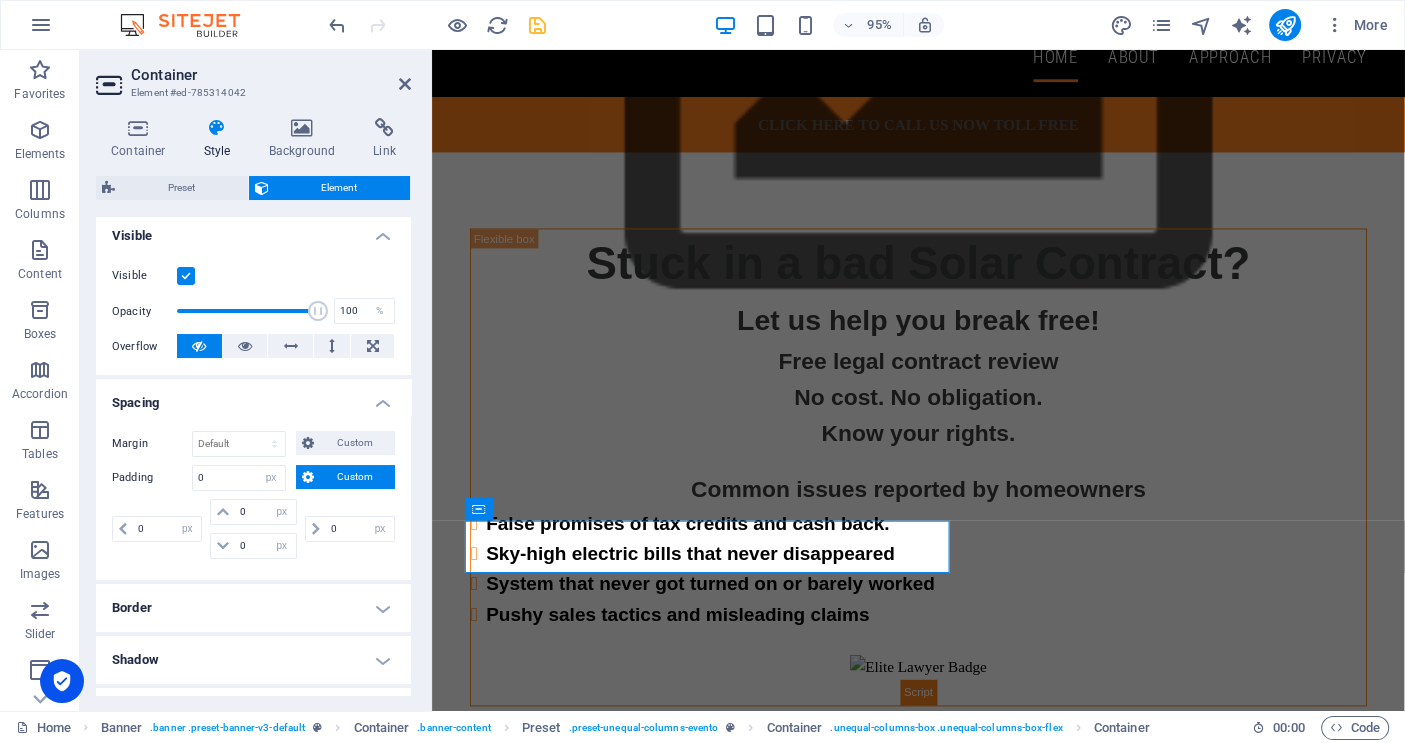 scroll, scrollTop: 240, scrollLeft: 0, axis: vertical 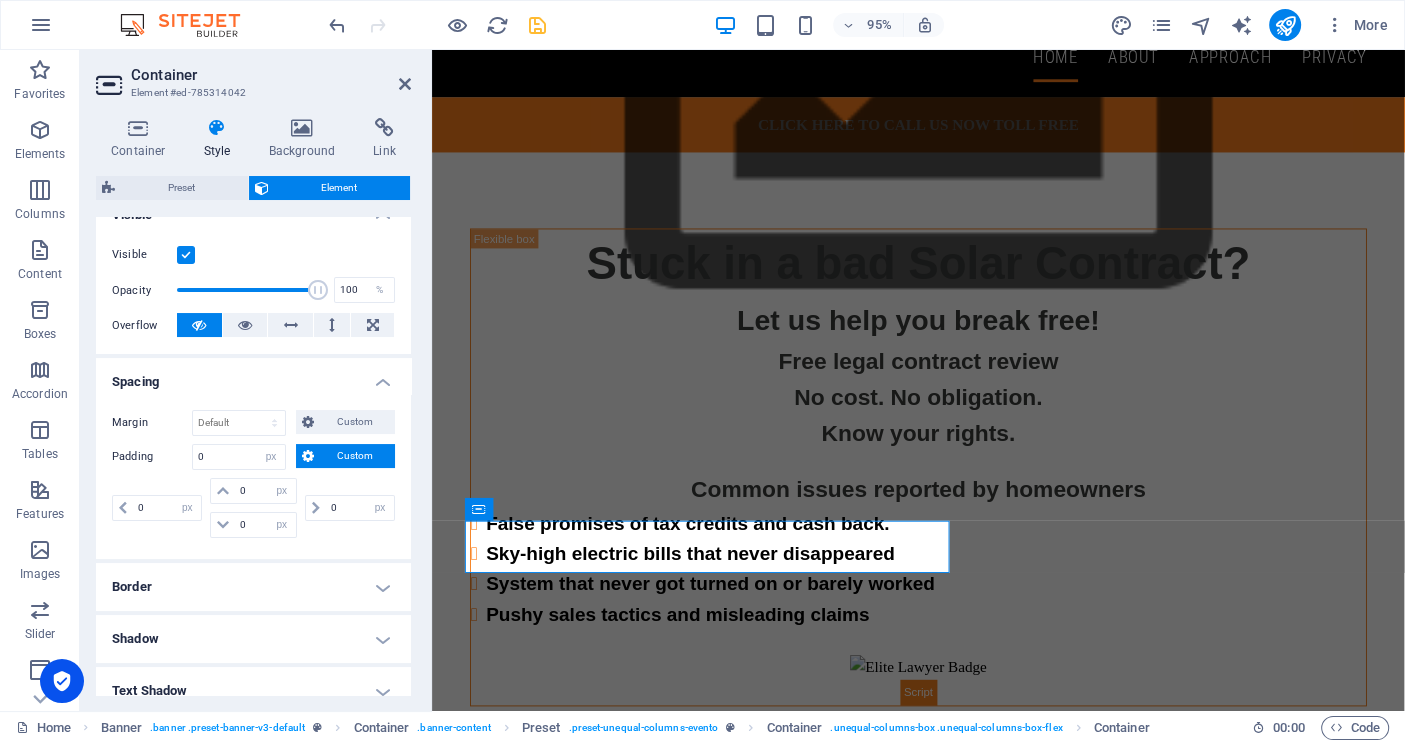 click on "Spacing" at bounding box center (253, 376) 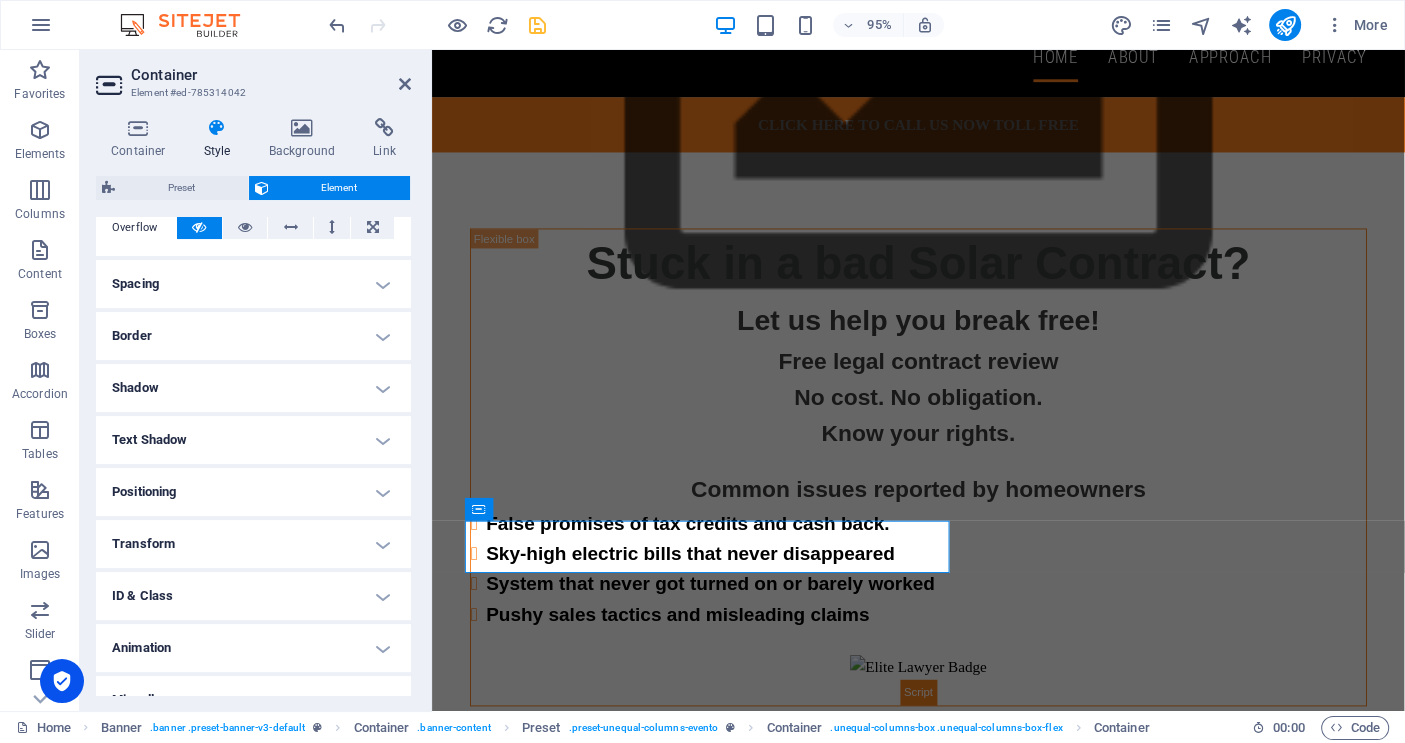 scroll, scrollTop: 366, scrollLeft: 0, axis: vertical 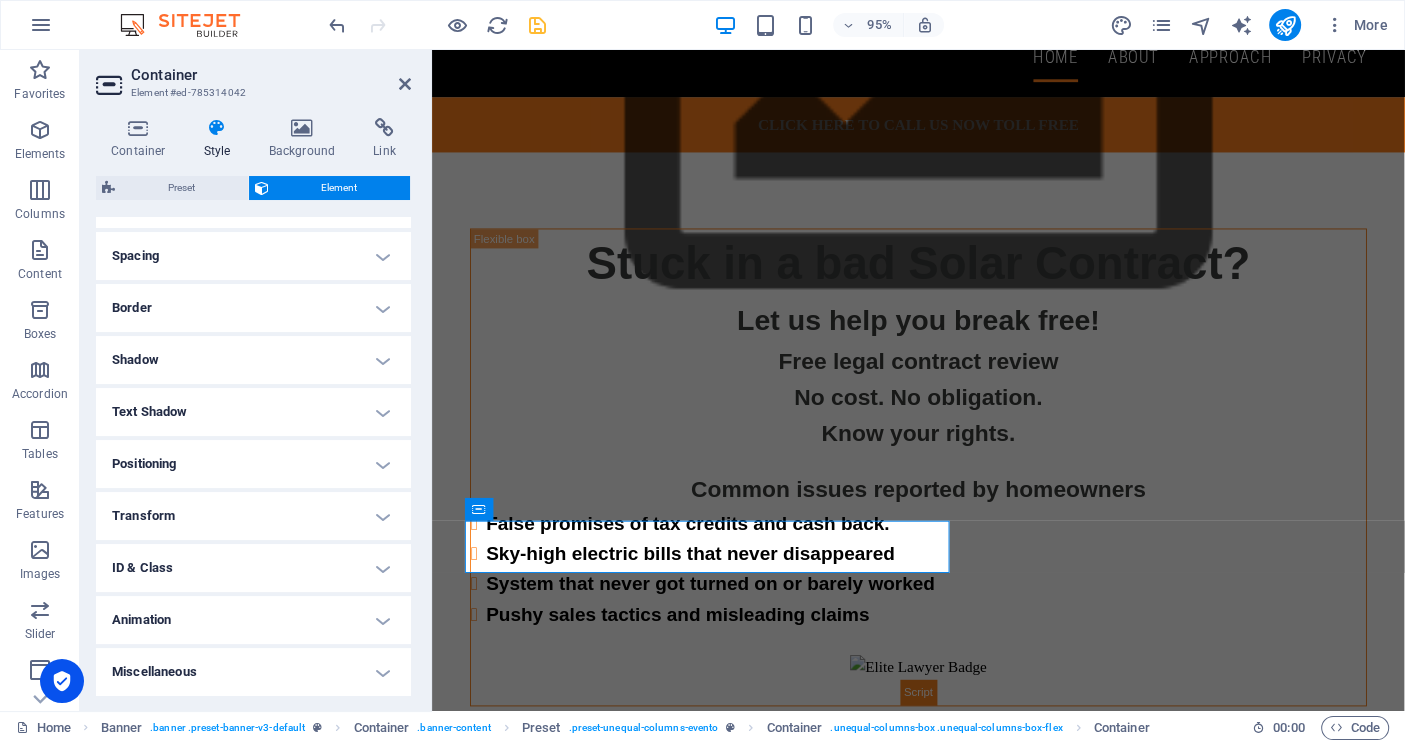 click on "Positioning" at bounding box center [253, 464] 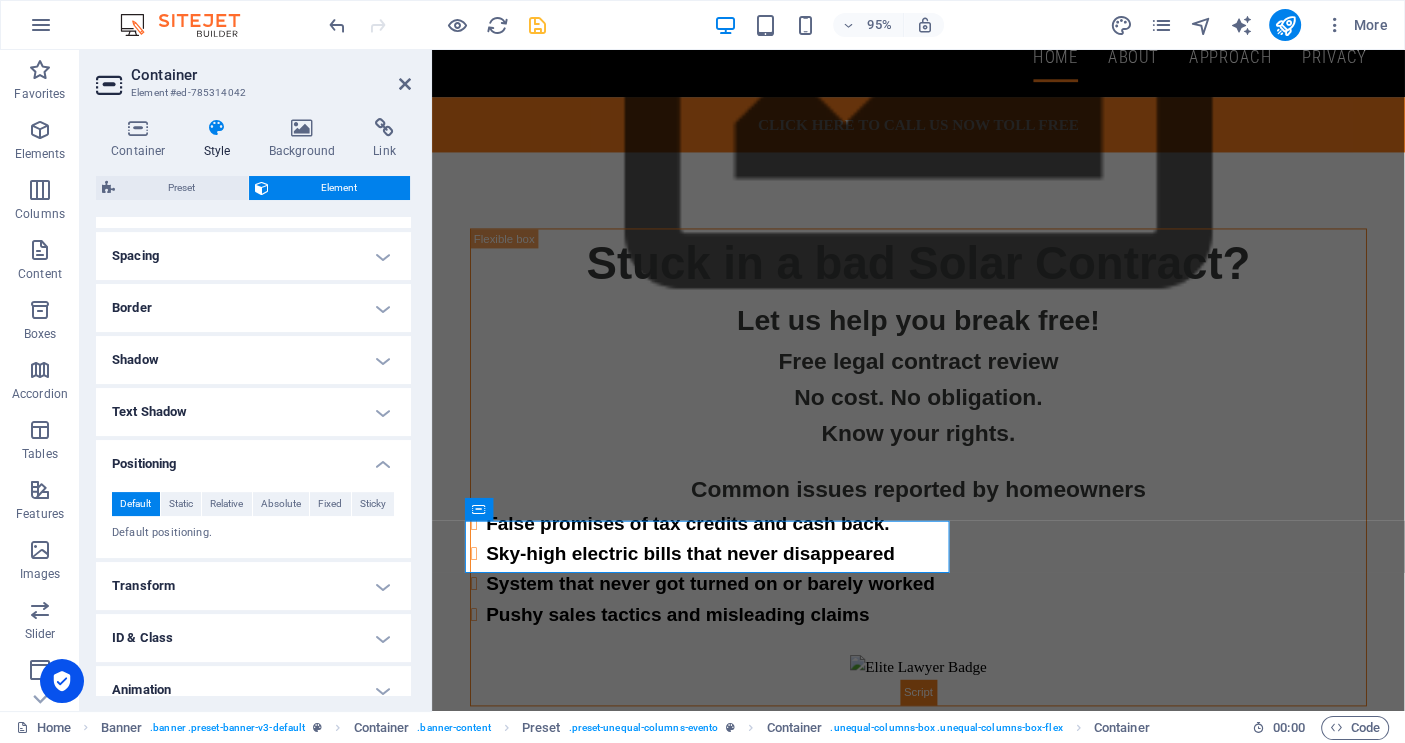 click on "Positioning" at bounding box center [253, 458] 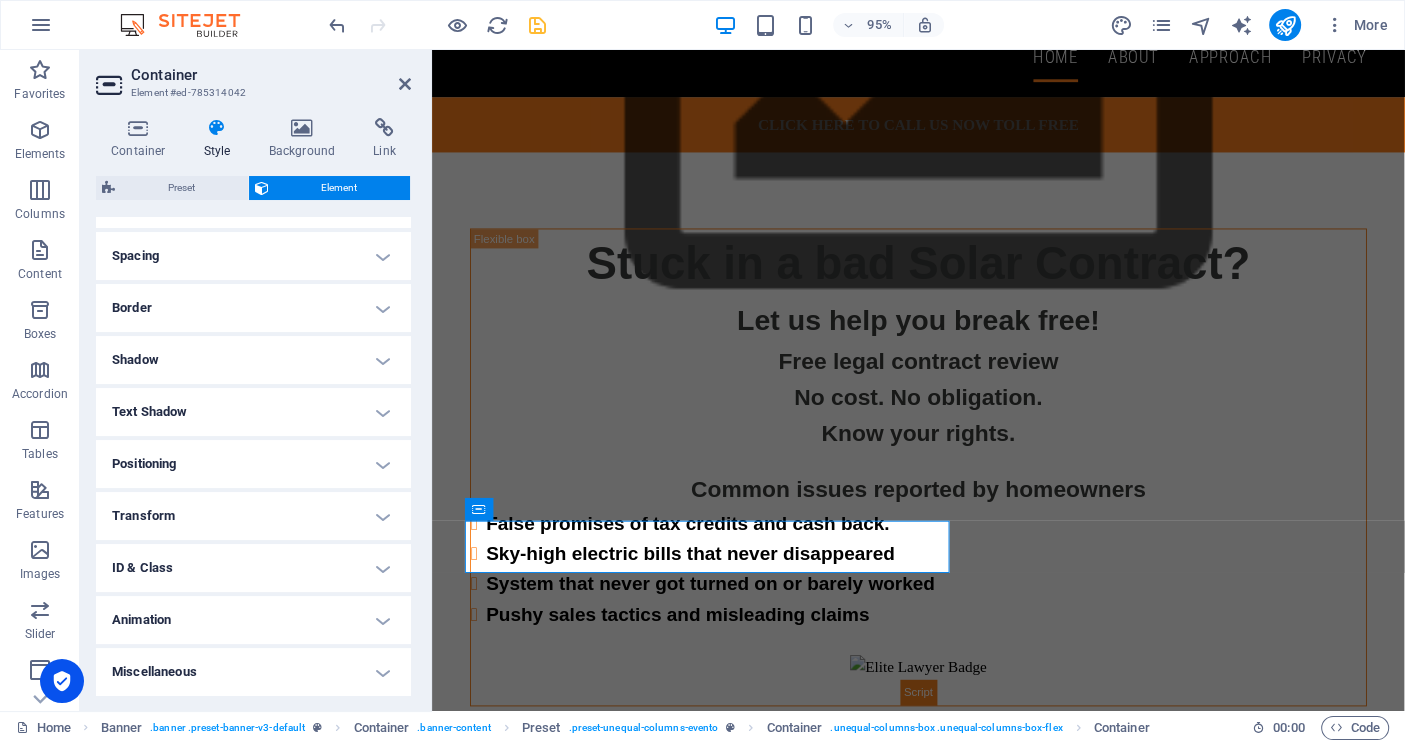 scroll, scrollTop: 206, scrollLeft: 0, axis: vertical 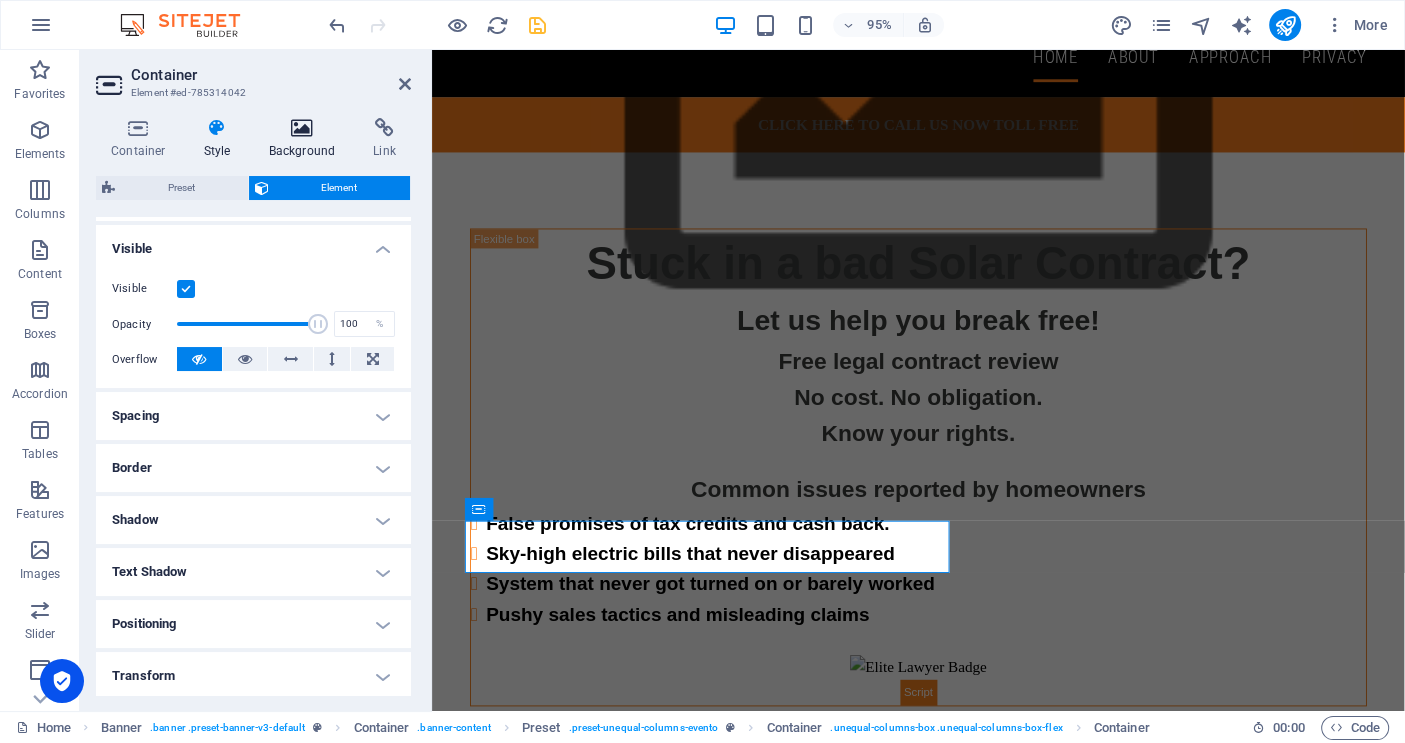 click at bounding box center [302, 128] 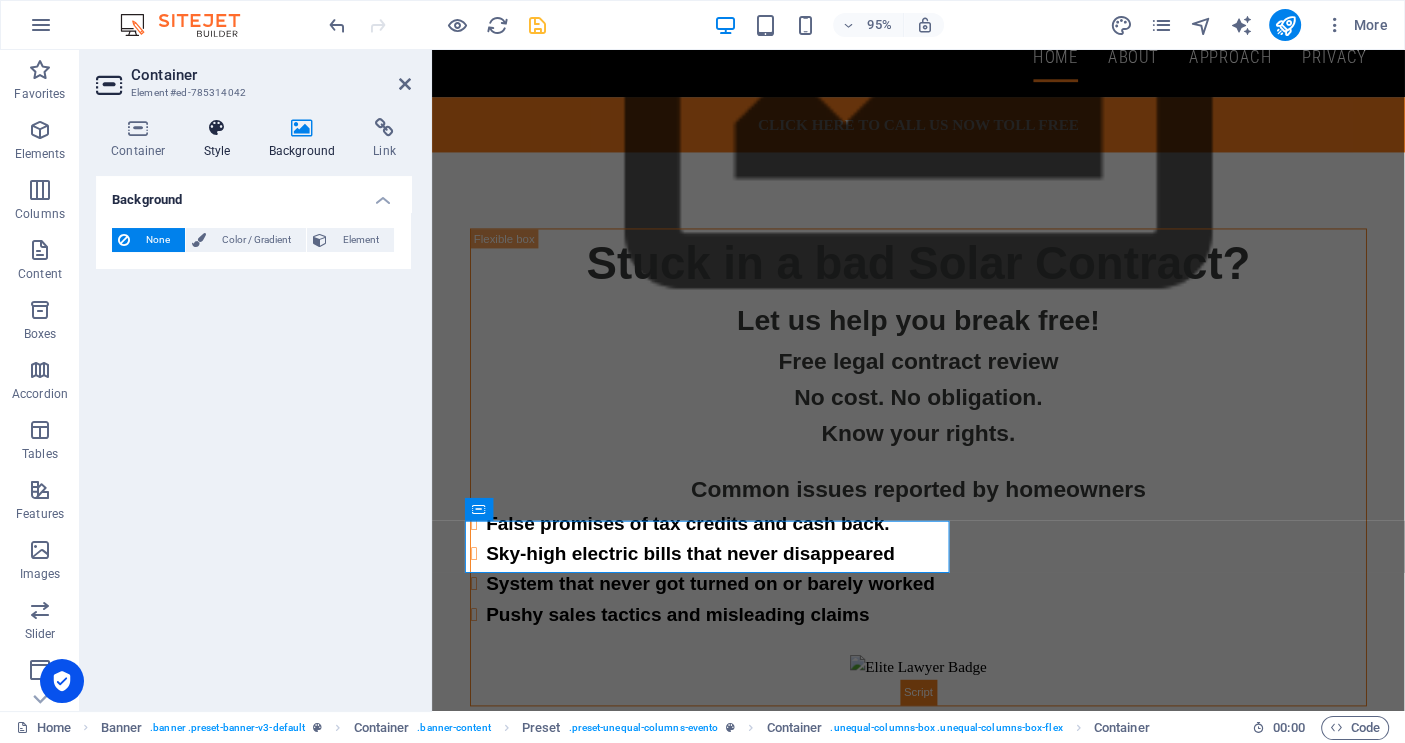 click at bounding box center (217, 128) 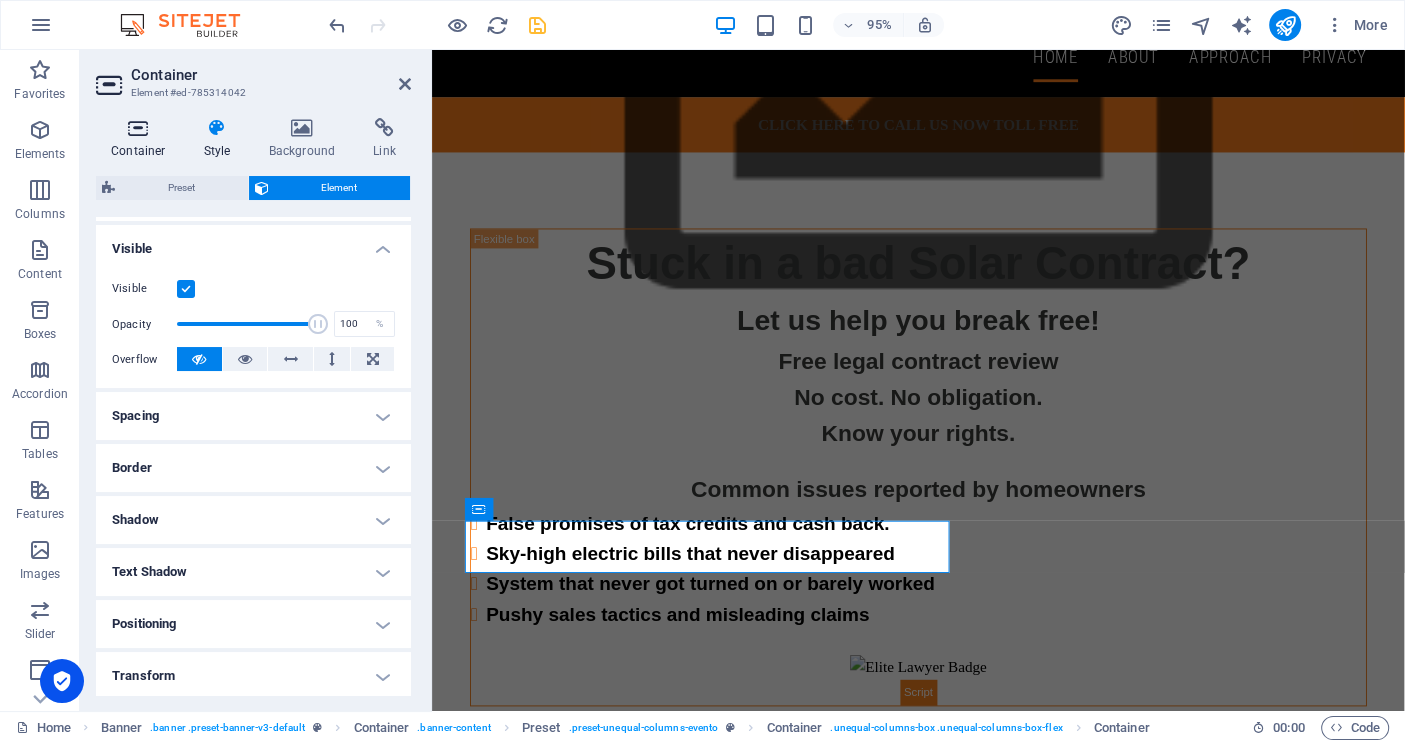 click at bounding box center [138, 128] 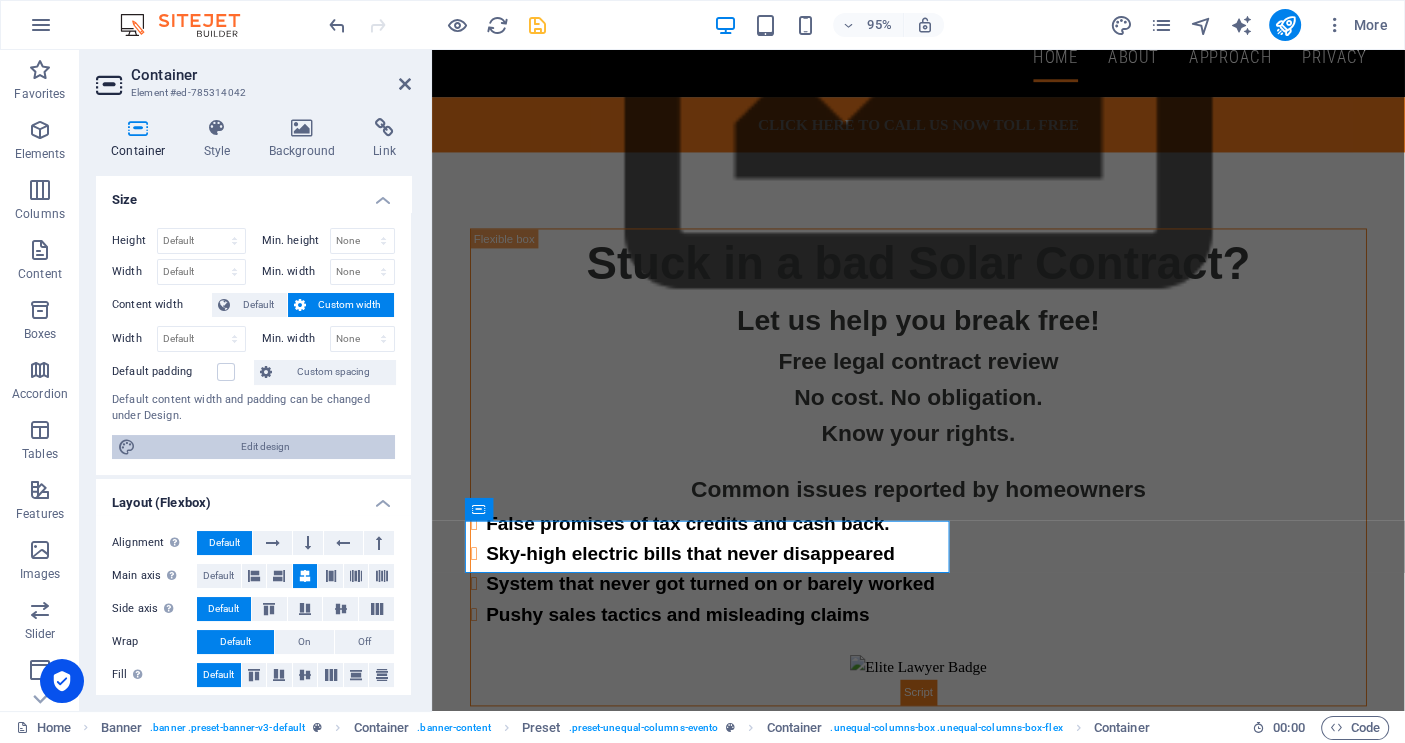 click on "Edit design" at bounding box center (265, 447) 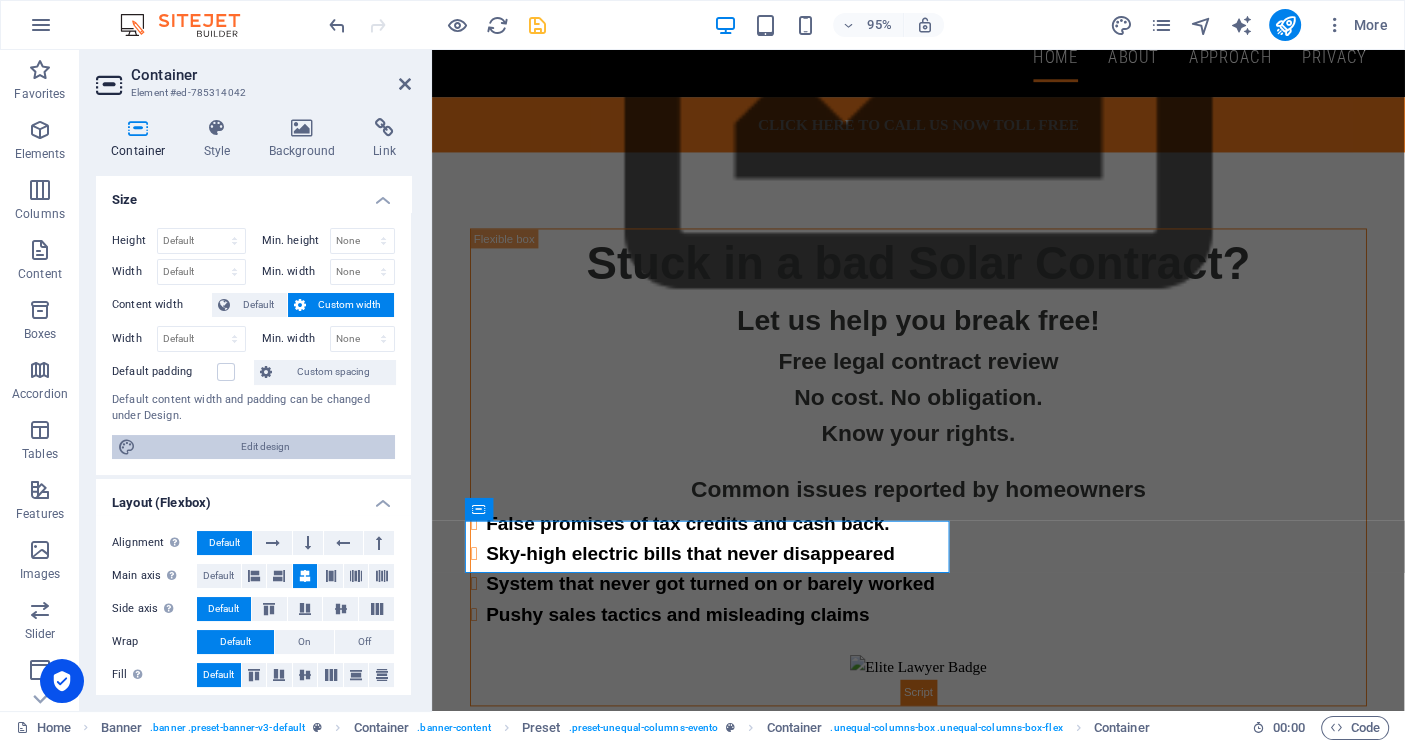 select on "px" 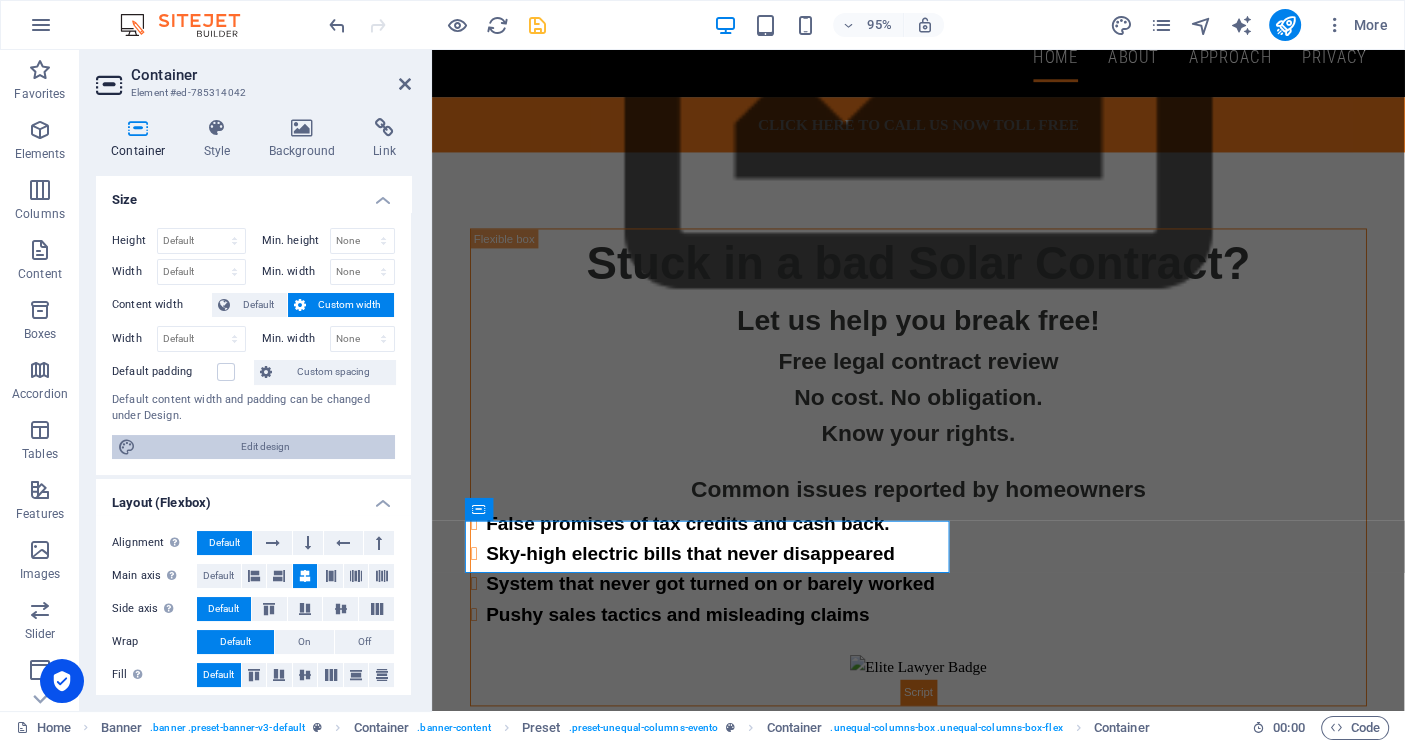 select on "300" 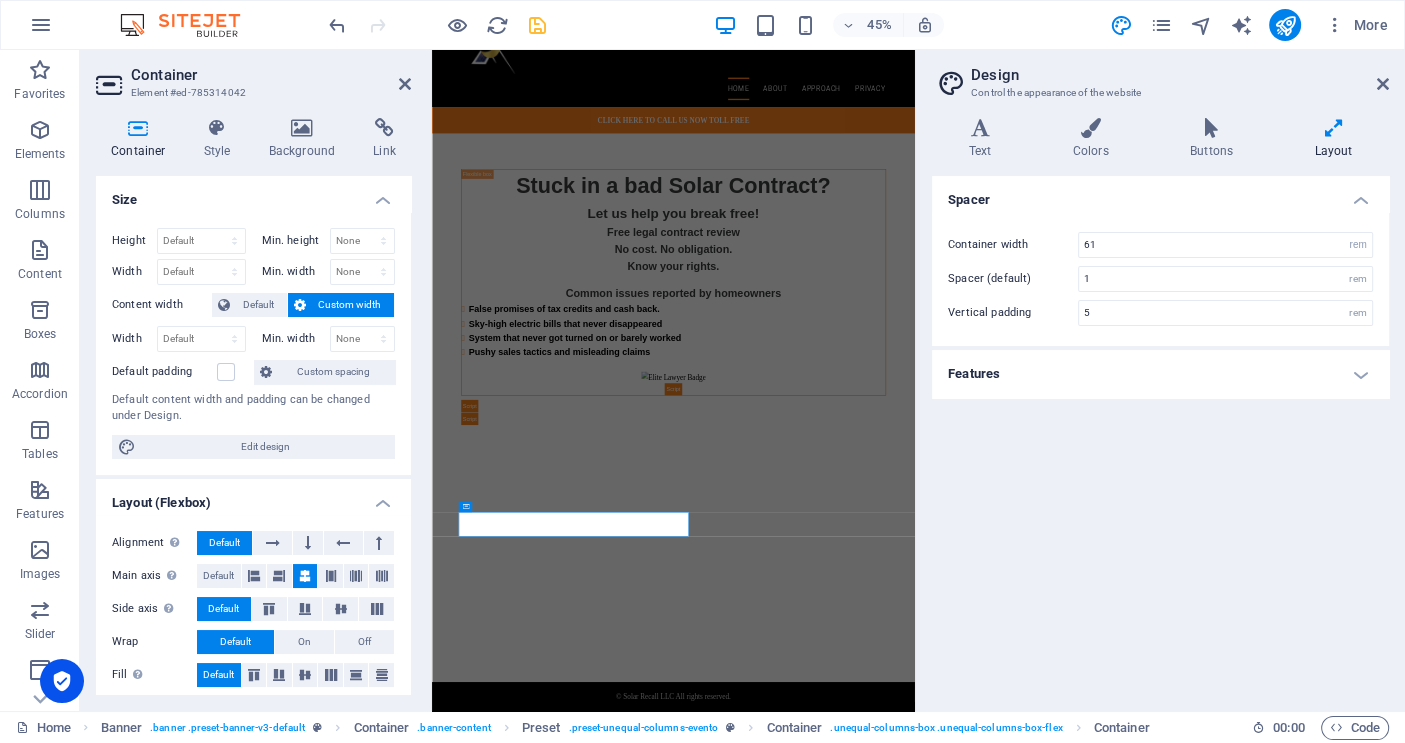 scroll, scrollTop: 35, scrollLeft: 0, axis: vertical 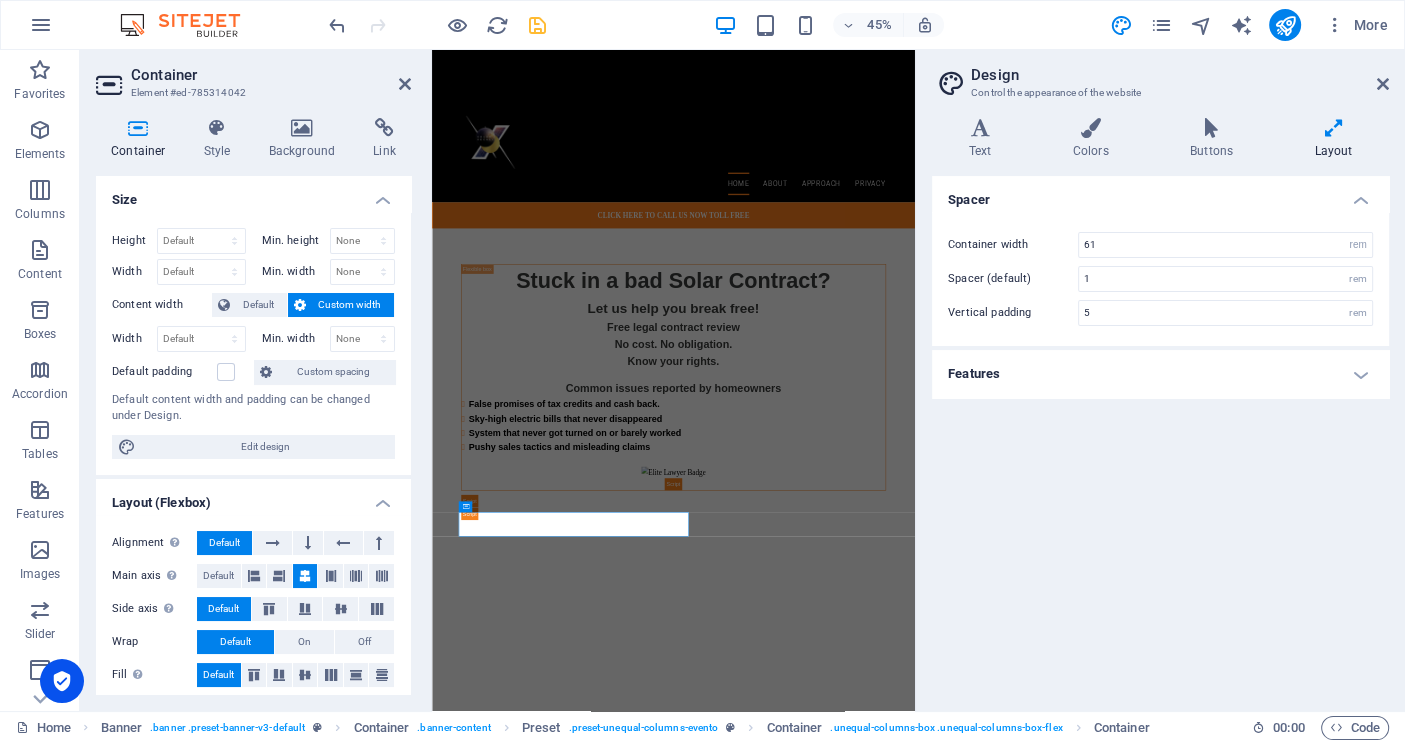click on "Features" at bounding box center (1160, 374) 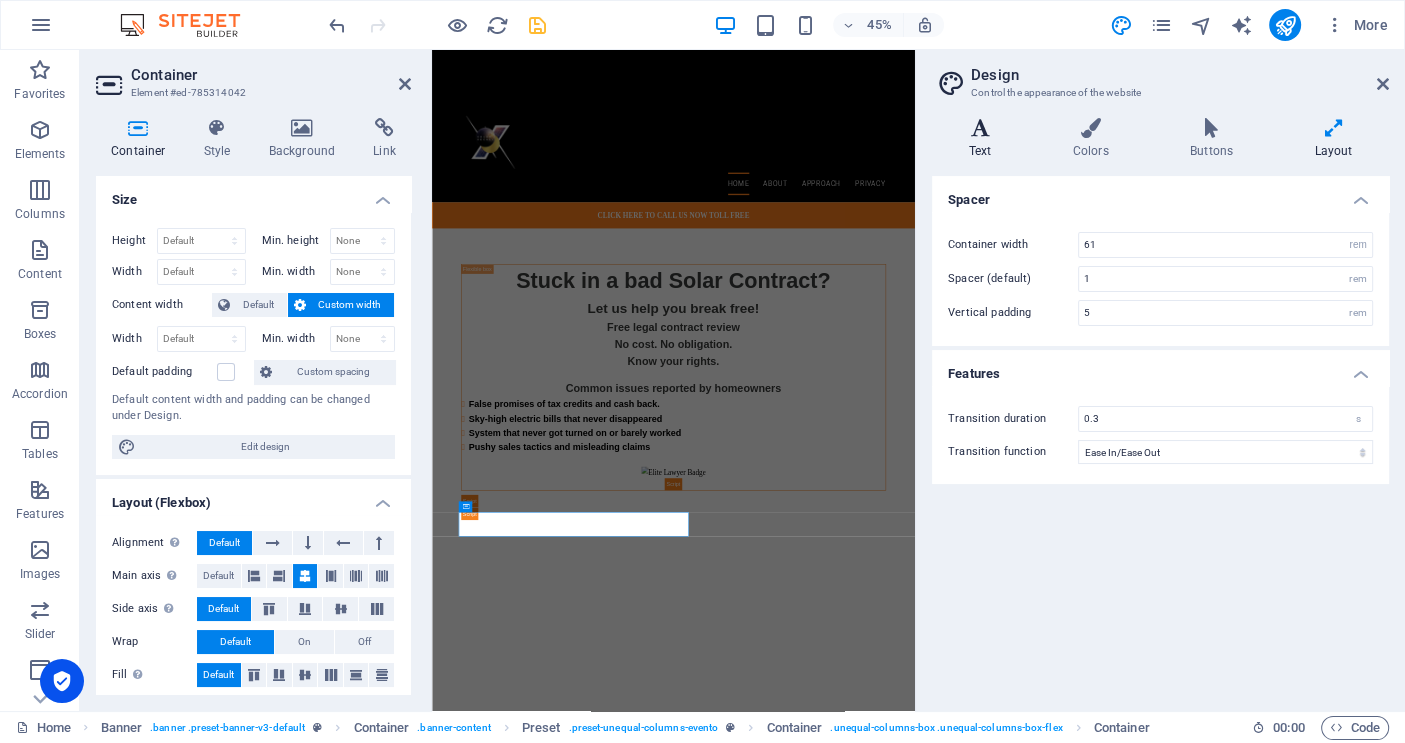 click at bounding box center (980, 128) 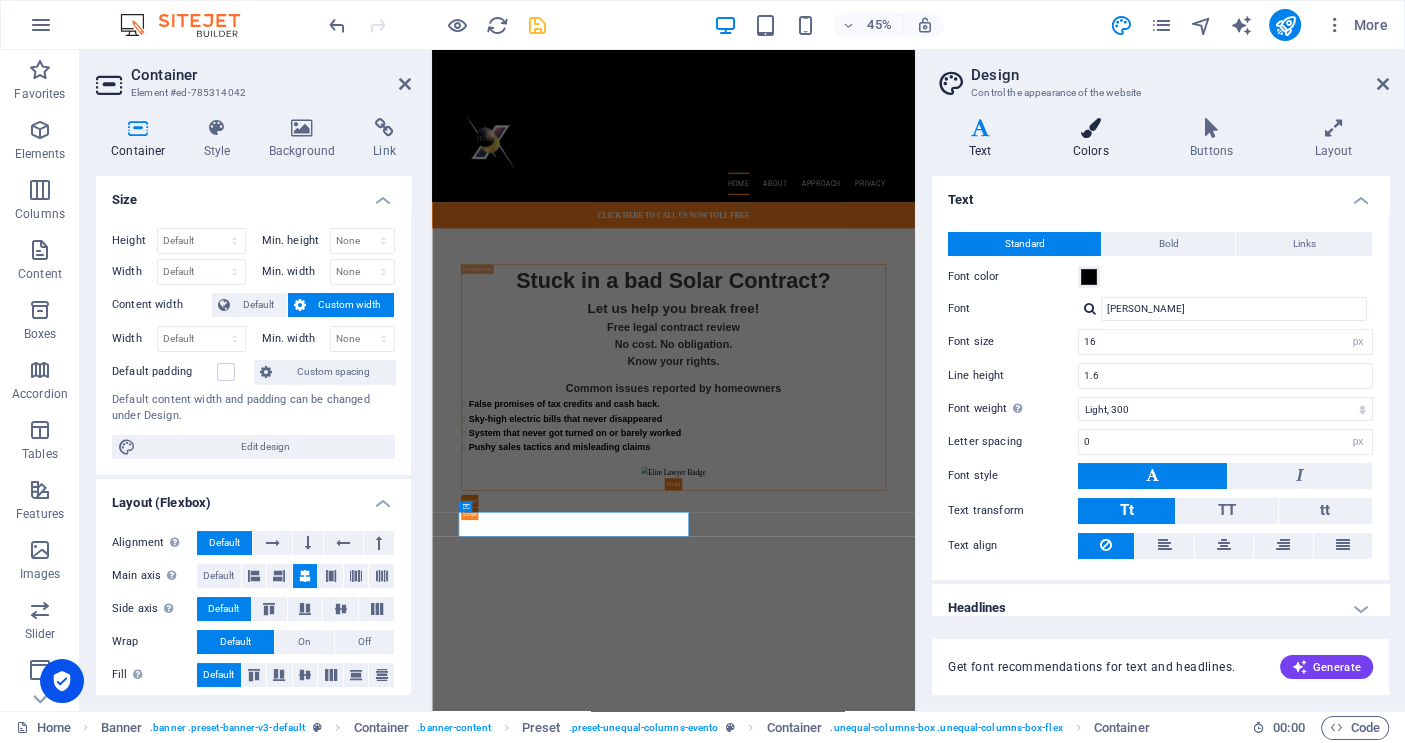 click at bounding box center (1090, 128) 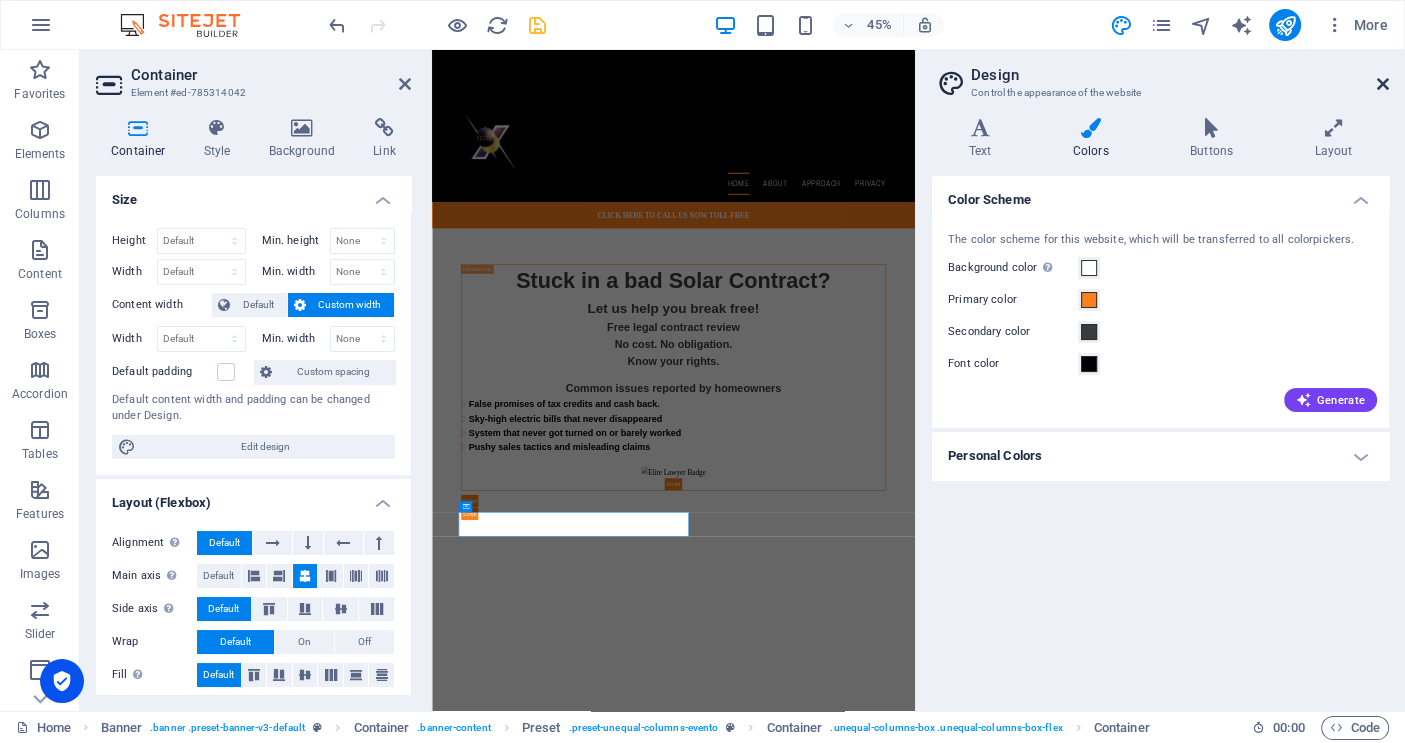 click at bounding box center [1383, 84] 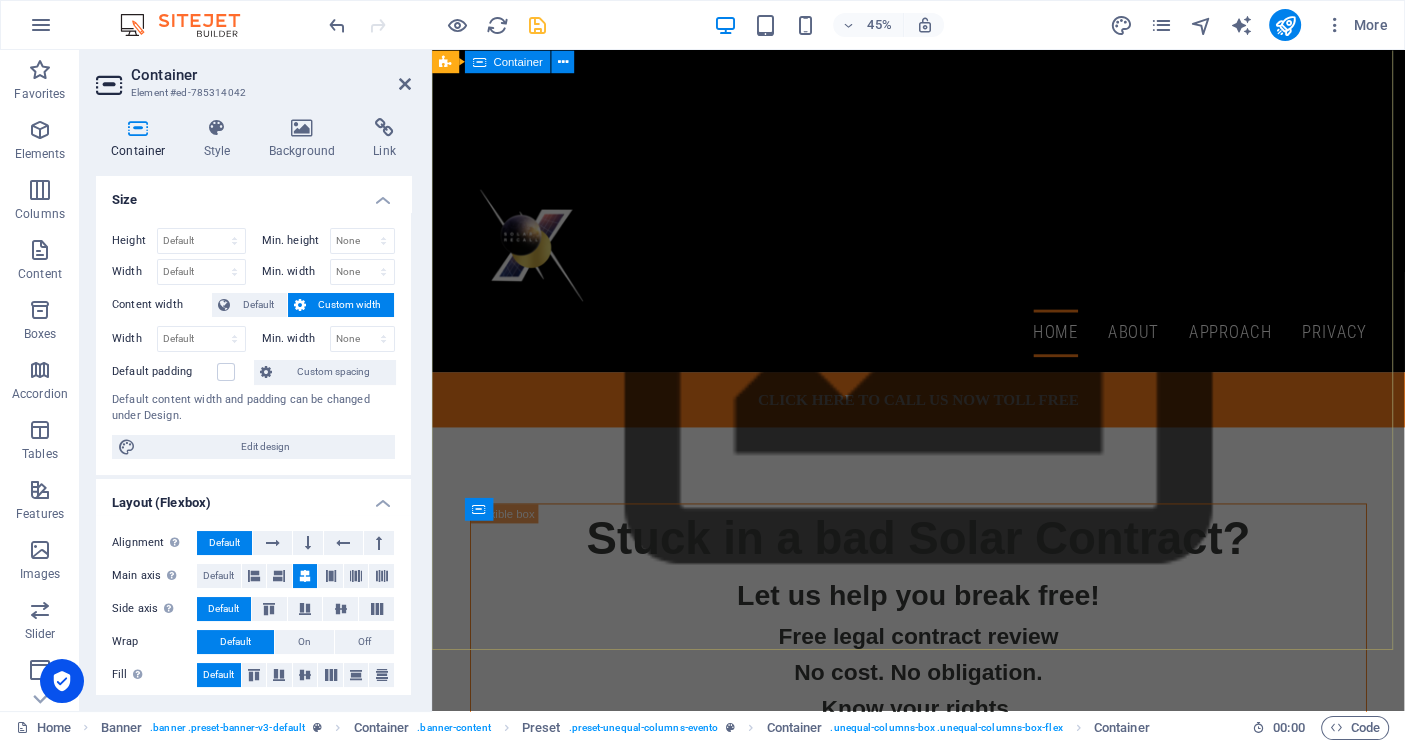 scroll, scrollTop: 325, scrollLeft: 0, axis: vertical 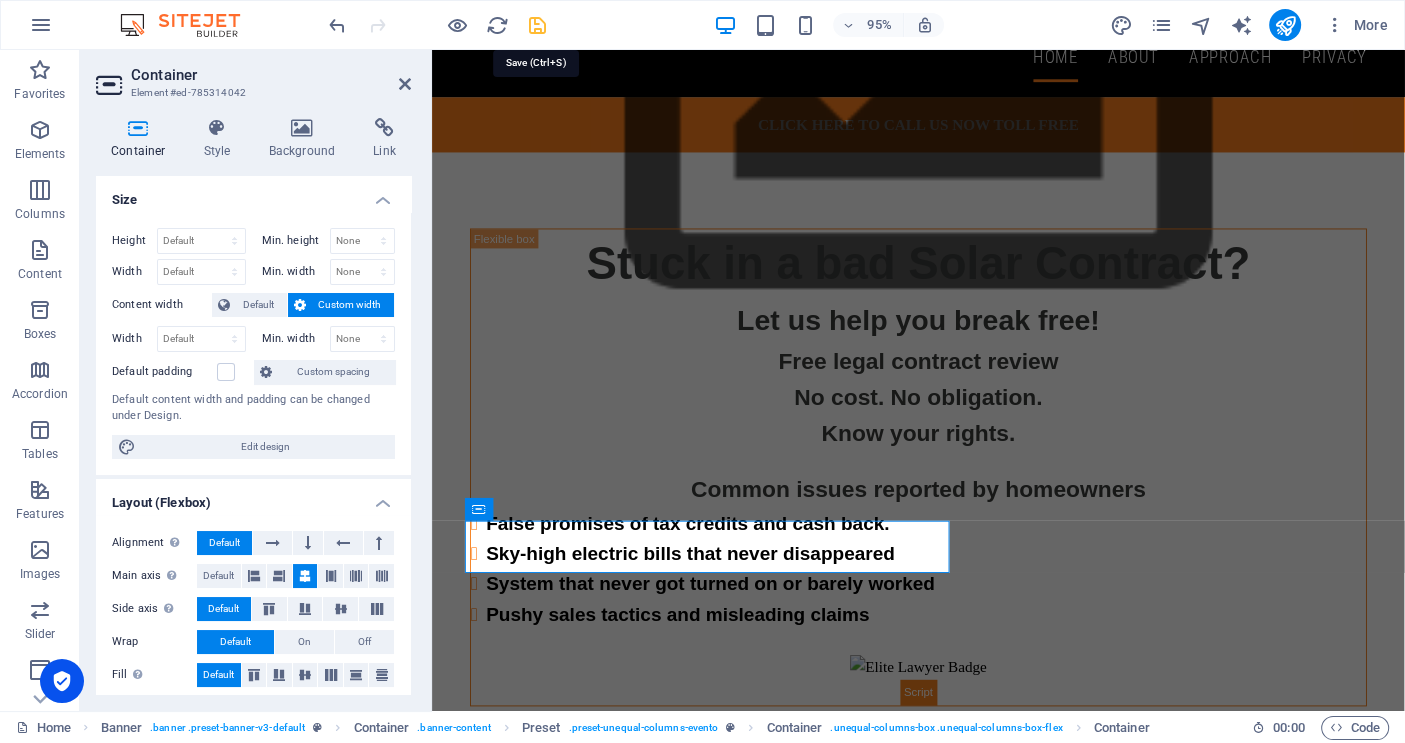 click at bounding box center (537, 25) 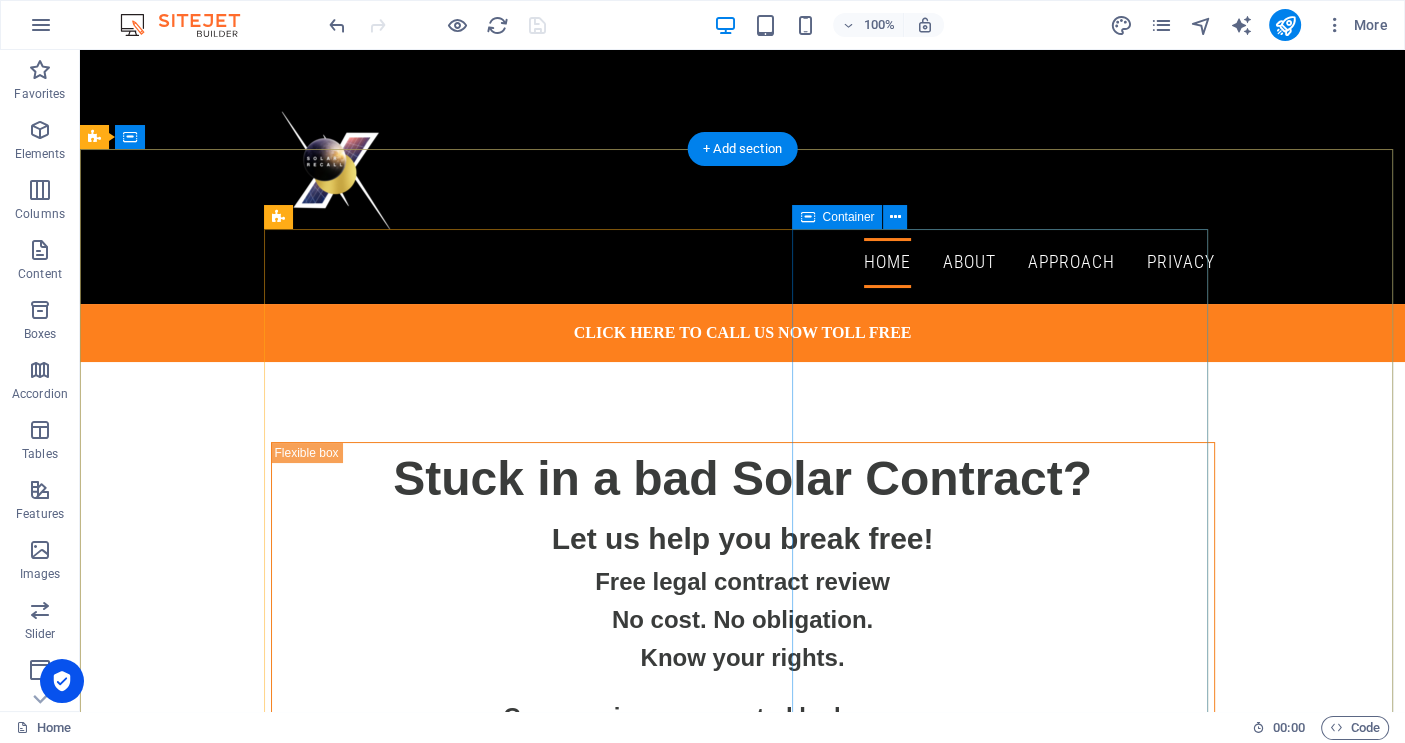 scroll, scrollTop: 0, scrollLeft: 0, axis: both 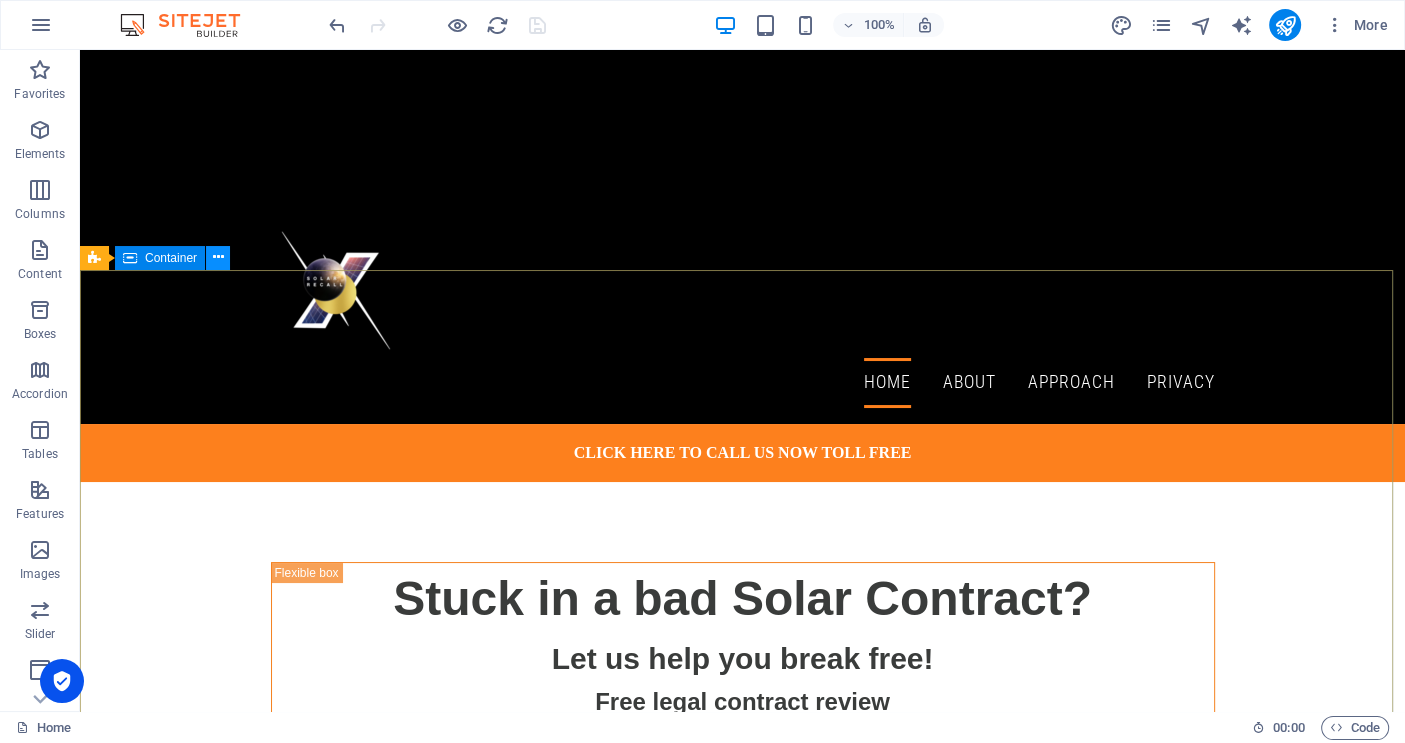 click at bounding box center (218, 258) 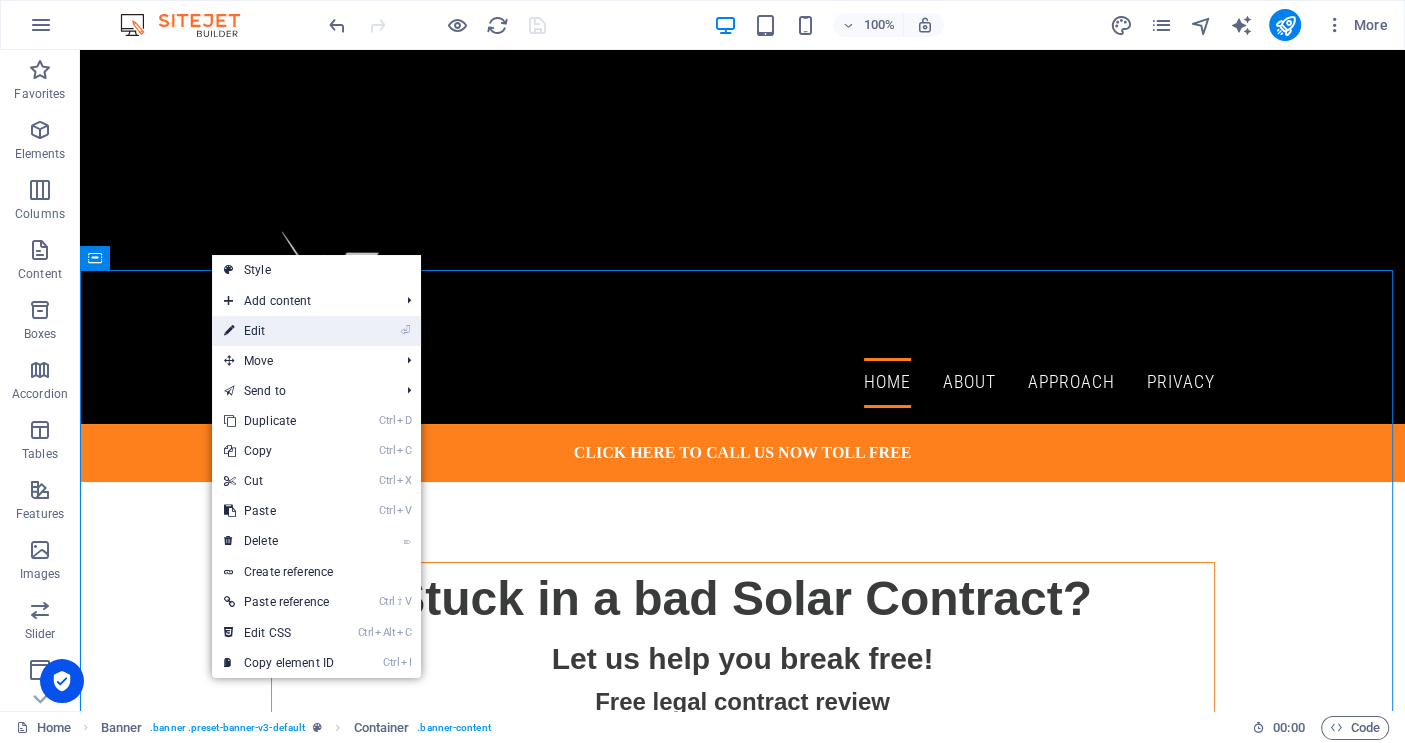click on "⏎  Edit" at bounding box center [279, 331] 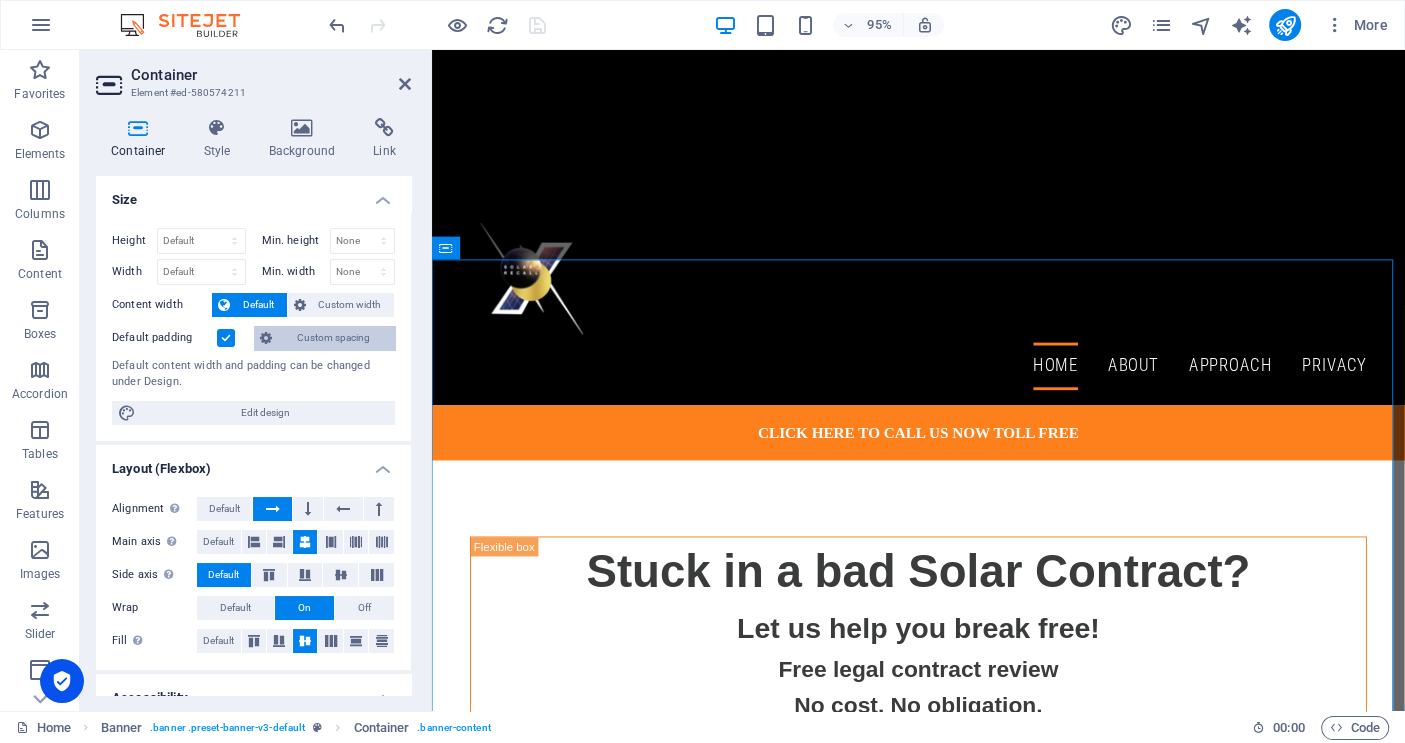 click on "Custom spacing" at bounding box center (333, 338) 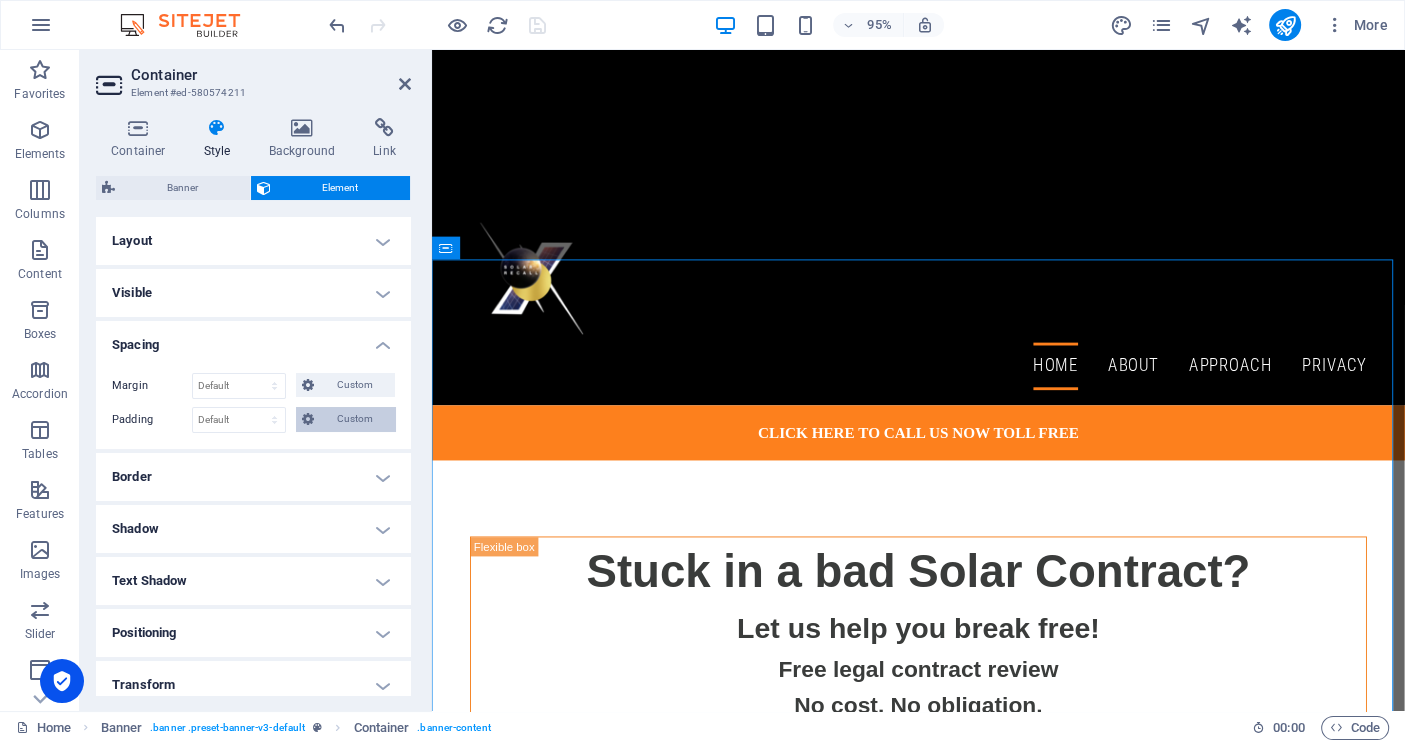 click on "Custom" at bounding box center [354, 419] 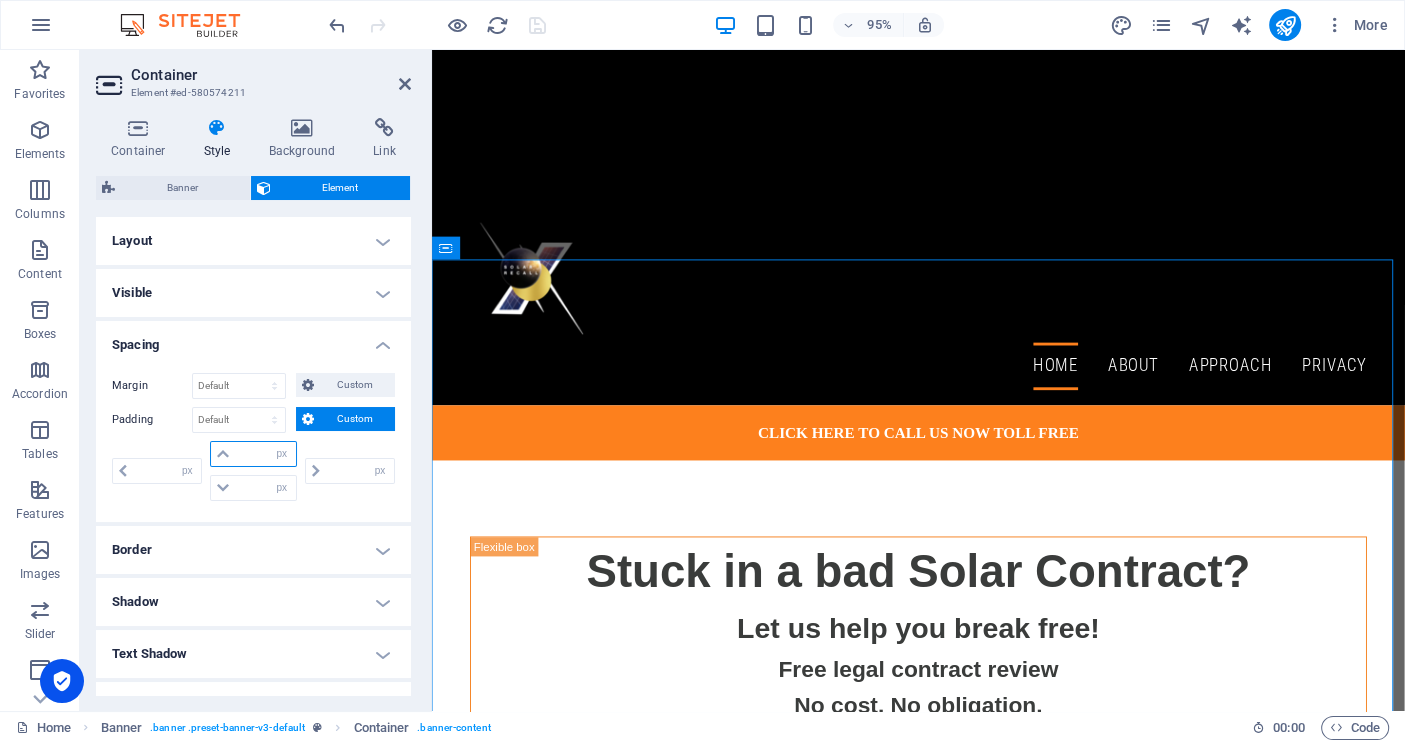click at bounding box center [265, 454] 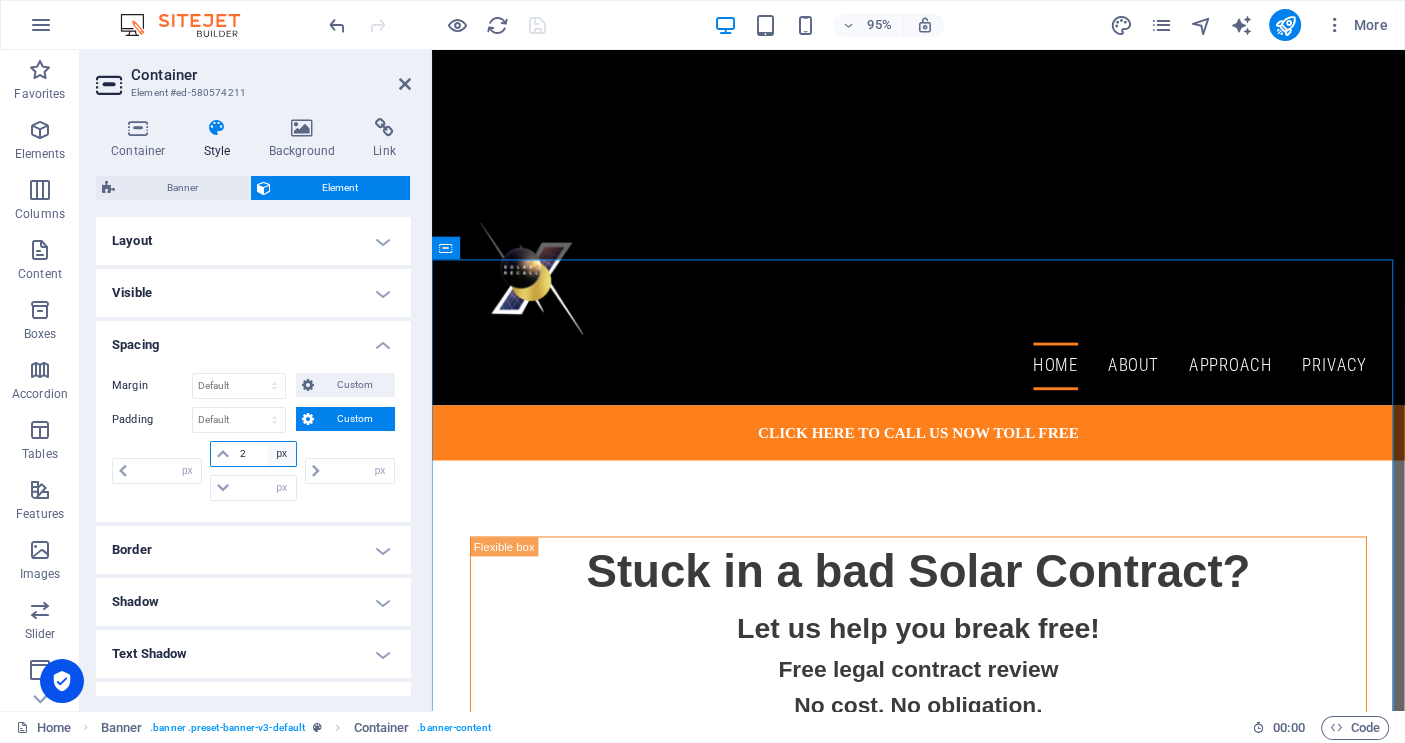 type on "25" 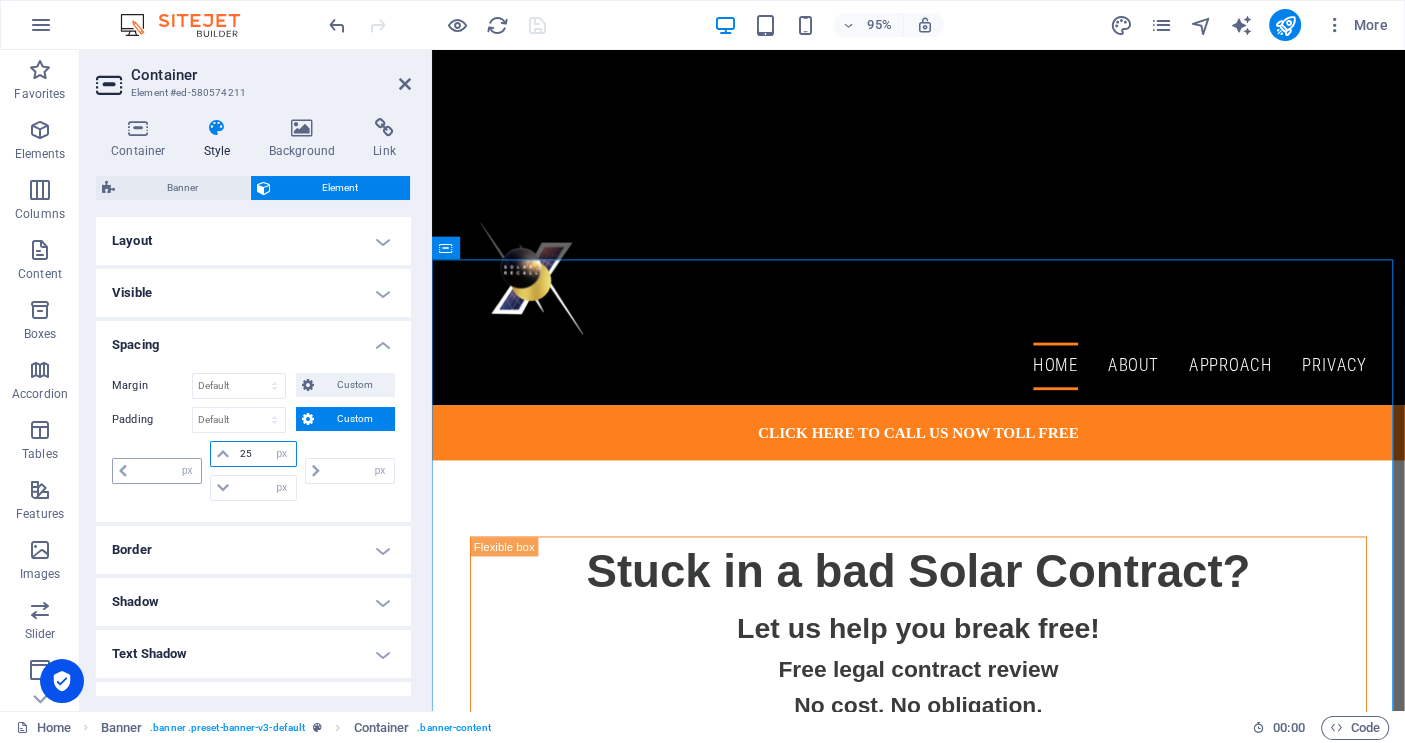 type on "0" 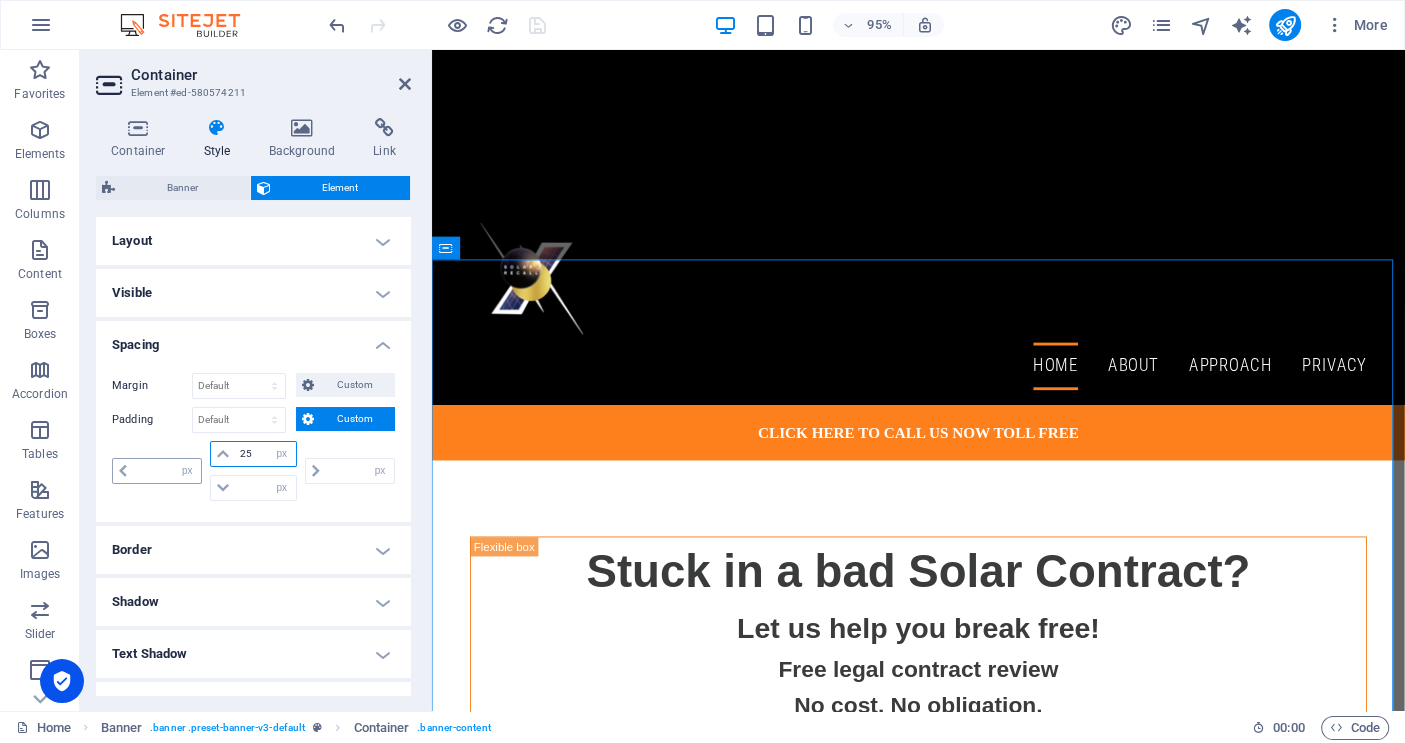 type on "0" 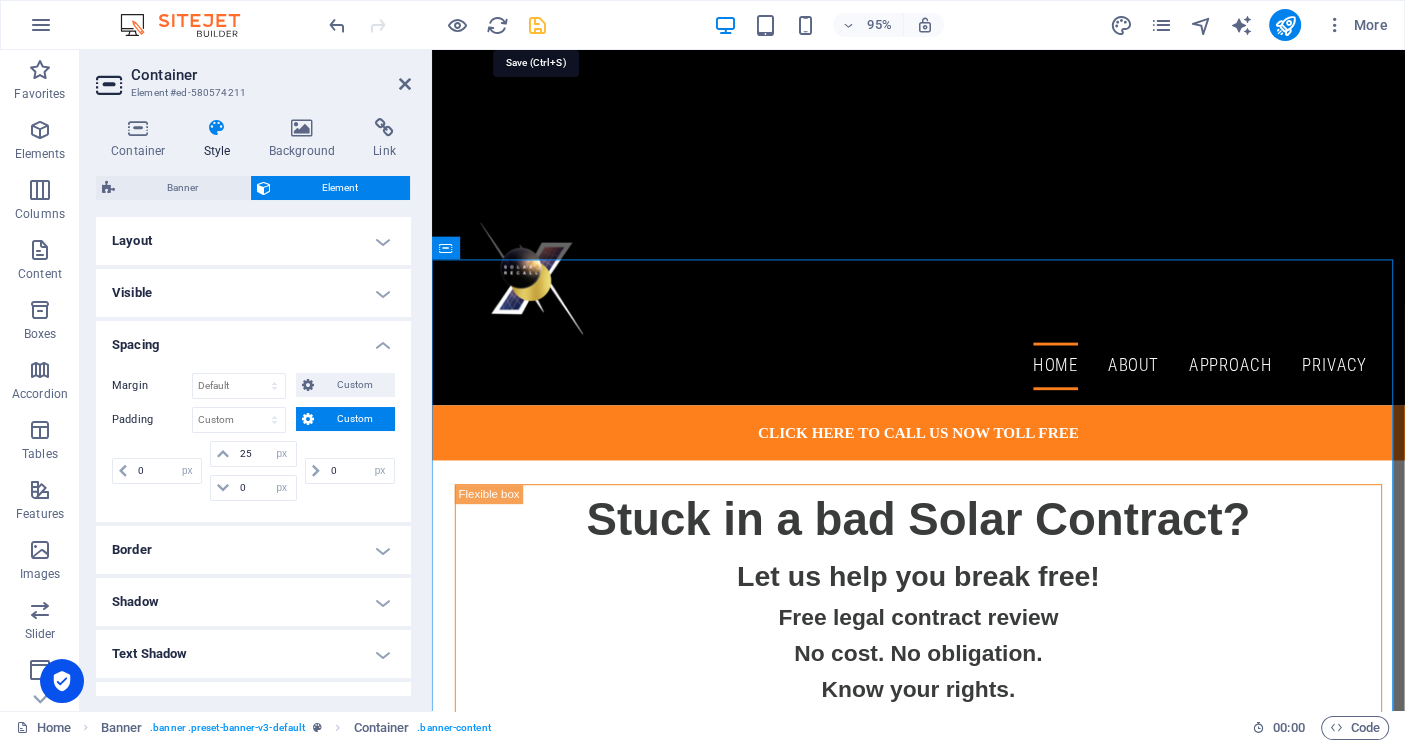 click at bounding box center (537, 25) 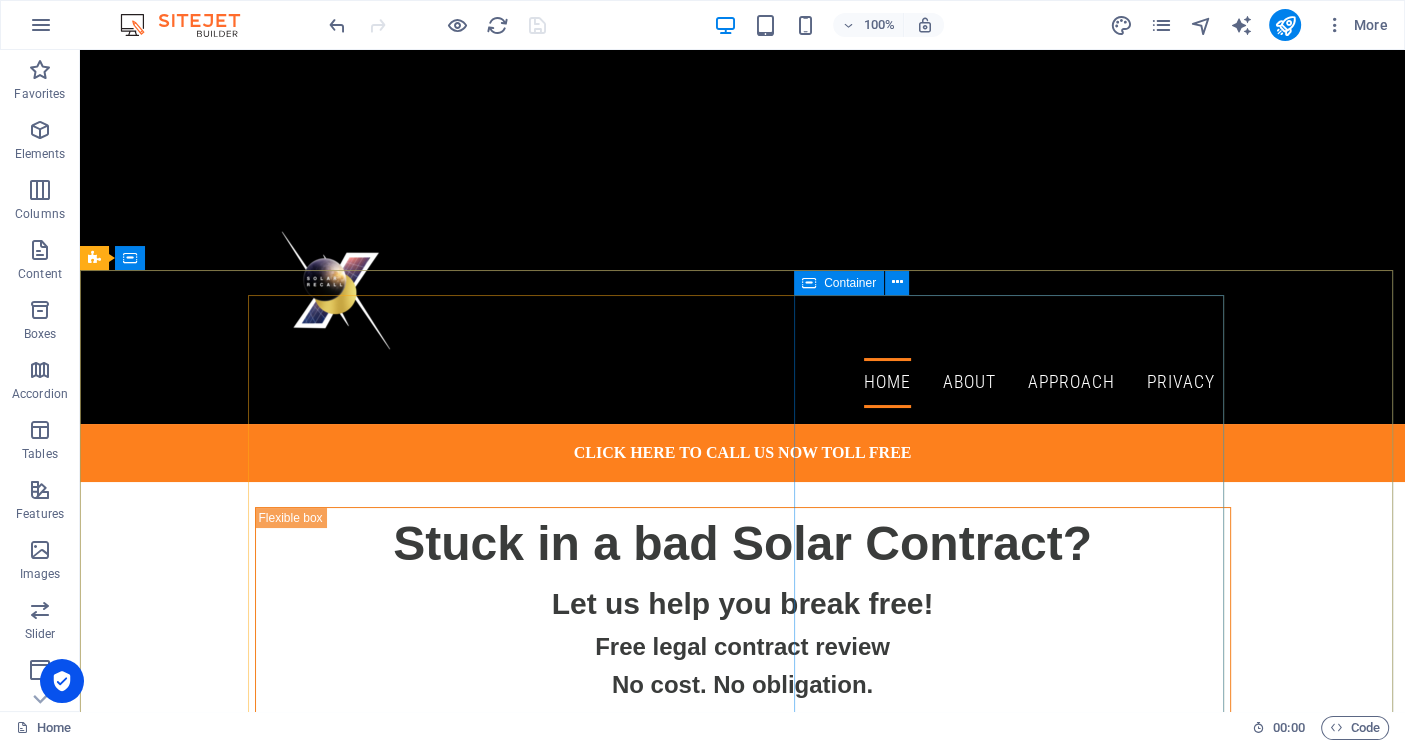 click on "Container" at bounding box center (850, 283) 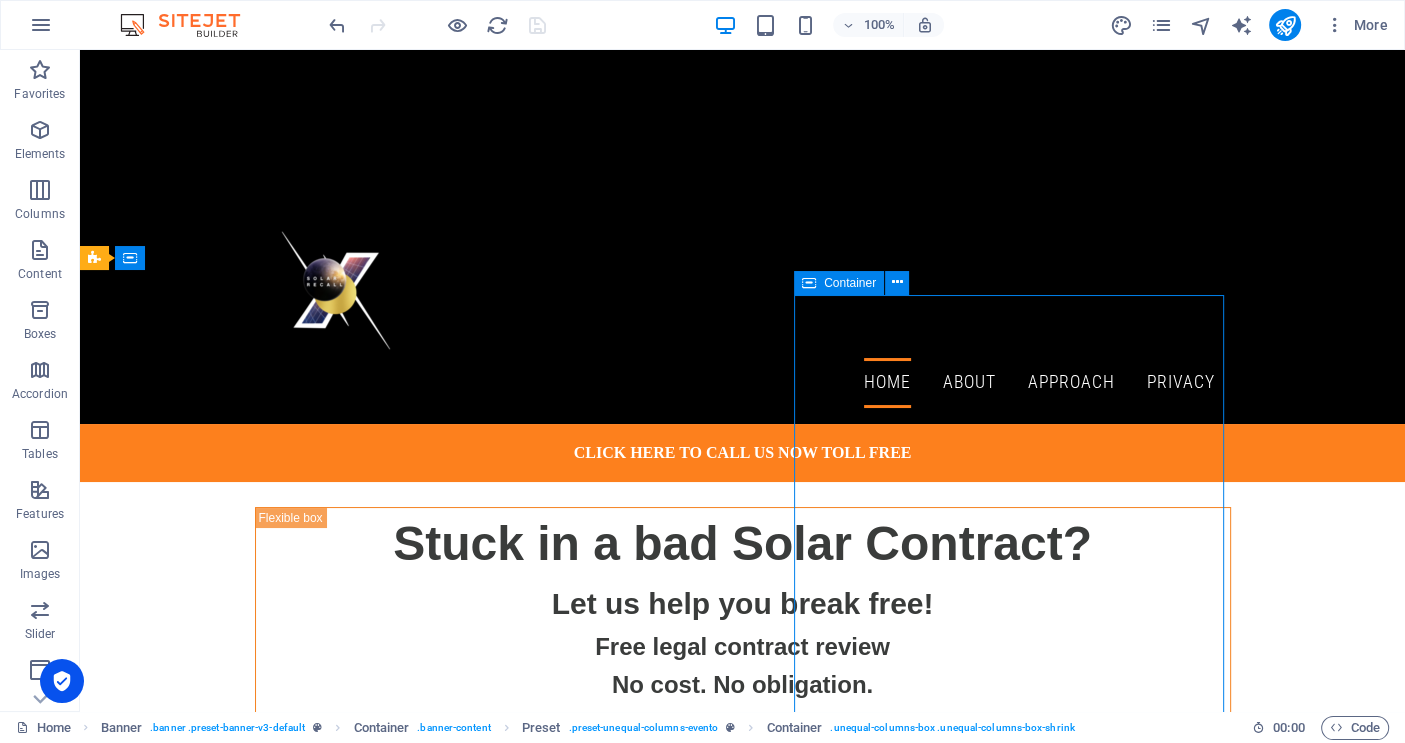 click on "Container" at bounding box center (850, 283) 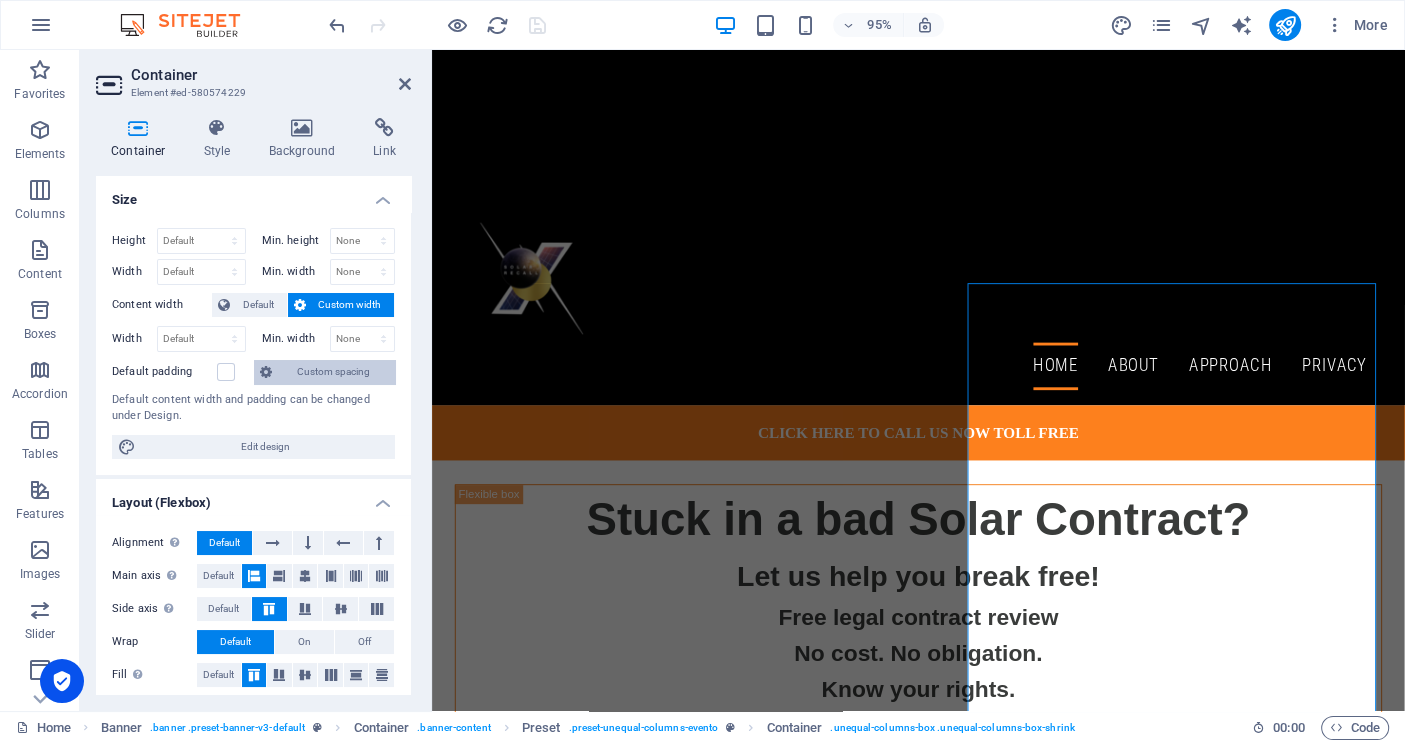 click on "Custom spacing" at bounding box center (333, 372) 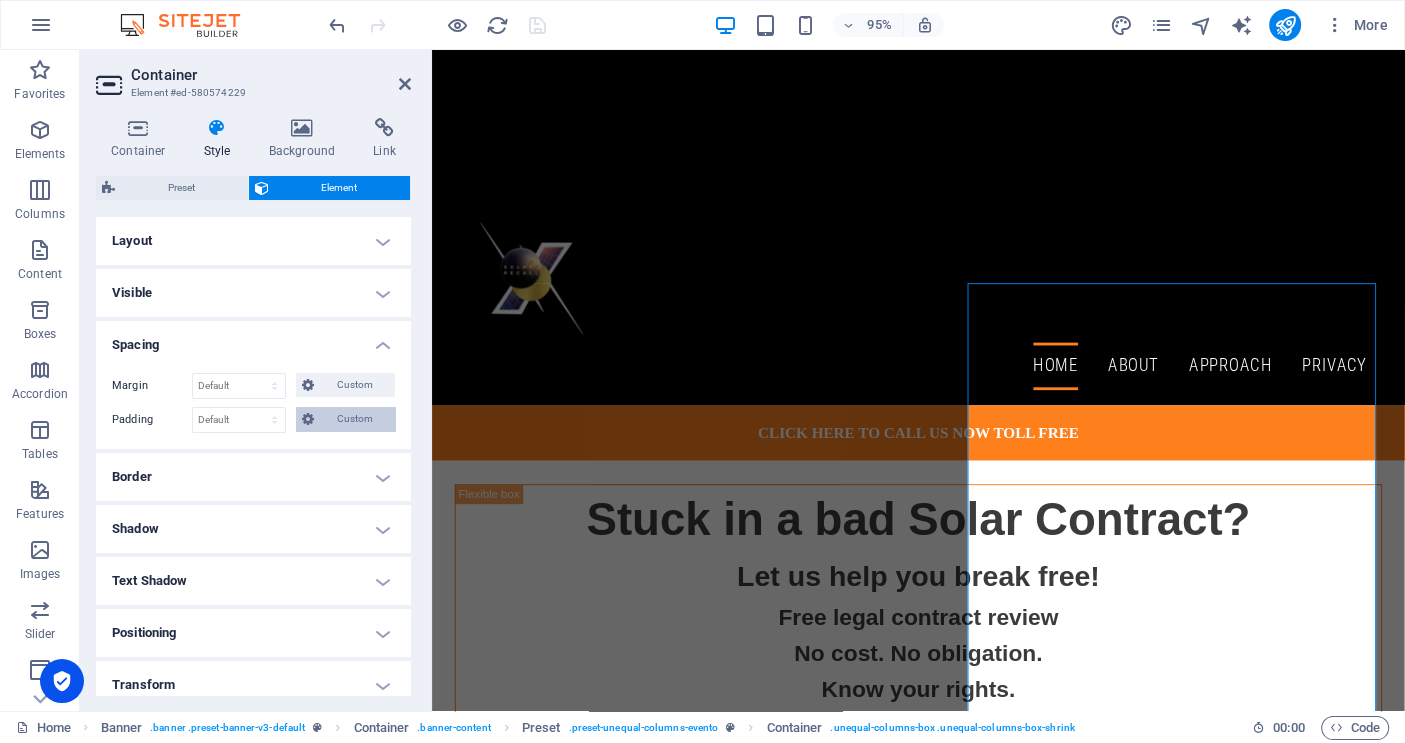 click on "Custom" at bounding box center (354, 419) 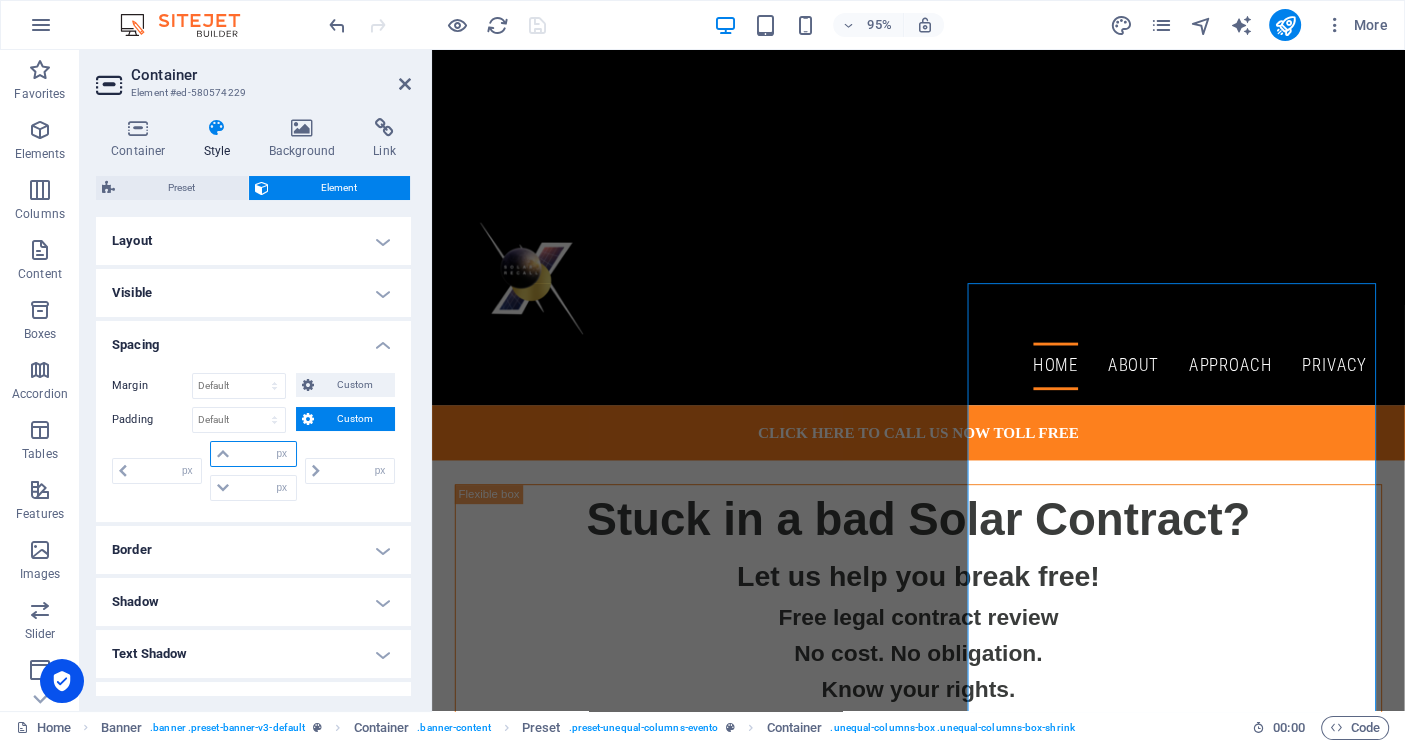 click at bounding box center [265, 454] 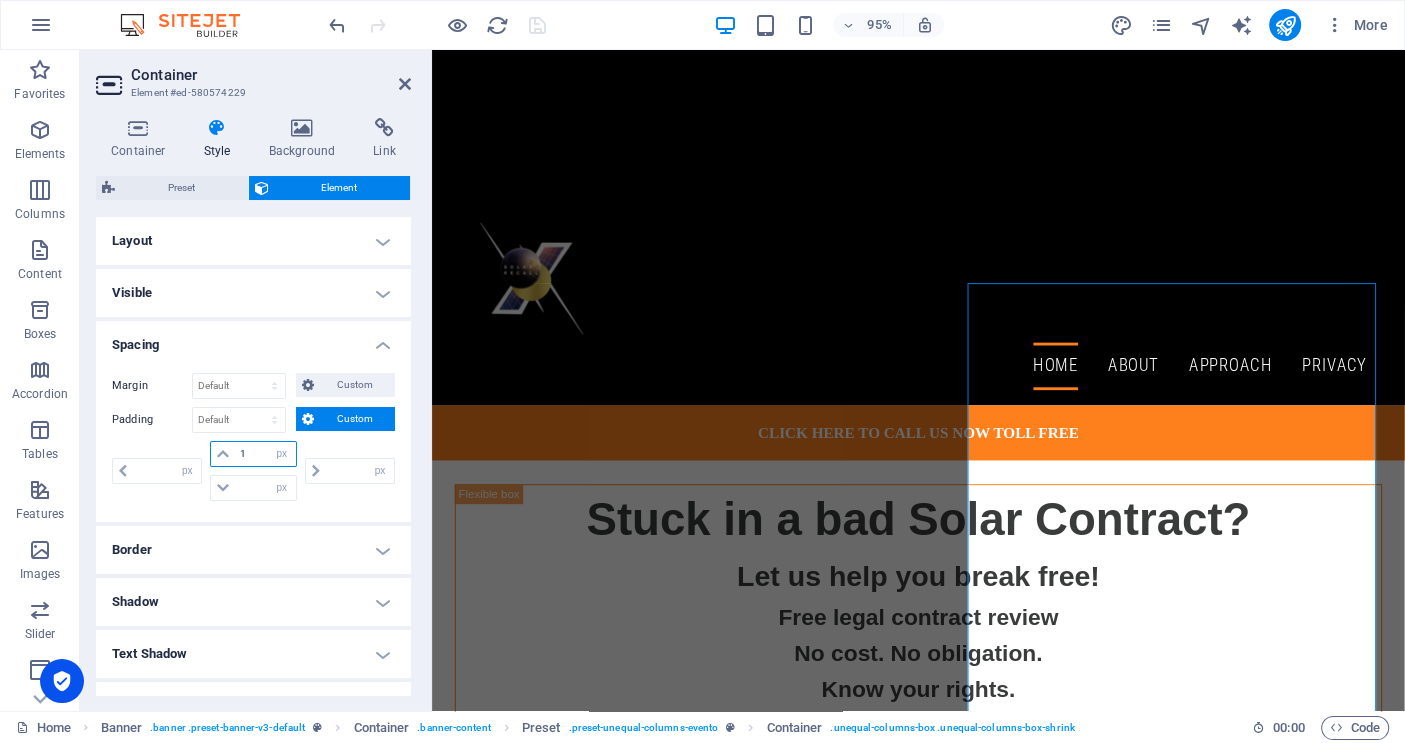 type on "15" 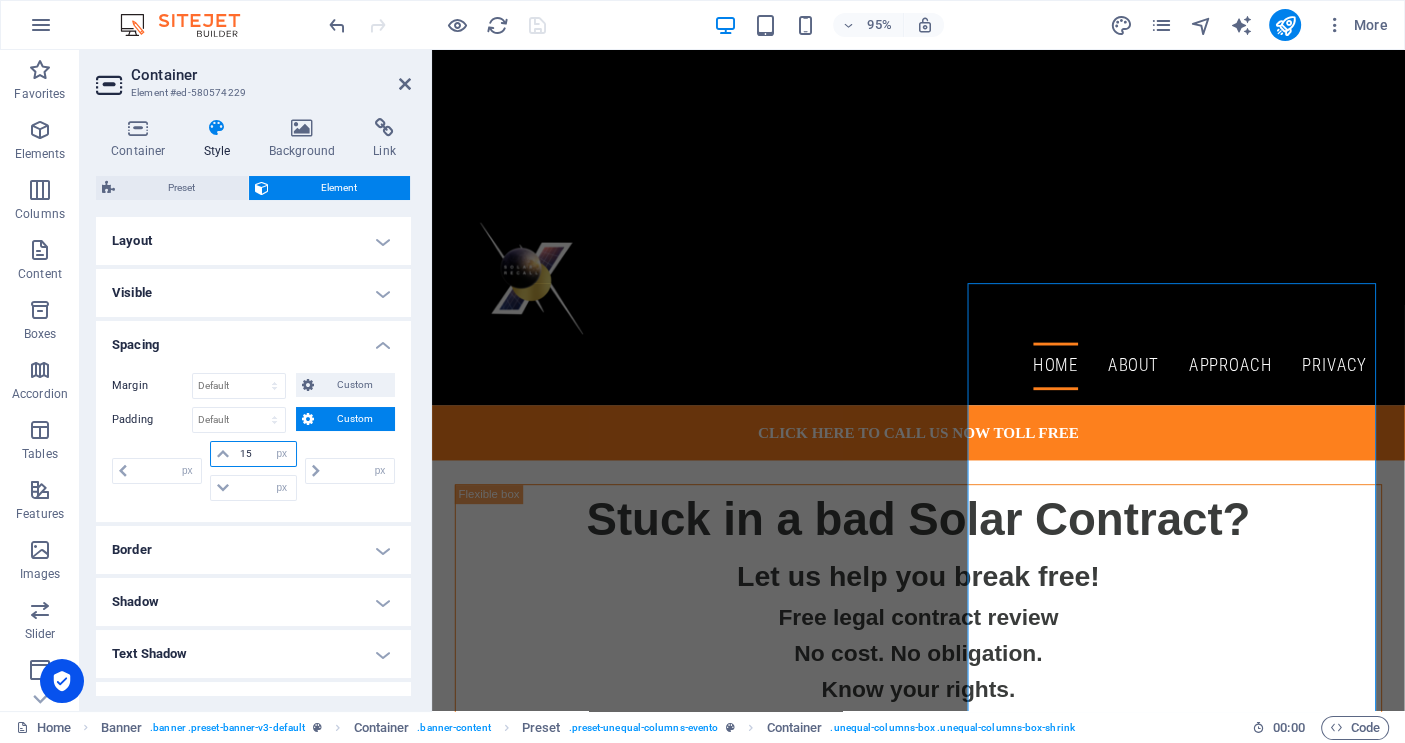type on "0" 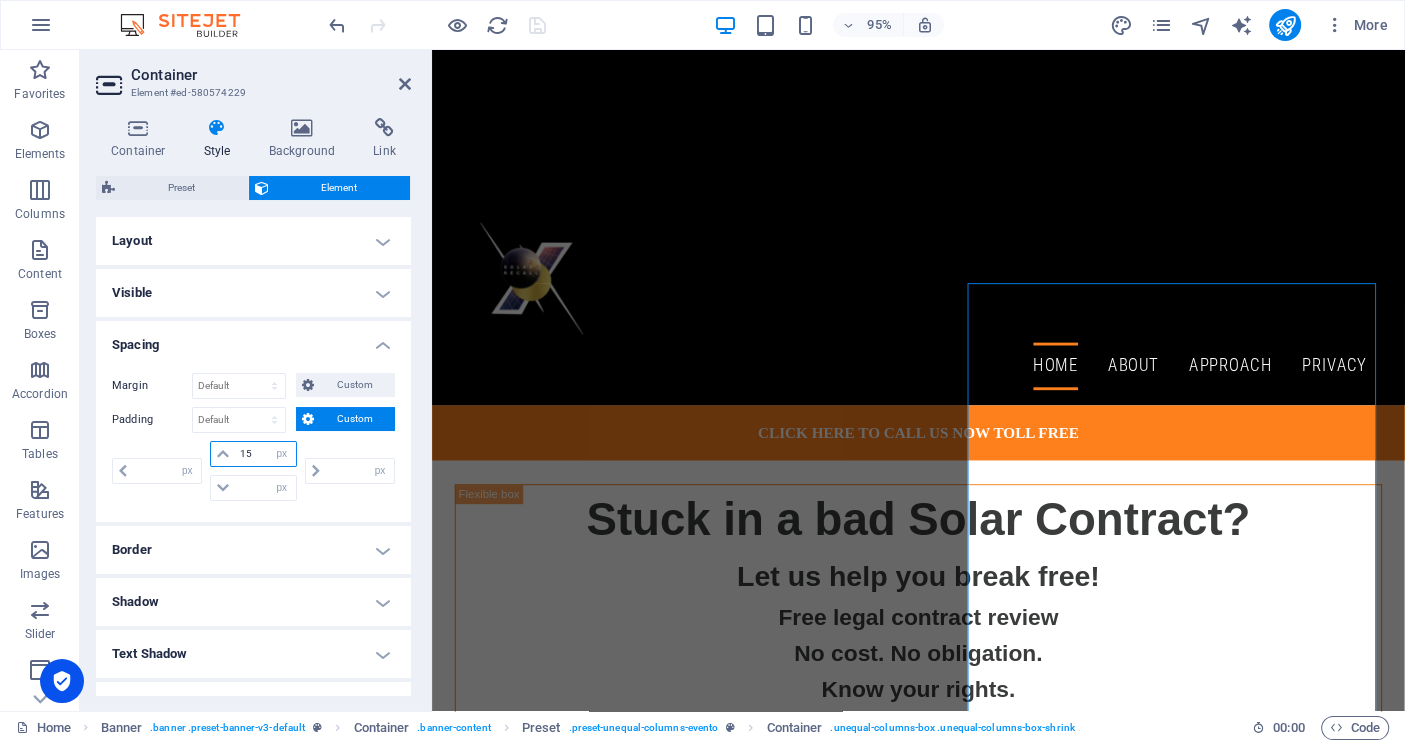 type on "0" 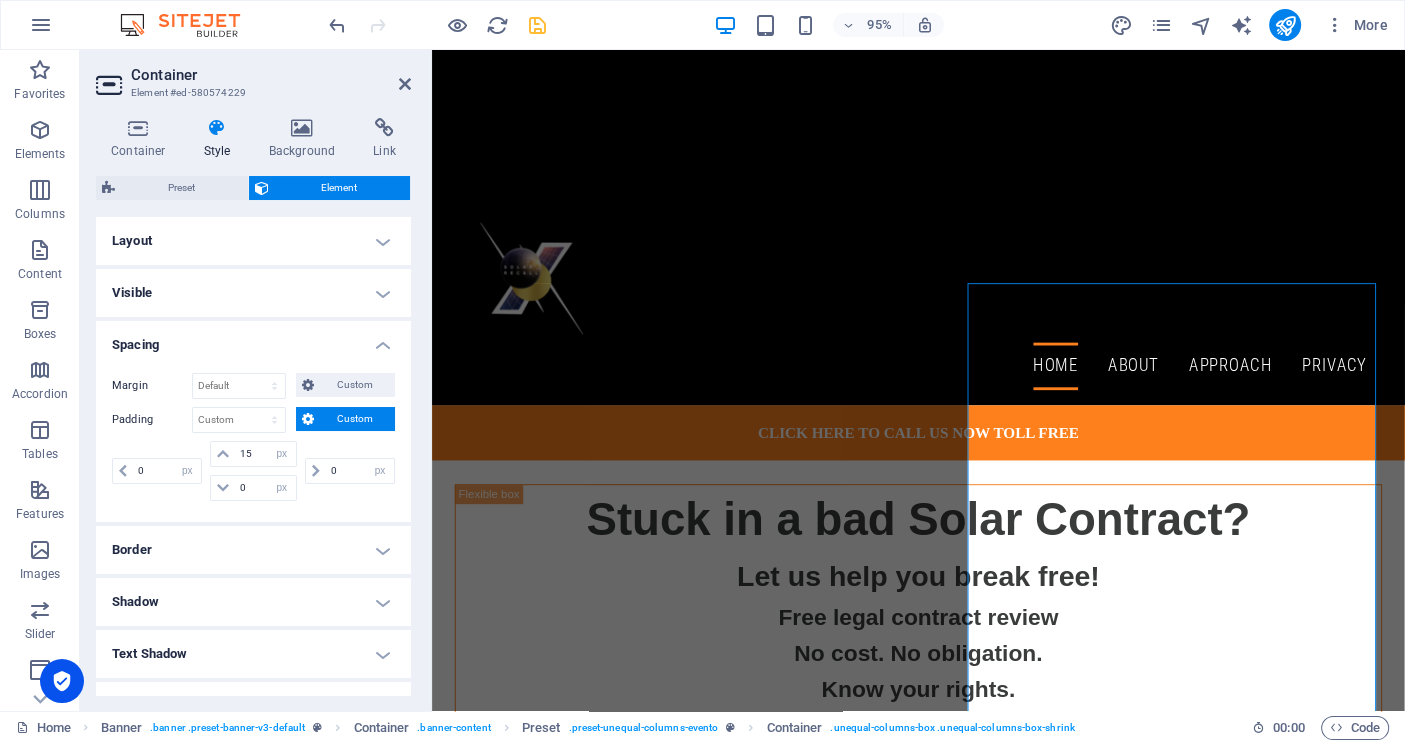 click at bounding box center [537, 25] 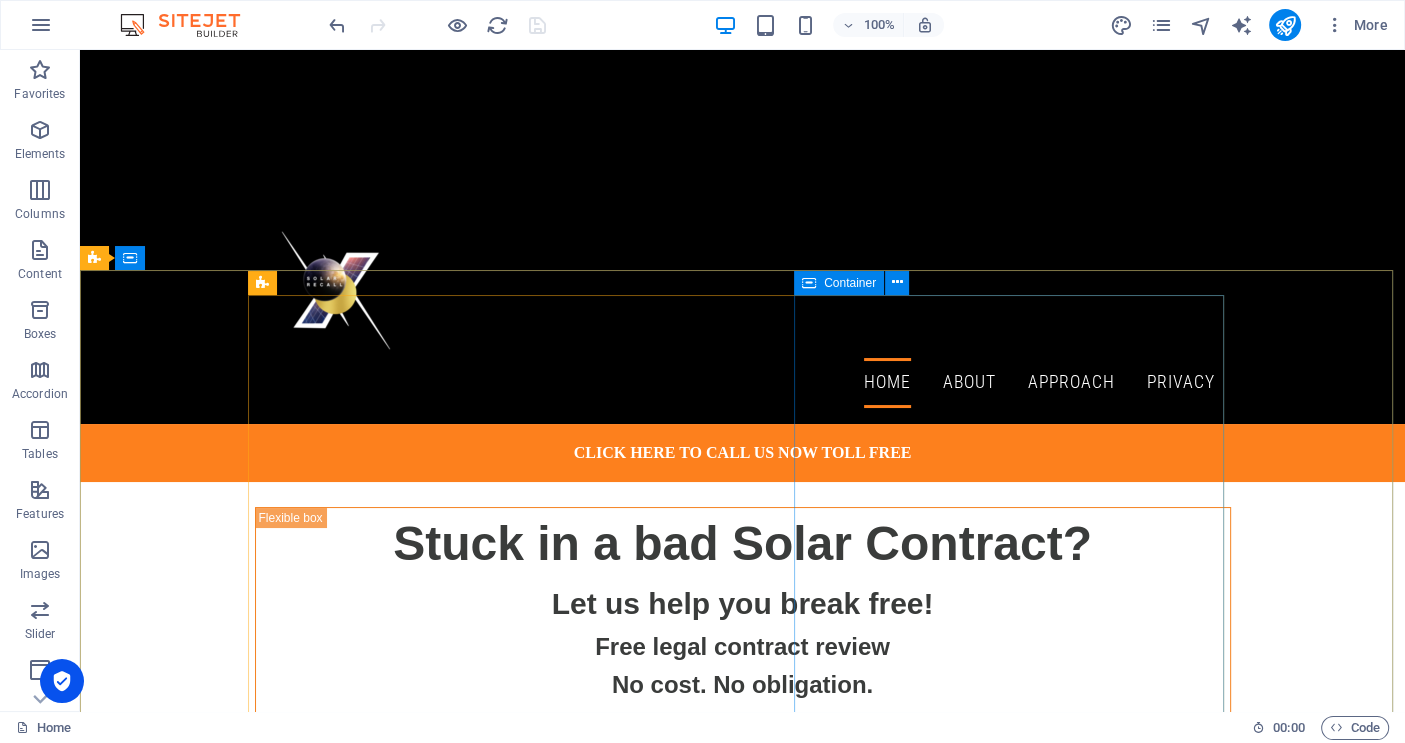 click on "Container" at bounding box center [850, 283] 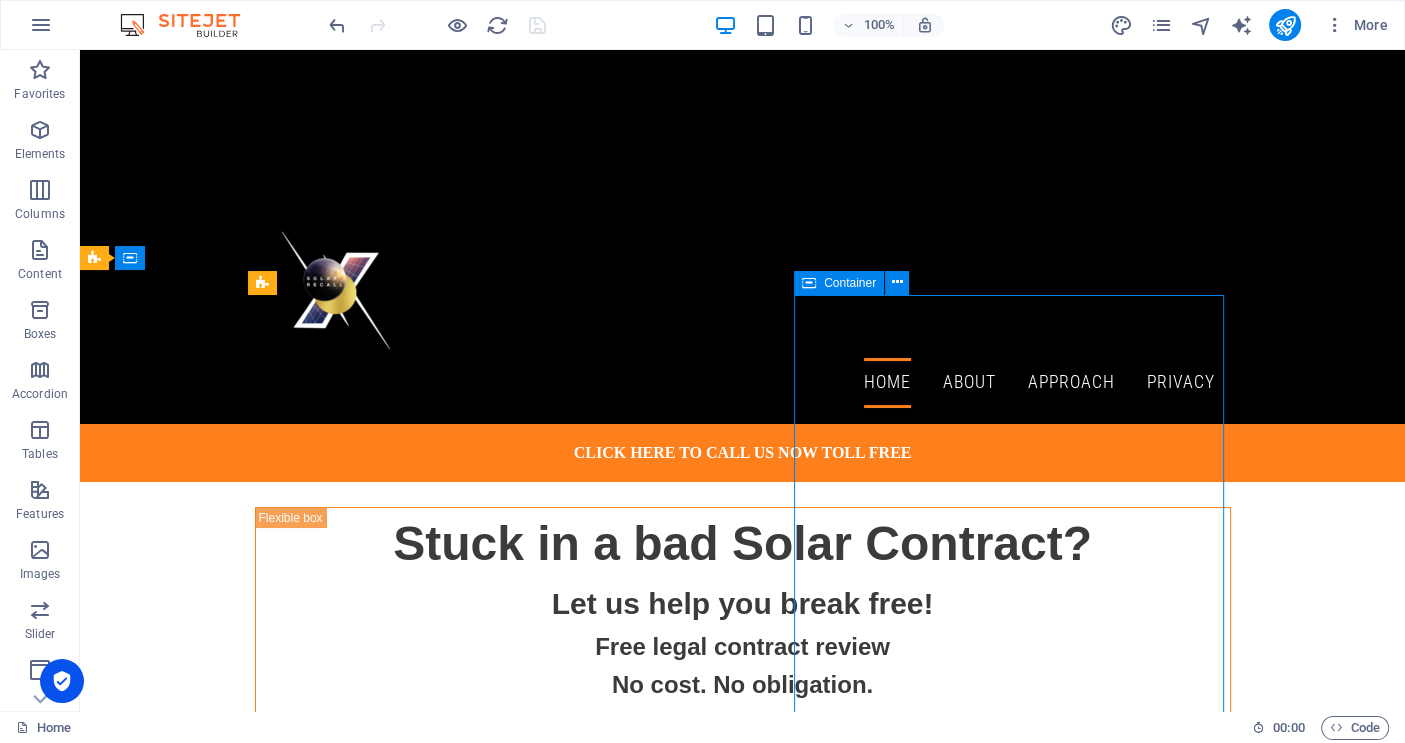 click on "Container" at bounding box center (850, 283) 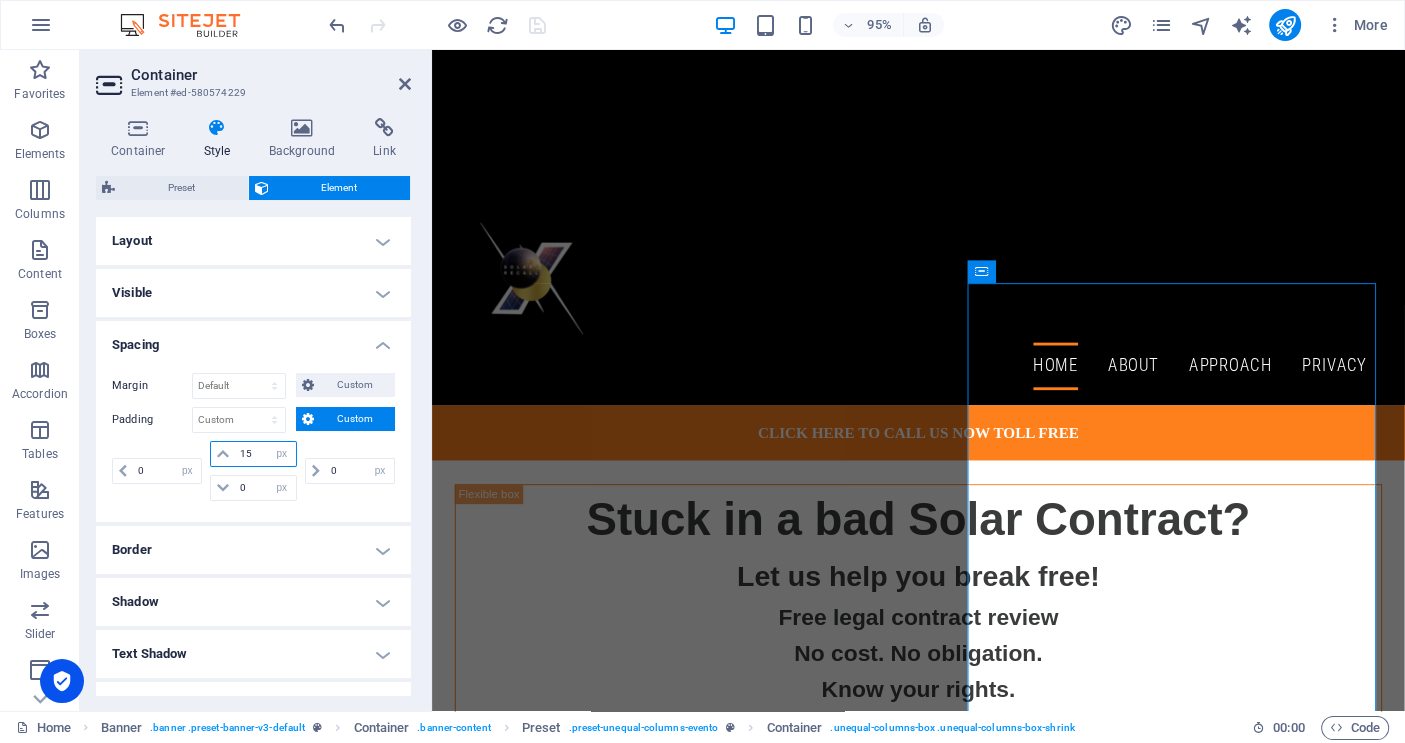 drag, startPoint x: 254, startPoint y: 457, endPoint x: 233, endPoint y: 454, distance: 21.213203 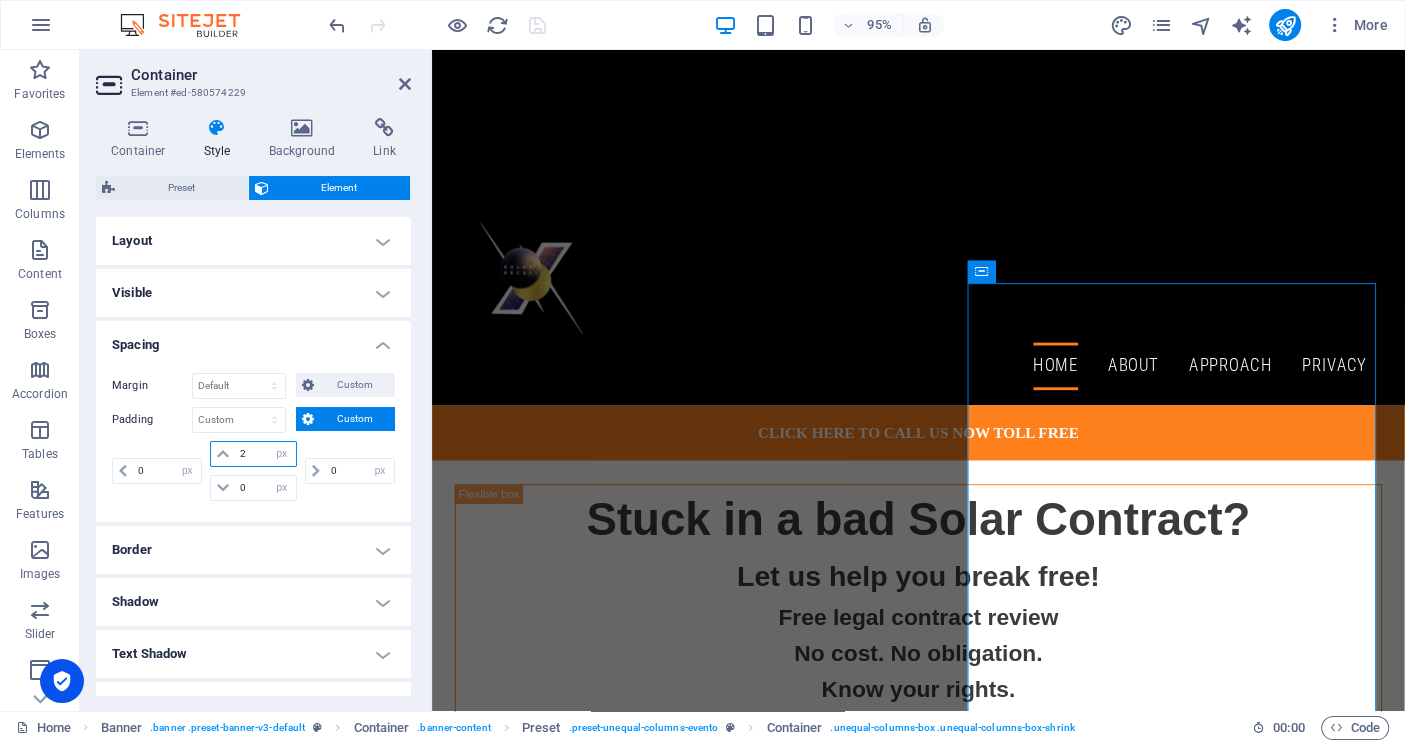 type on "25" 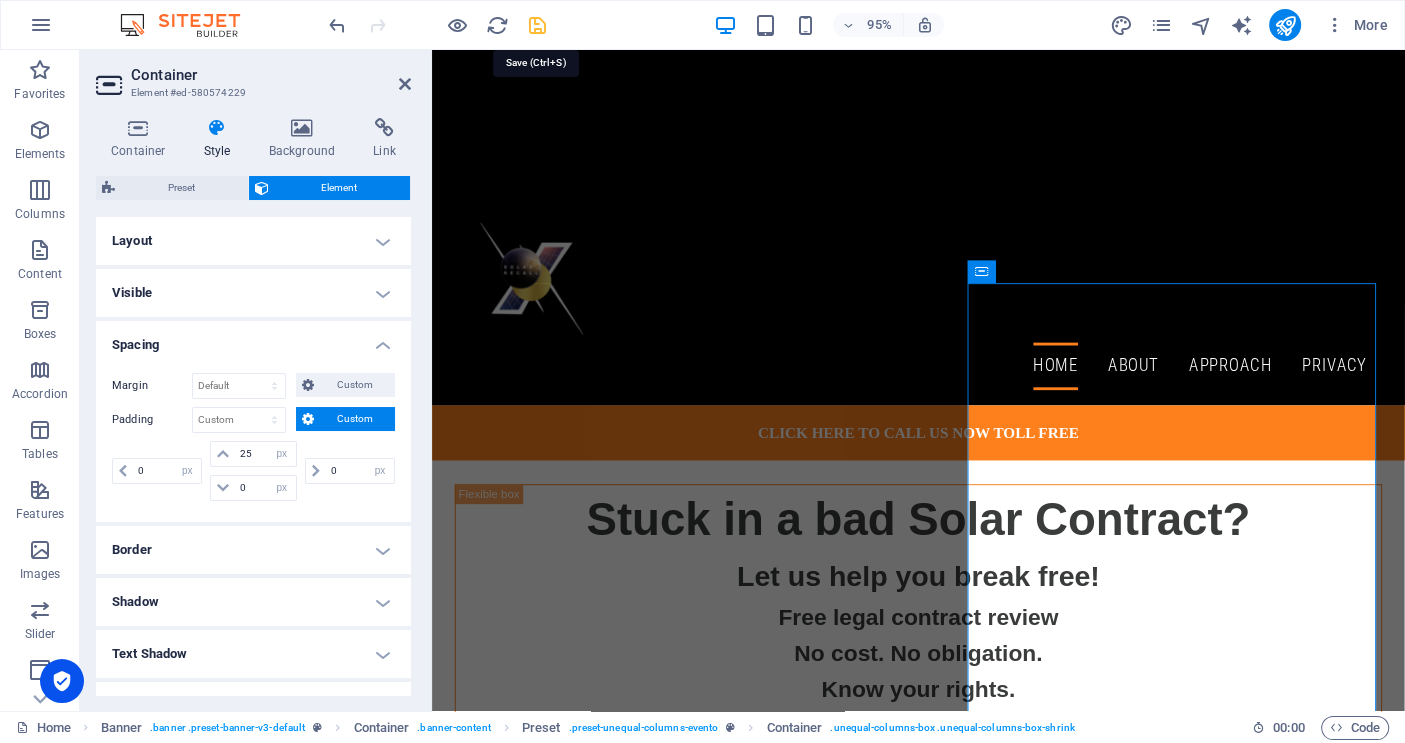 click at bounding box center (537, 25) 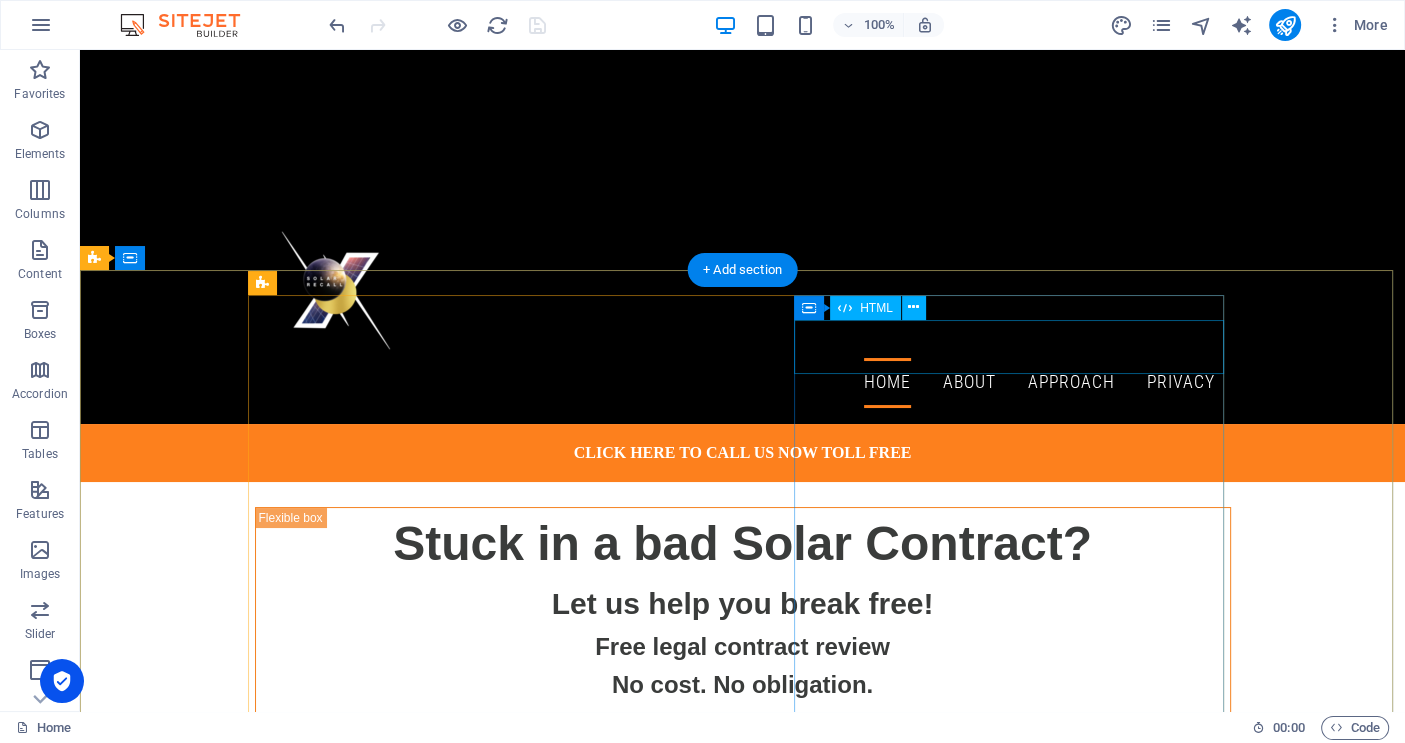 click at bounding box center [743, 1071] 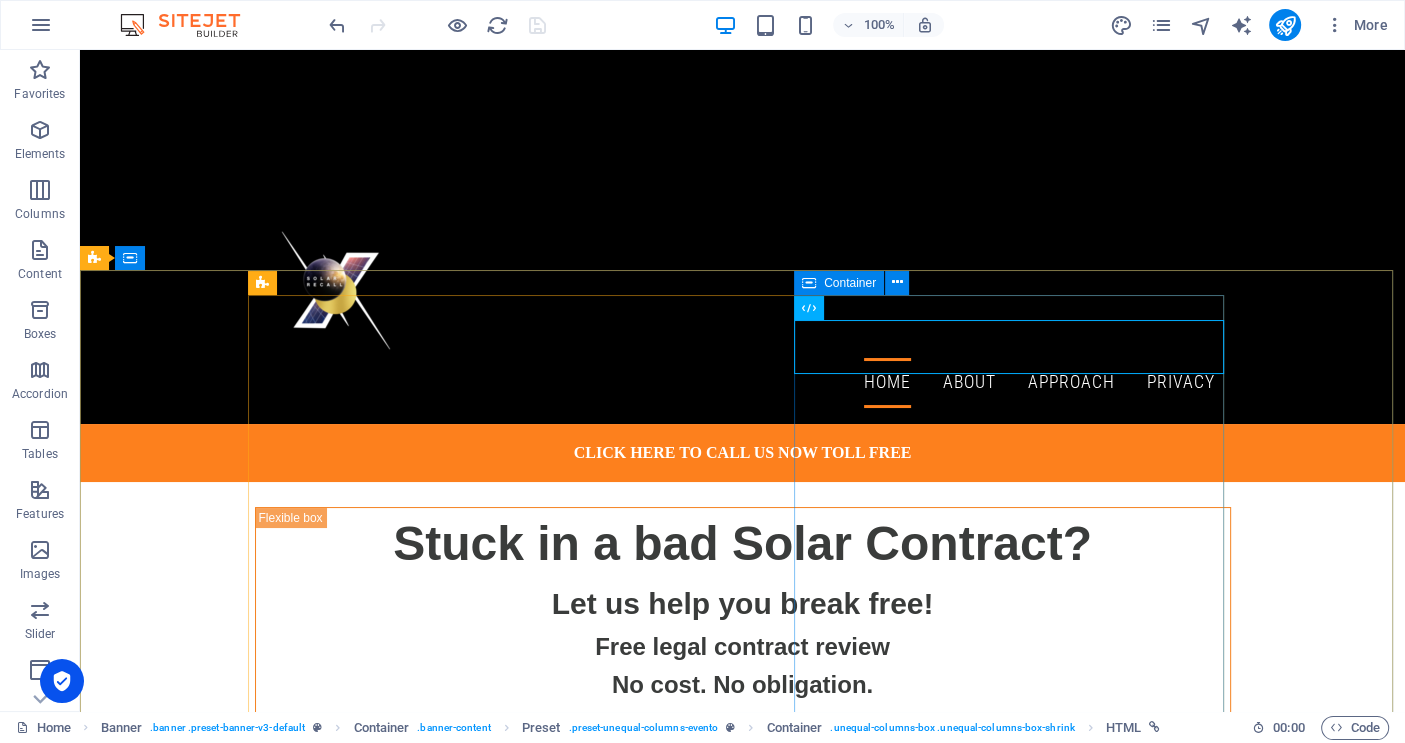 click at bounding box center [809, 308] 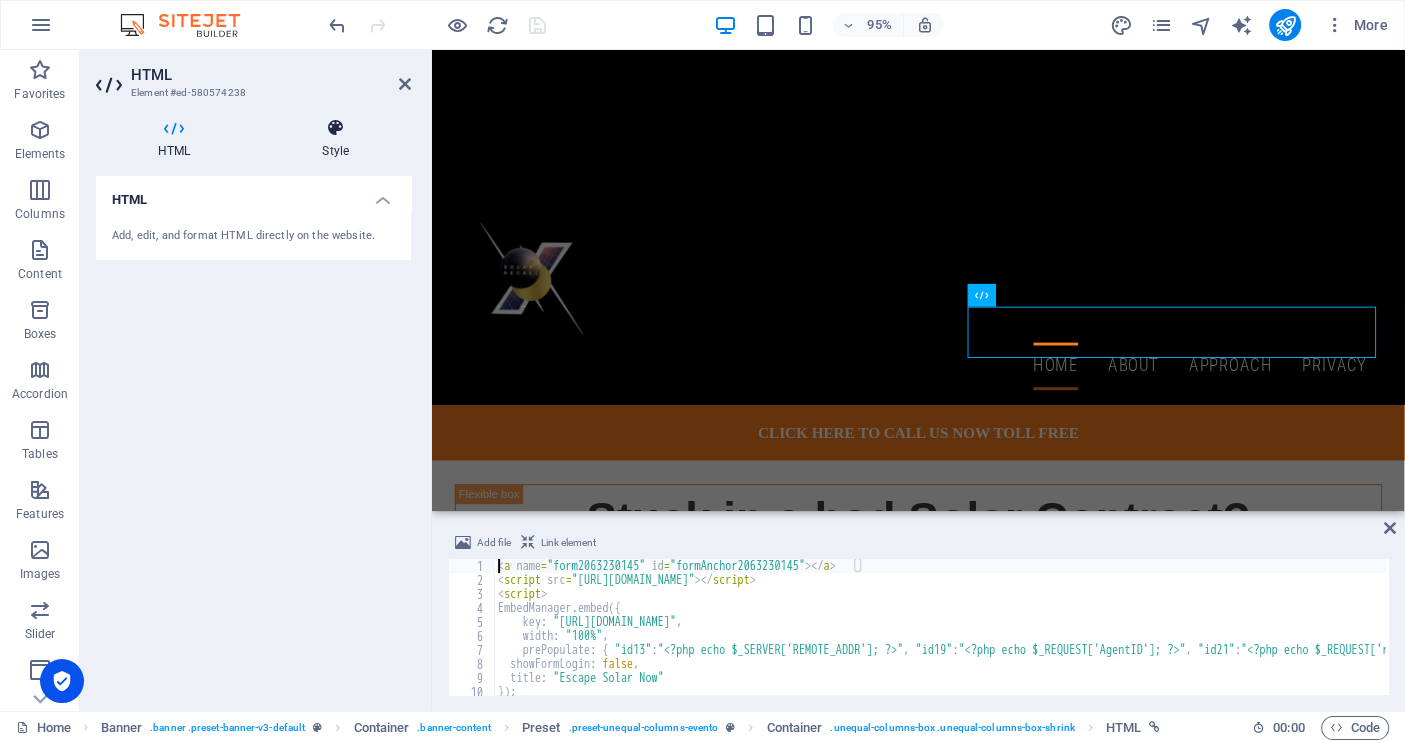 click at bounding box center (335, 128) 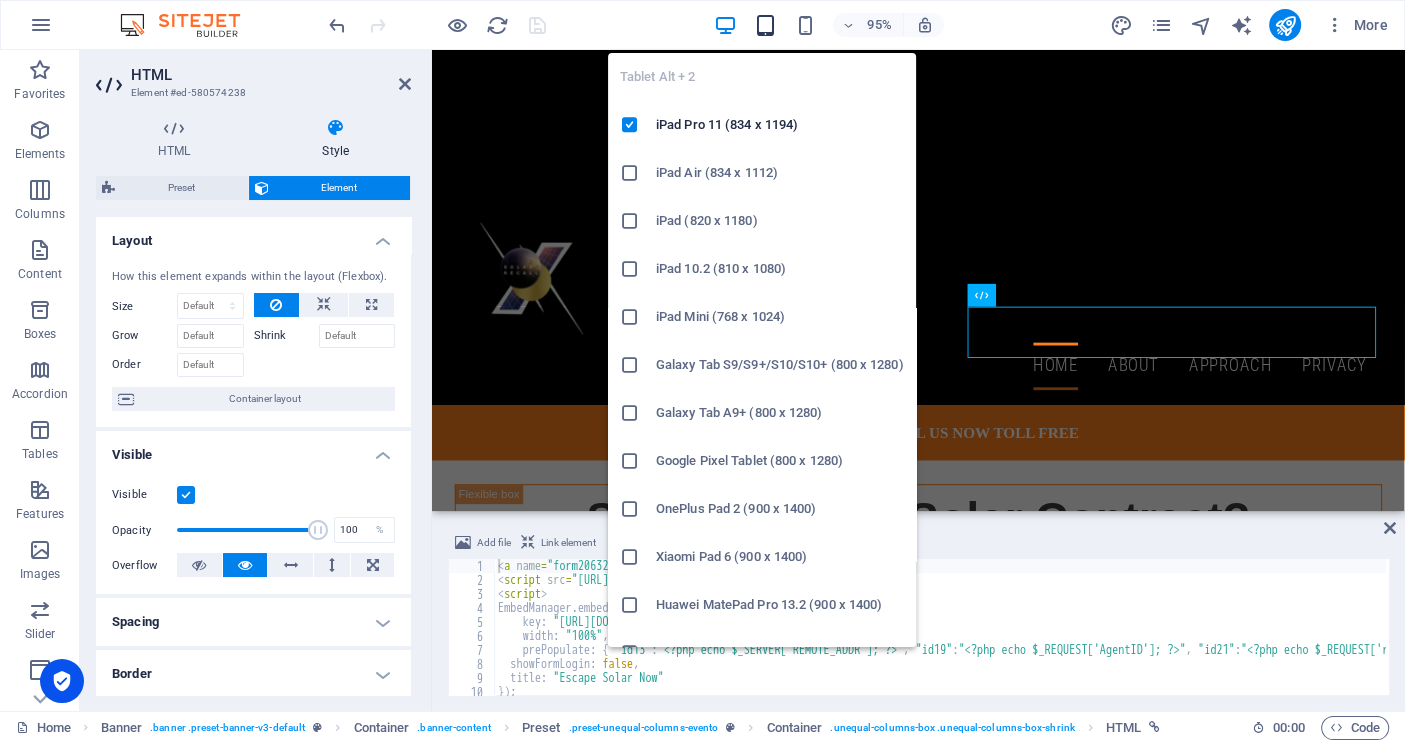 click at bounding box center (765, 25) 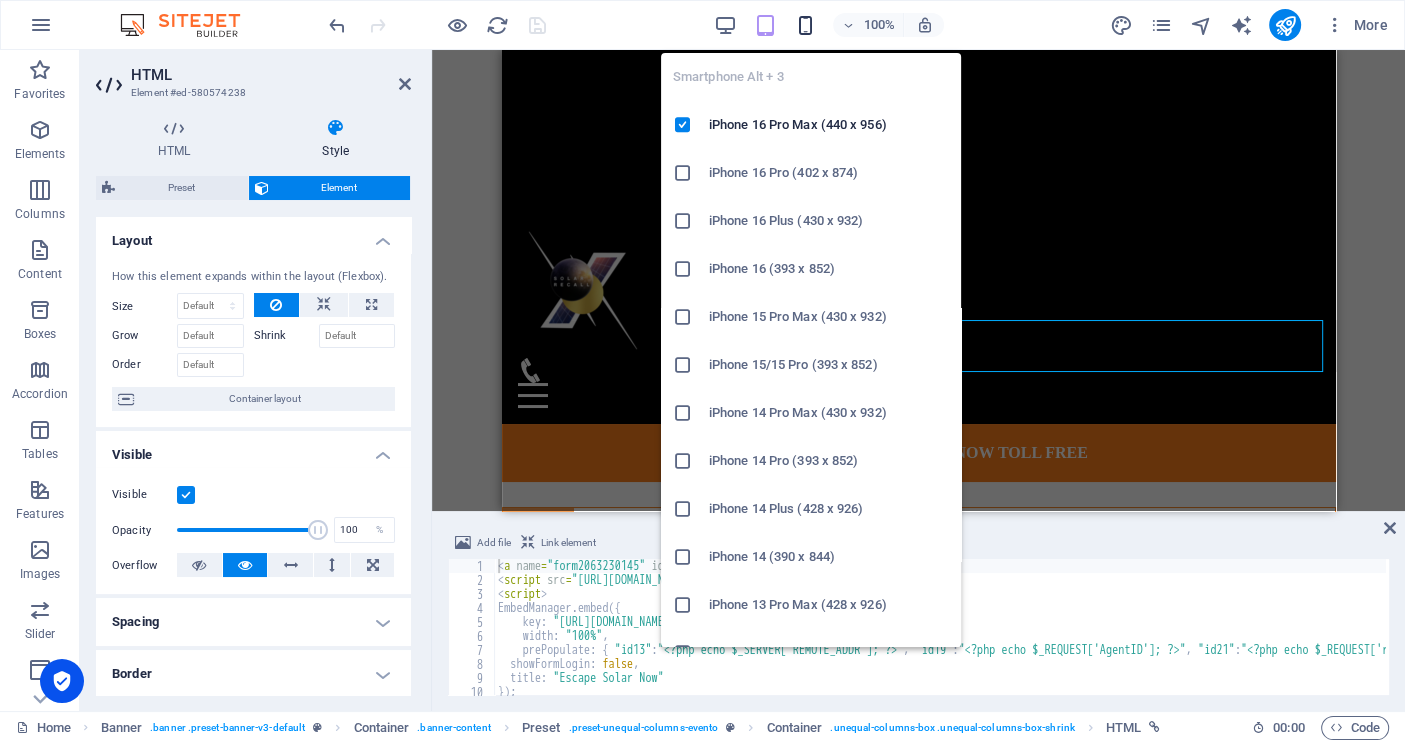 click at bounding box center [805, 25] 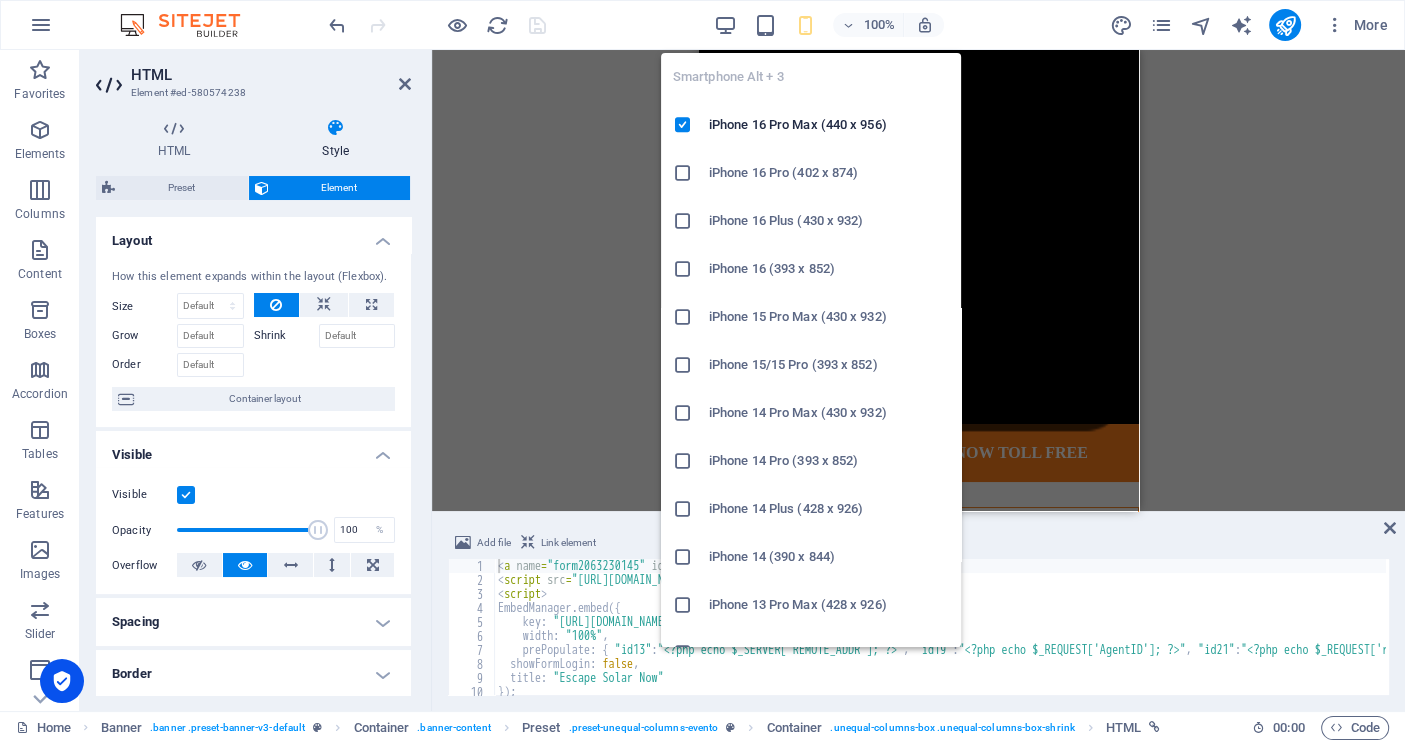 scroll, scrollTop: 618, scrollLeft: 0, axis: vertical 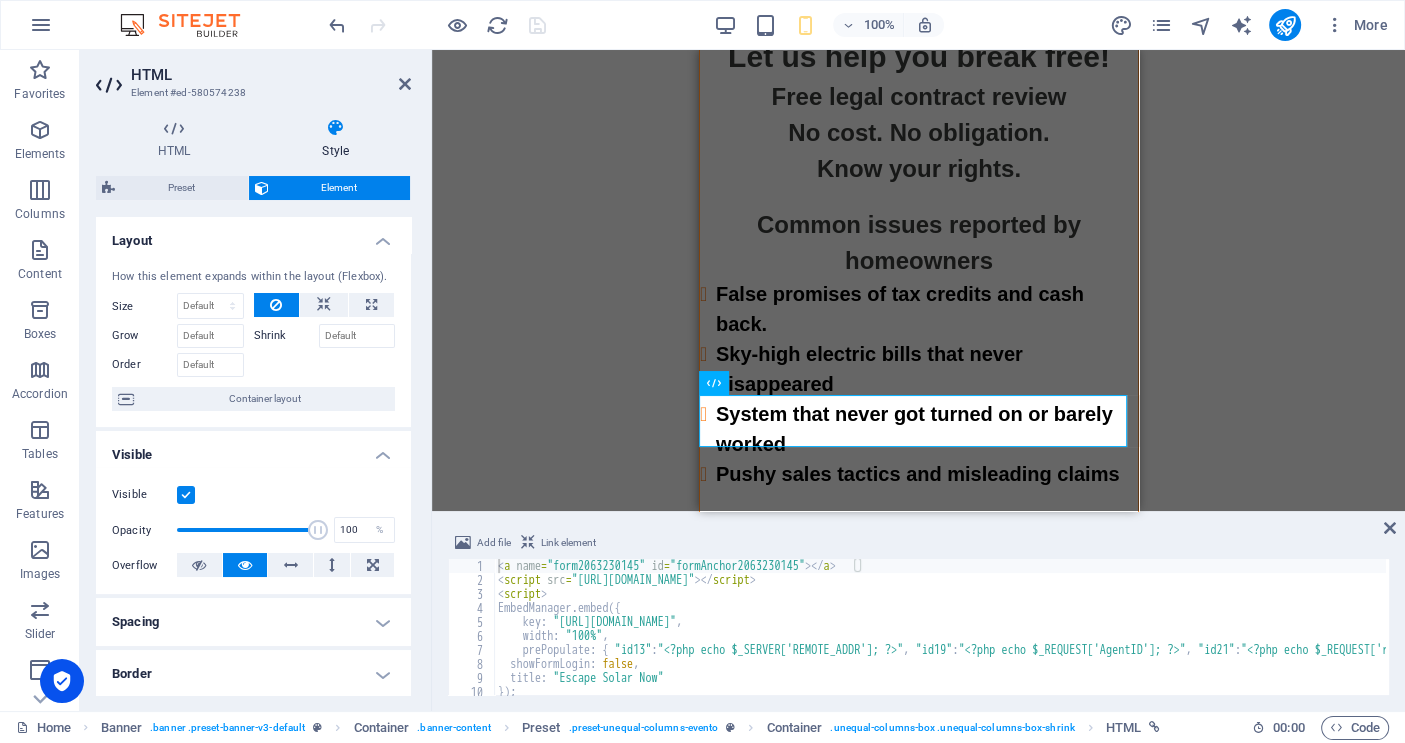click on "100% More" at bounding box center (860, 25) 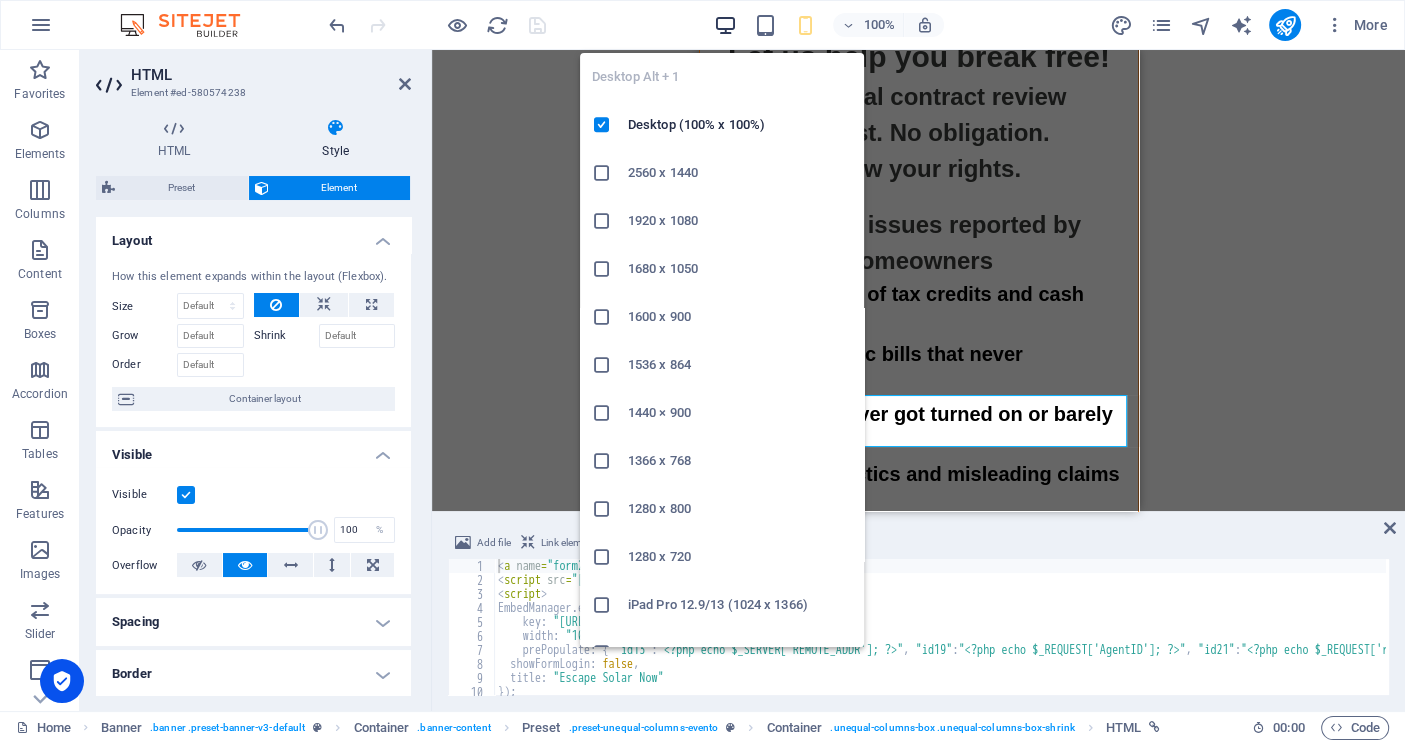 click at bounding box center (725, 25) 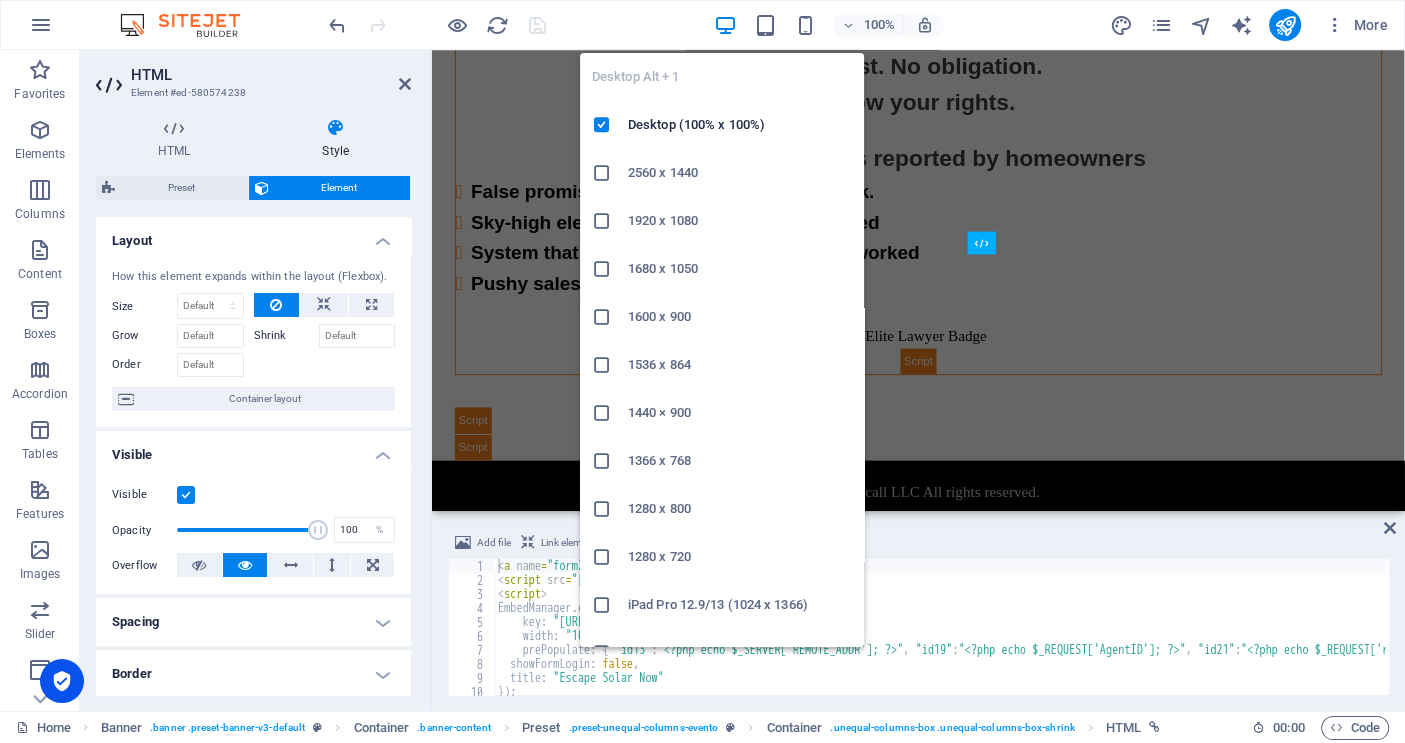 scroll, scrollTop: 54, scrollLeft: 0, axis: vertical 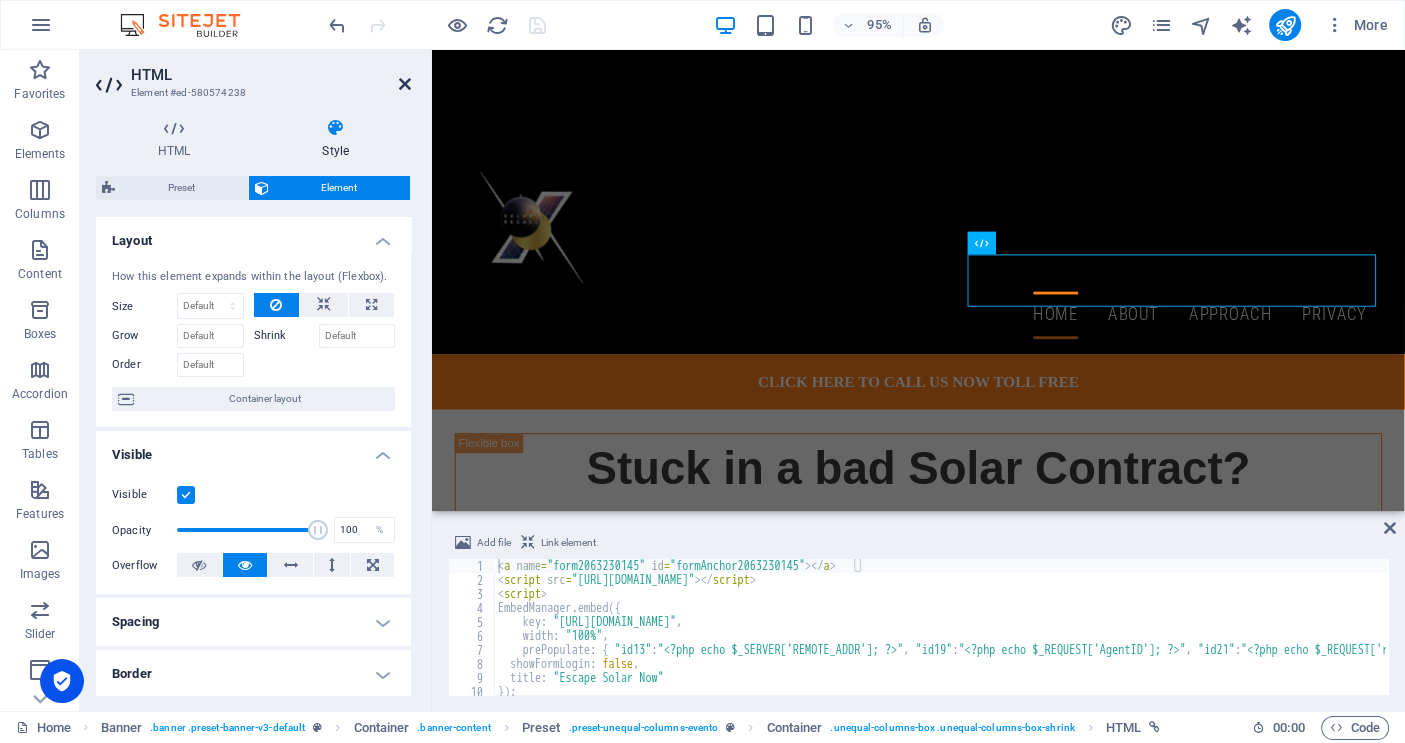 click at bounding box center (405, 84) 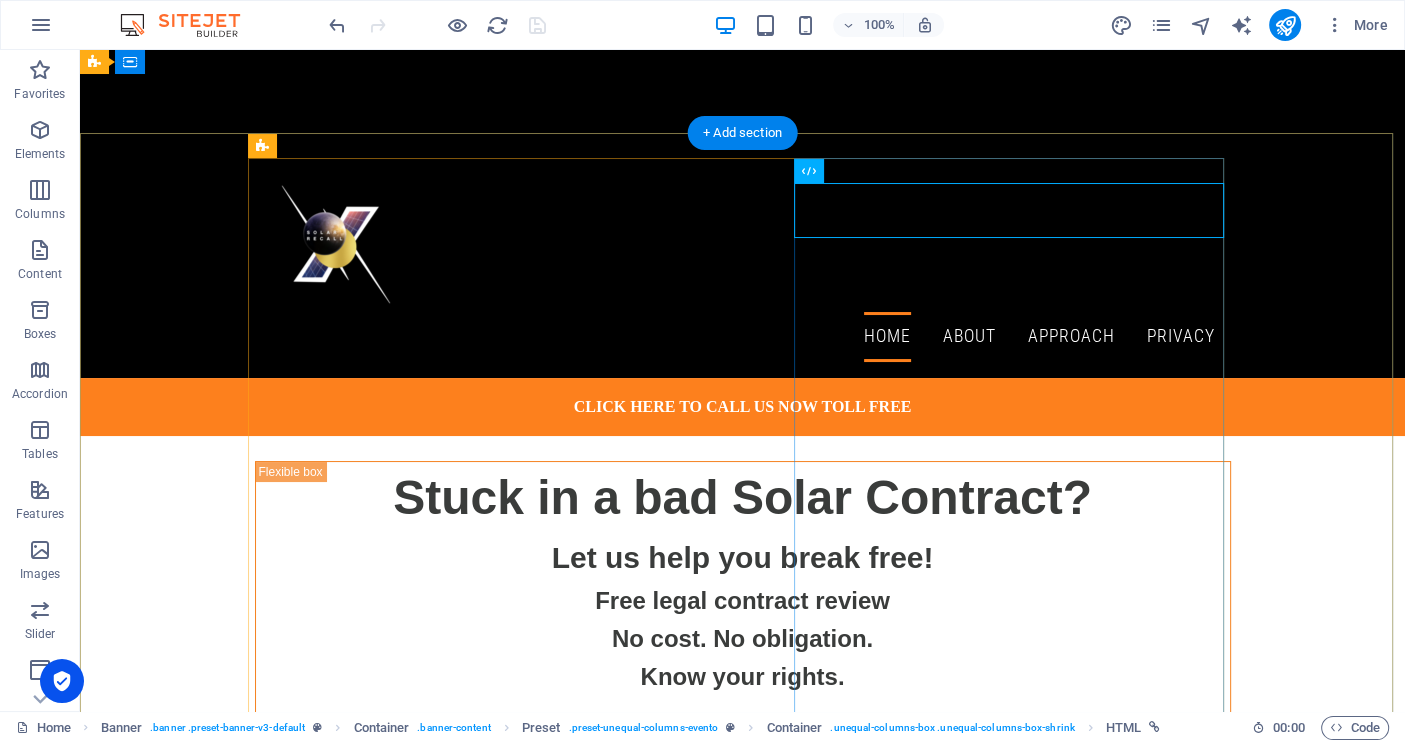 scroll, scrollTop: 0, scrollLeft: 0, axis: both 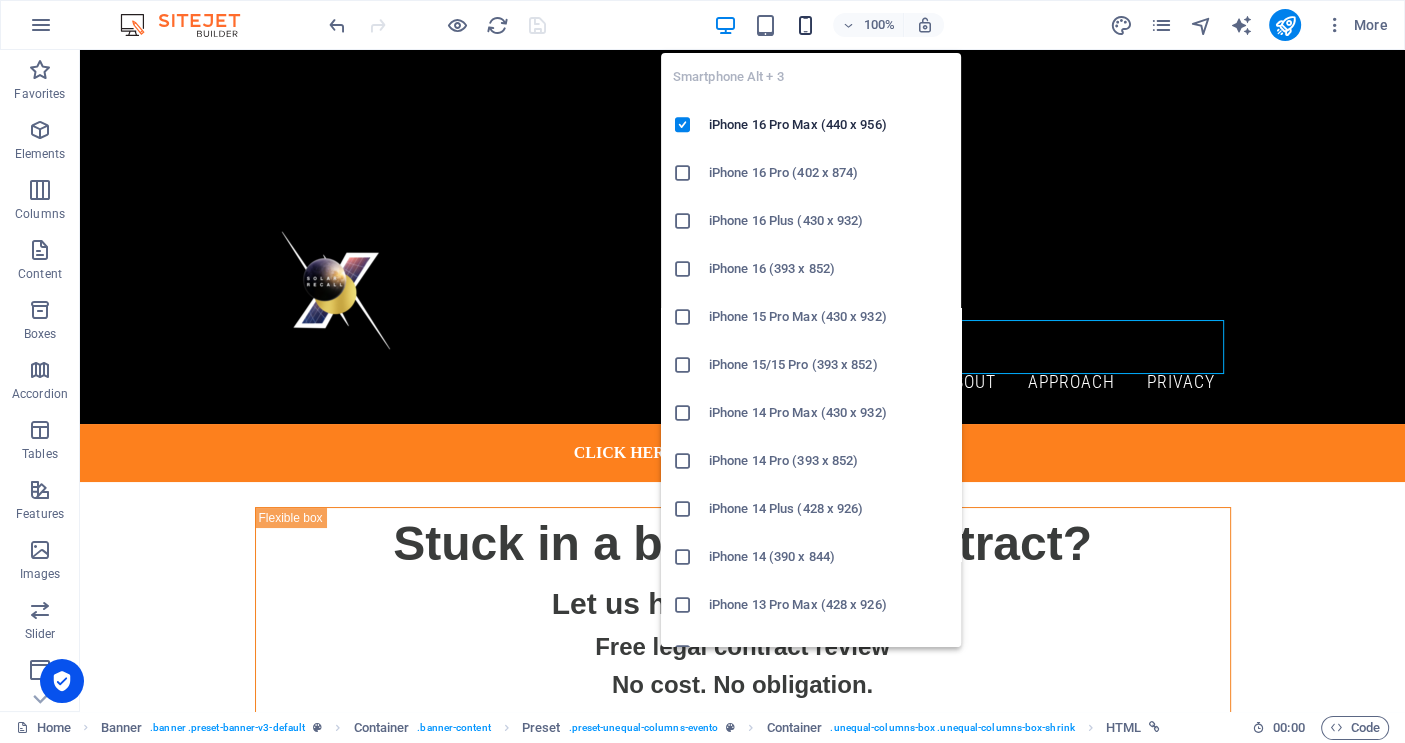 click at bounding box center [805, 25] 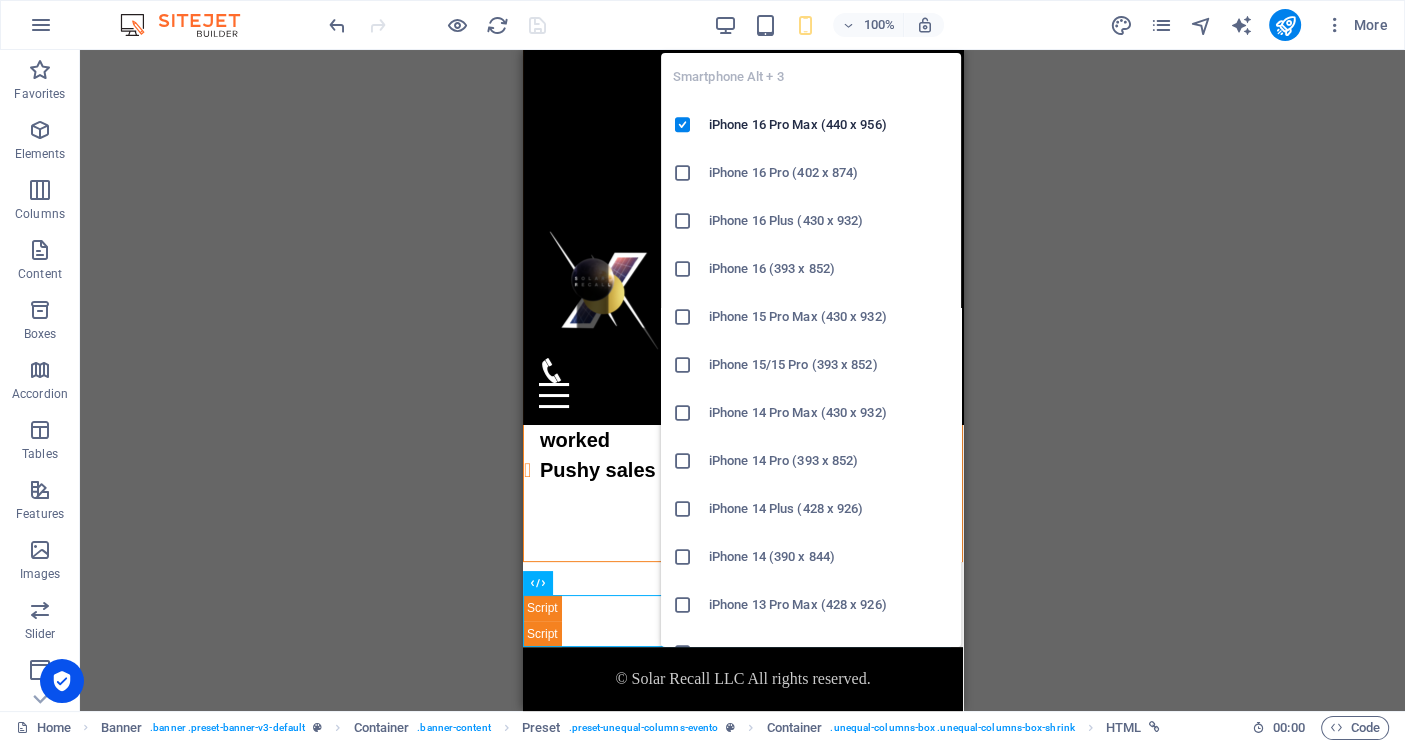 scroll, scrollTop: 417, scrollLeft: 0, axis: vertical 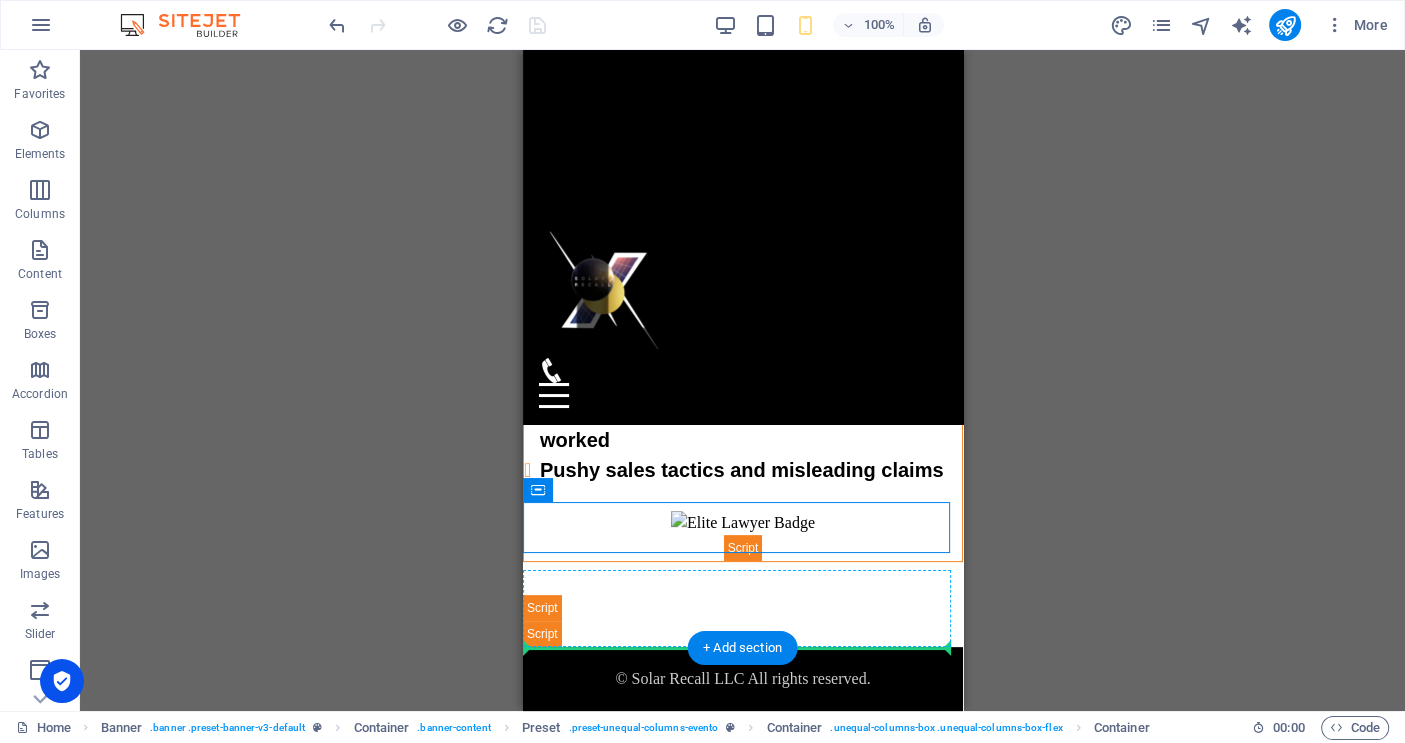 drag, startPoint x: 1083, startPoint y: 538, endPoint x: 561, endPoint y: 640, distance: 531.8722 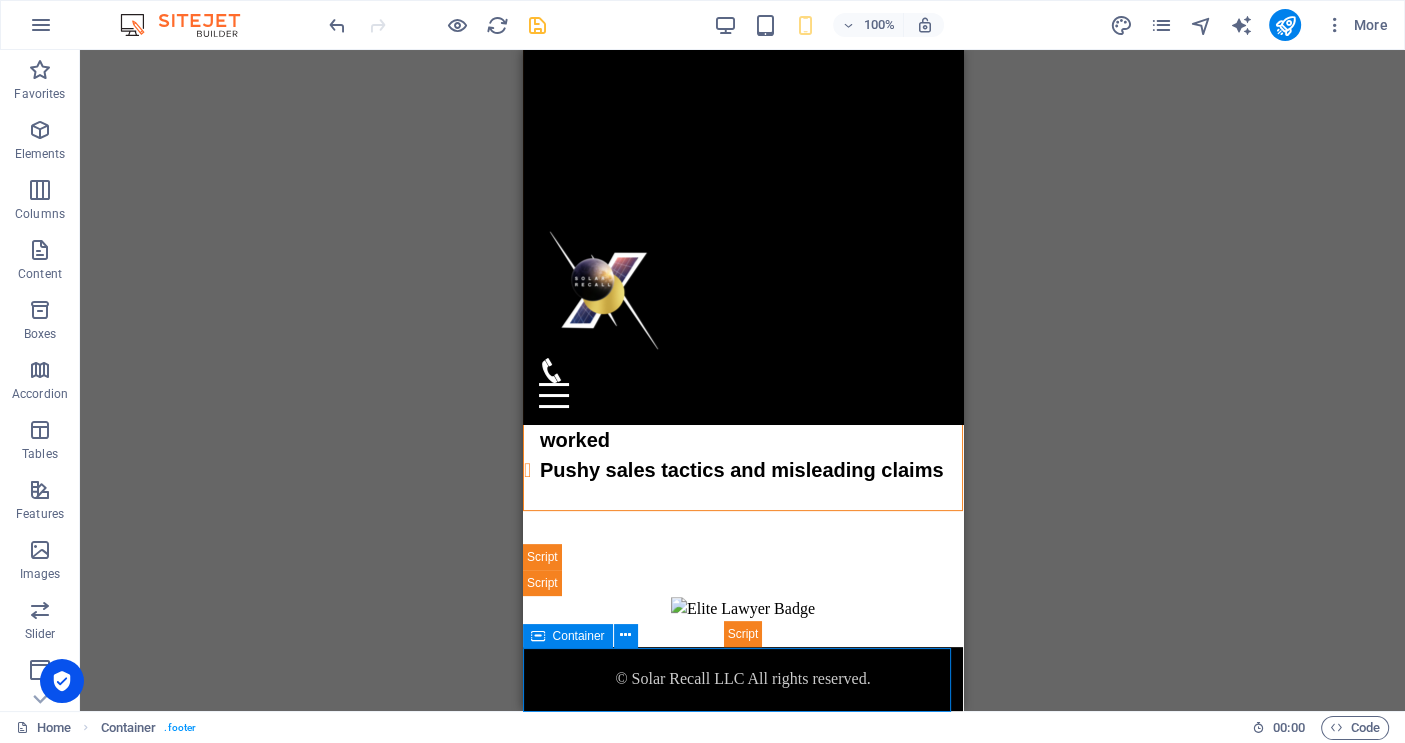 click on "Container" at bounding box center [579, 636] 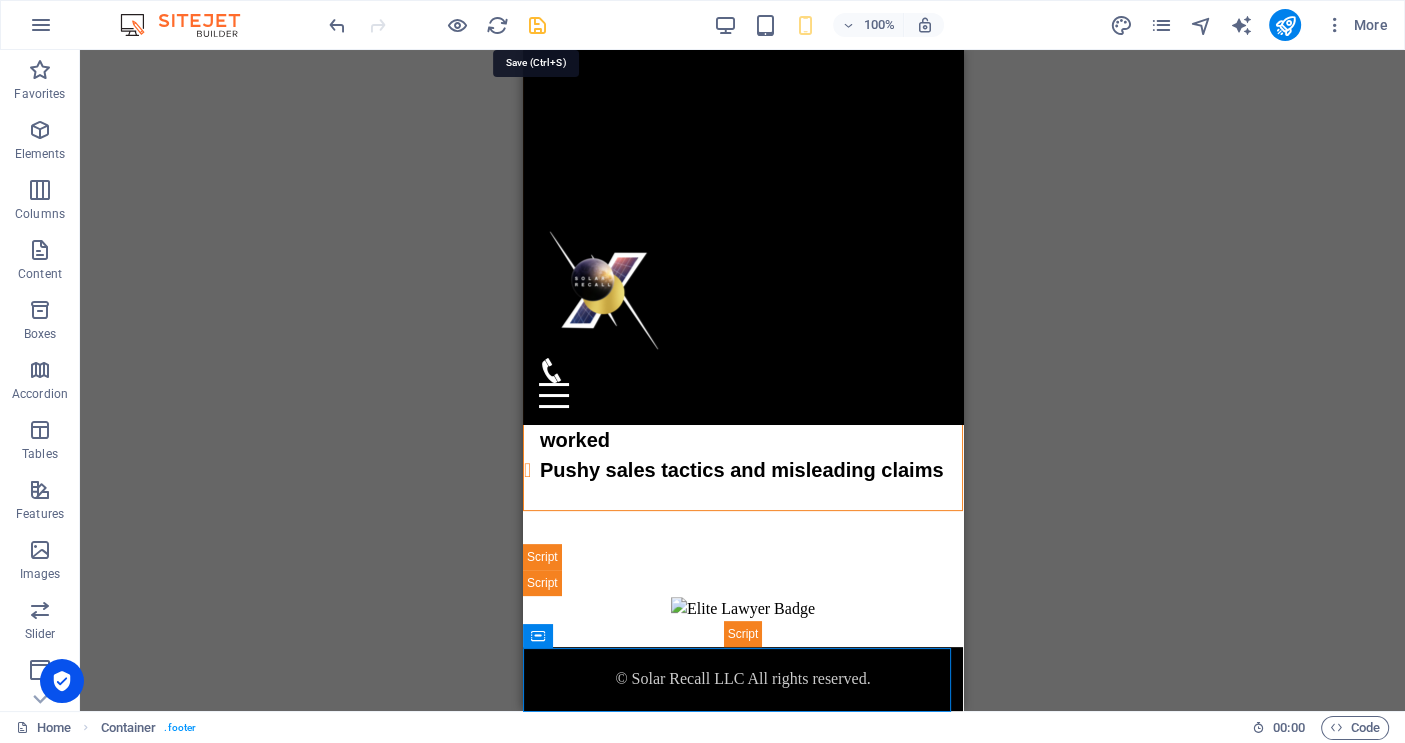 click at bounding box center (537, 25) 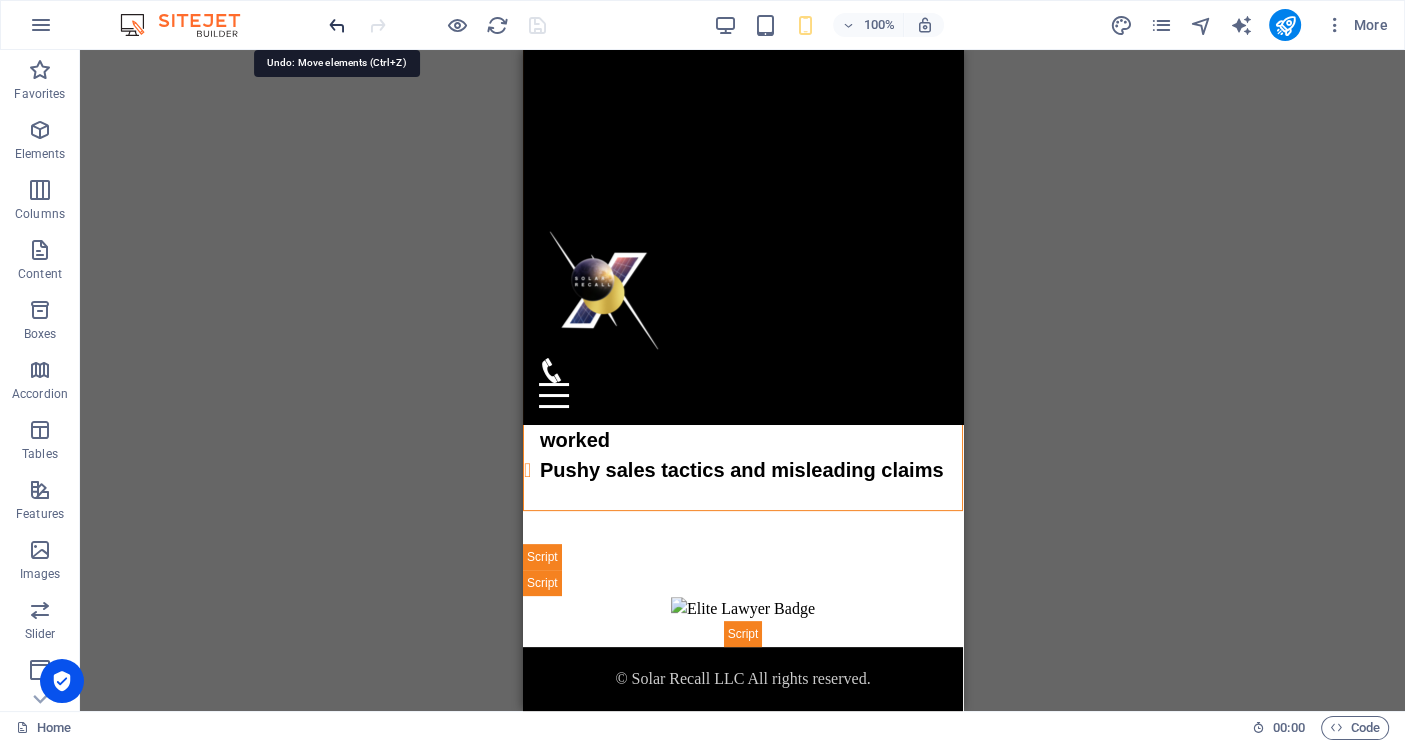 click at bounding box center (337, 25) 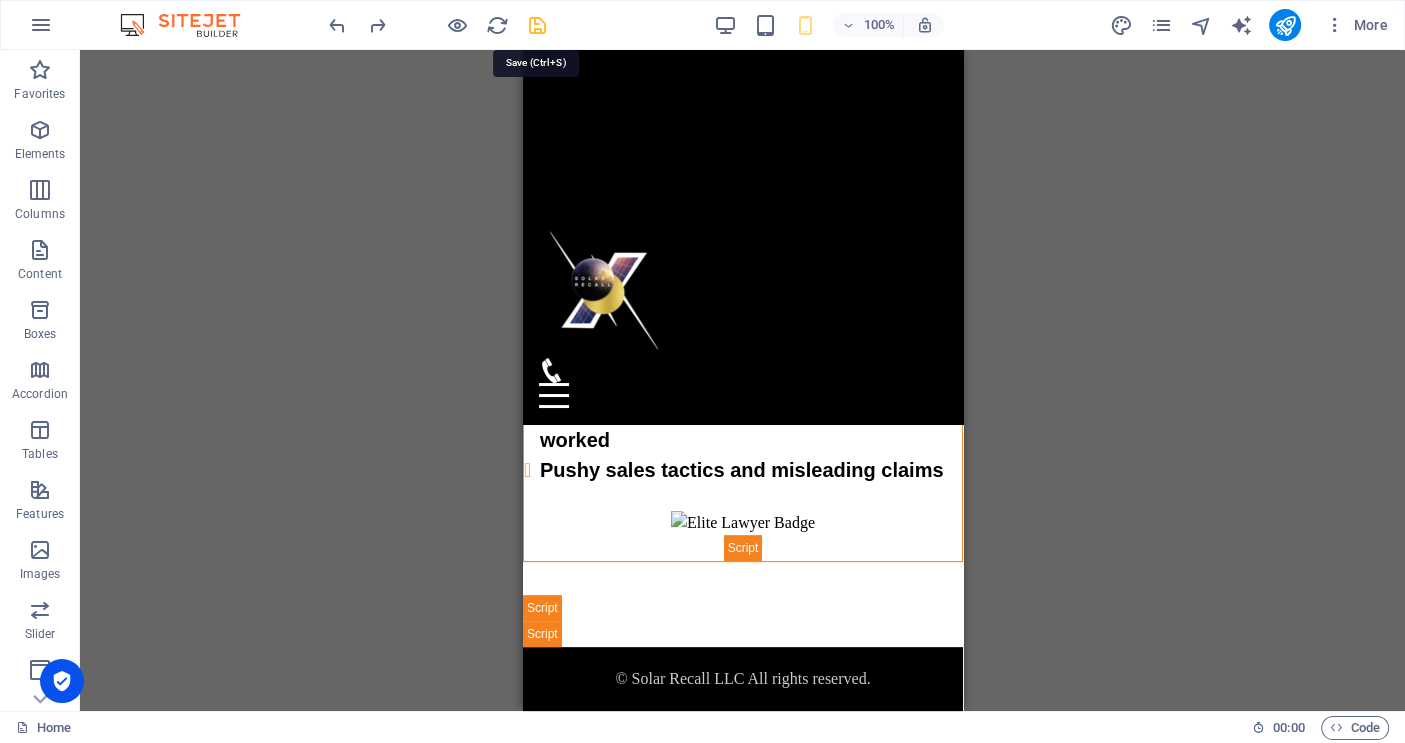 click at bounding box center (537, 25) 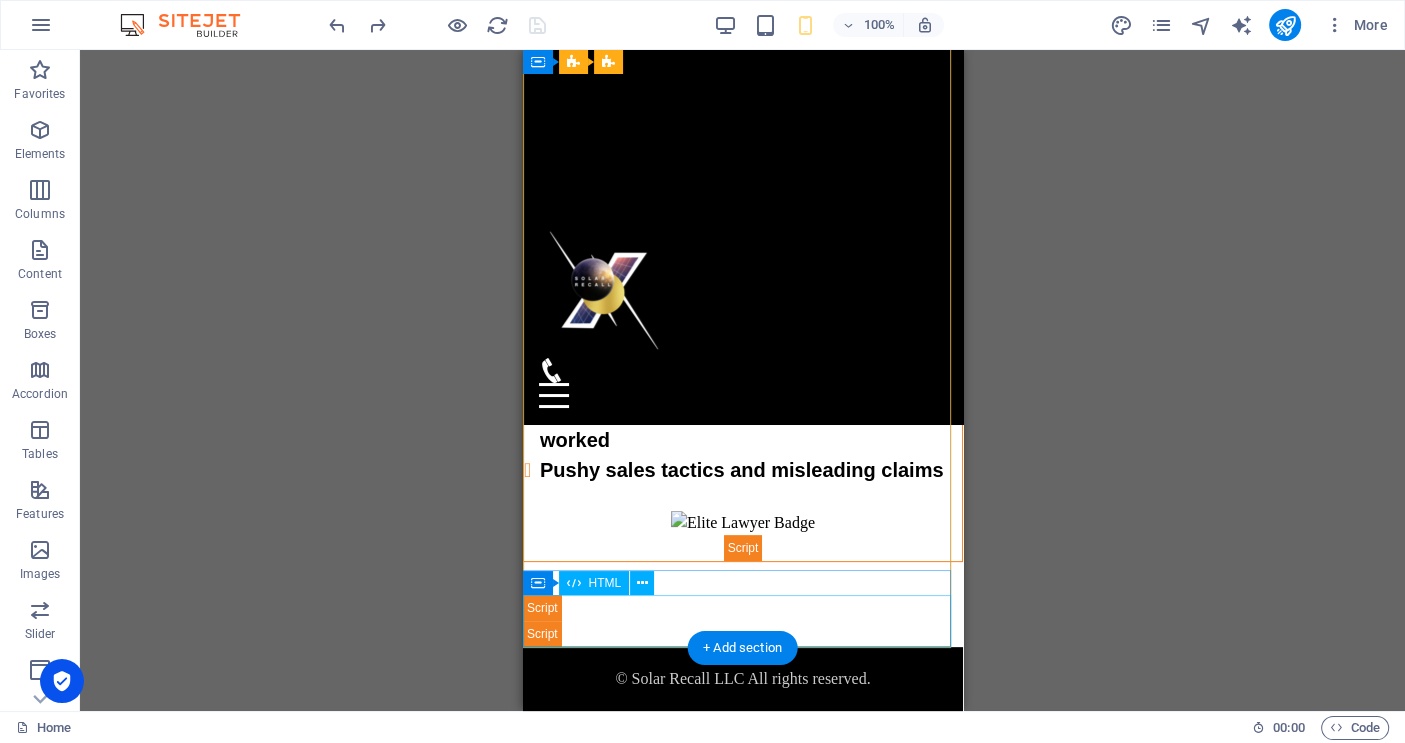 click at bounding box center [742, 621] 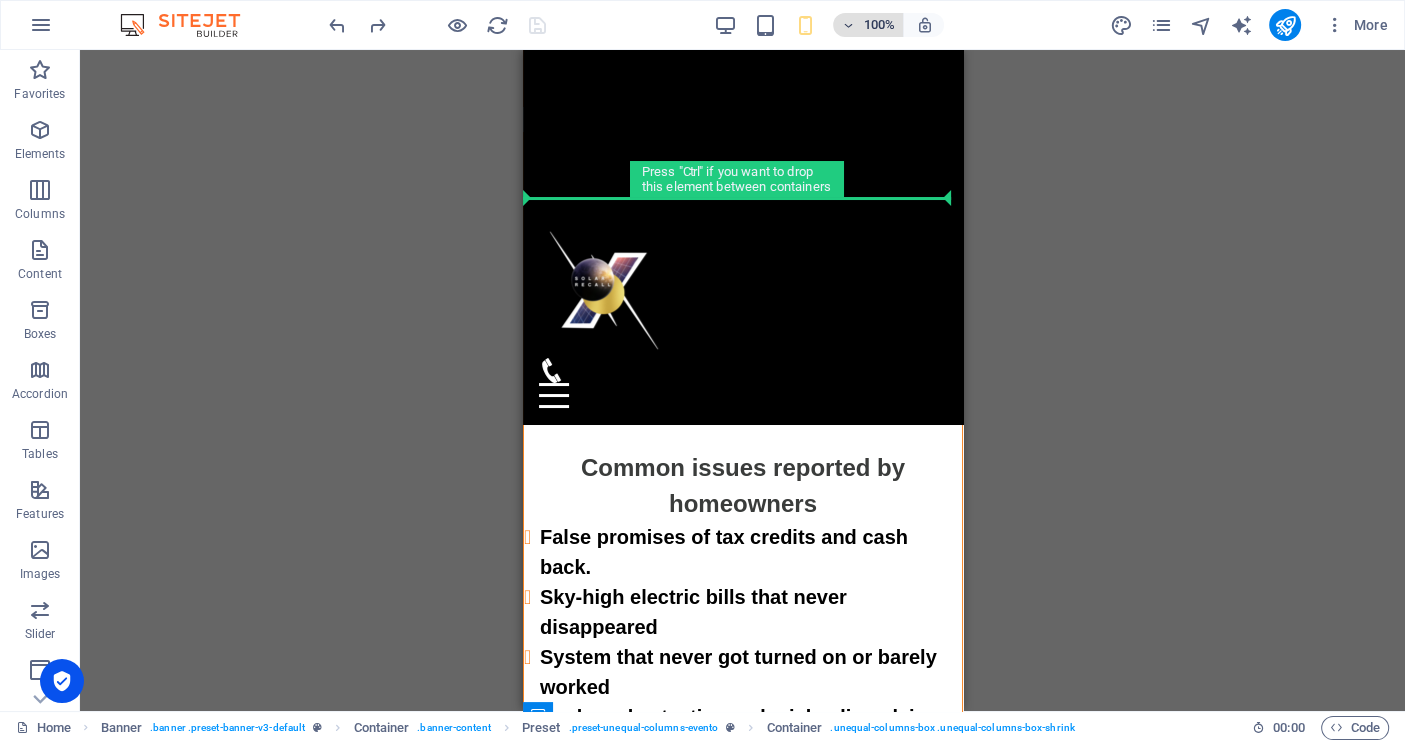 scroll, scrollTop: 0, scrollLeft: 0, axis: both 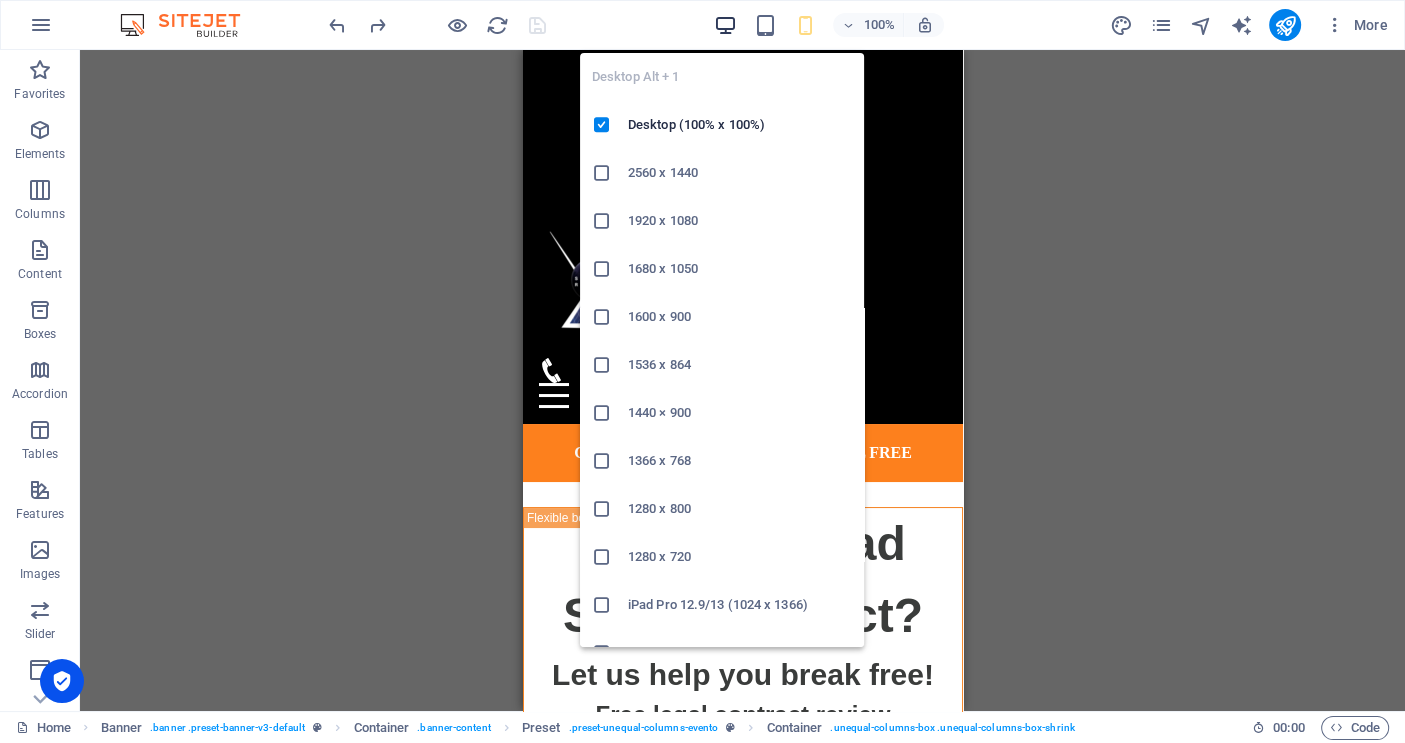 click at bounding box center (725, 25) 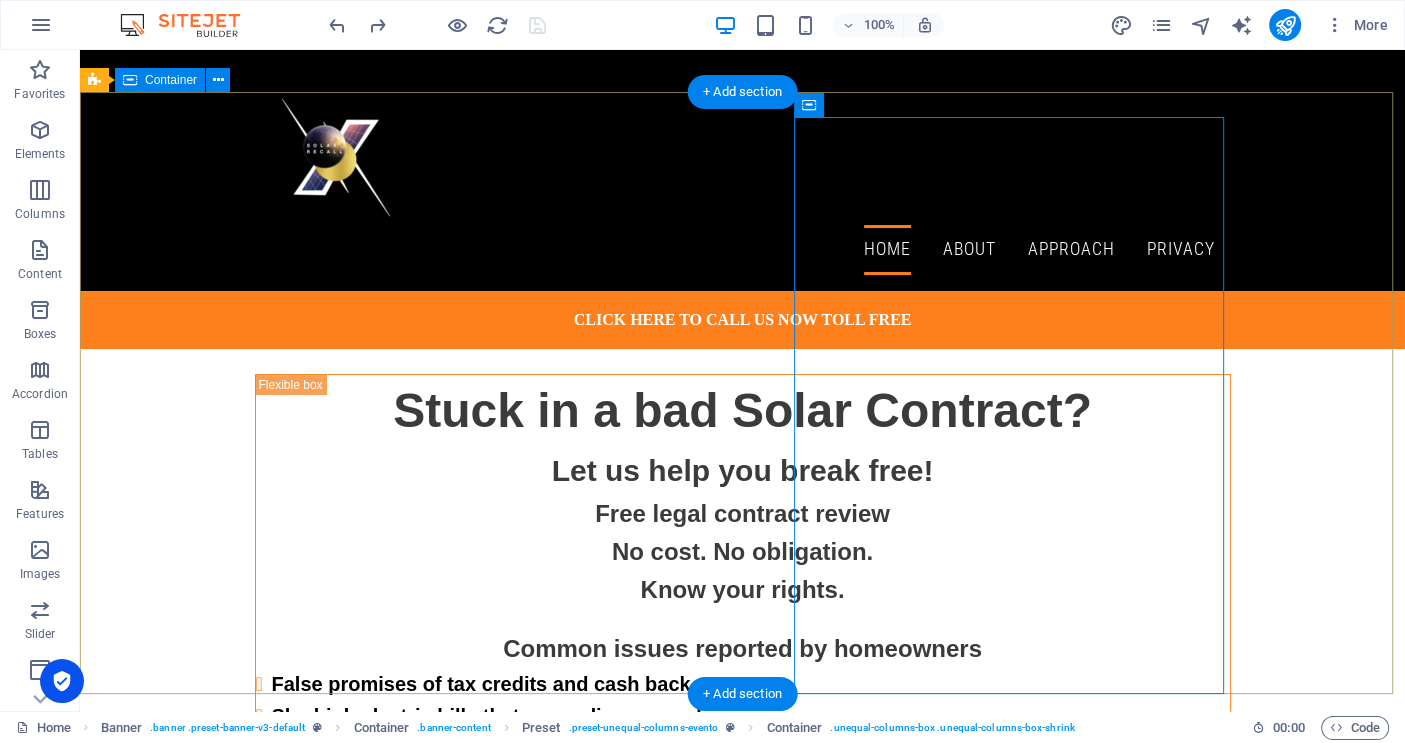 scroll, scrollTop: 225, scrollLeft: 0, axis: vertical 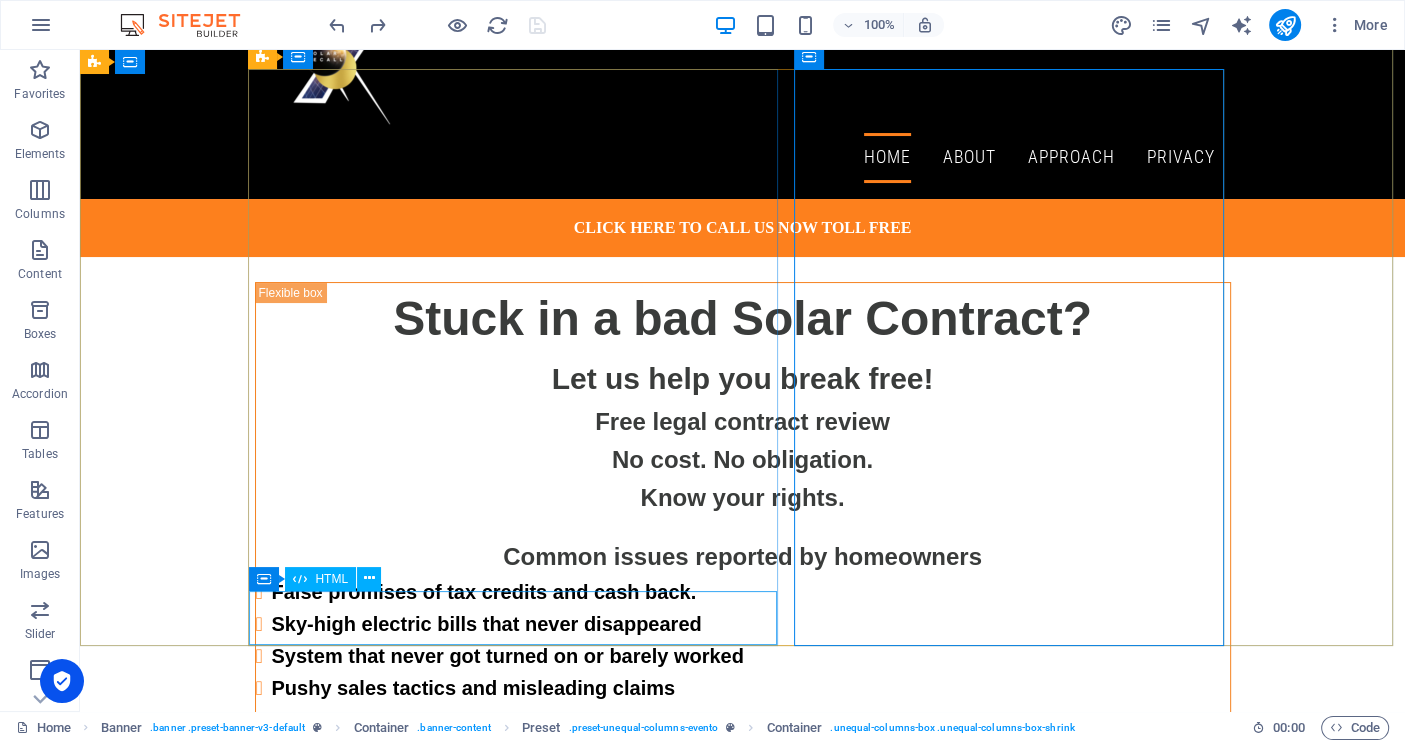 click on "HTML" at bounding box center (331, 579) 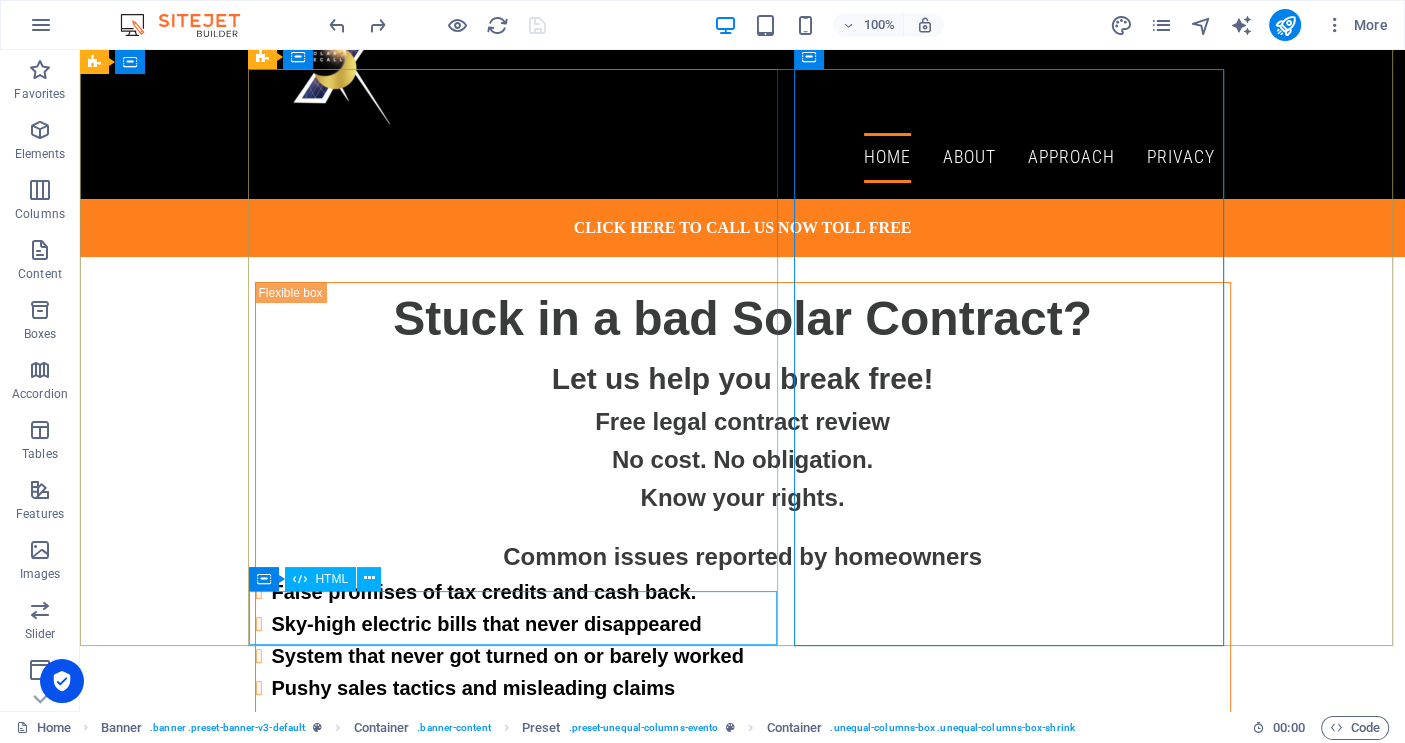 click on "HTML" at bounding box center [331, 579] 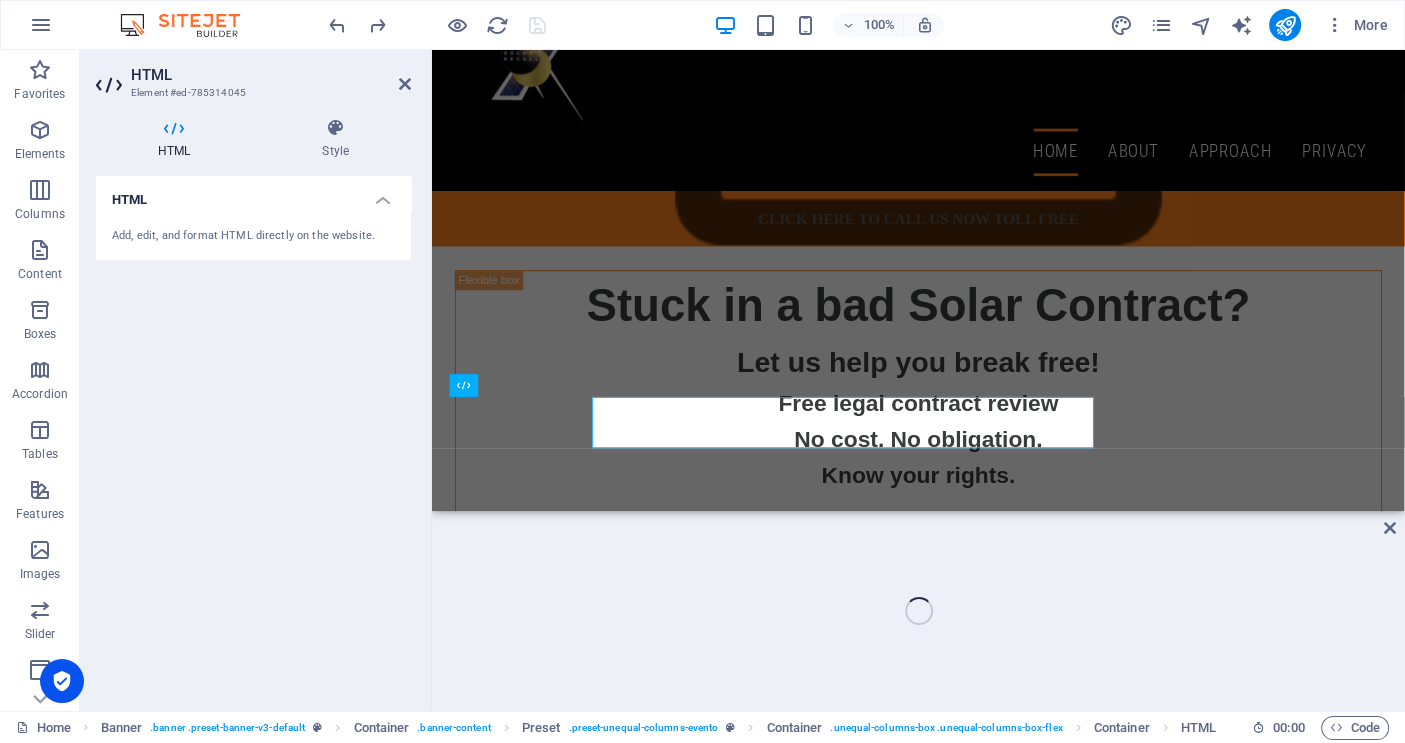 scroll, scrollTop: 401, scrollLeft: 0, axis: vertical 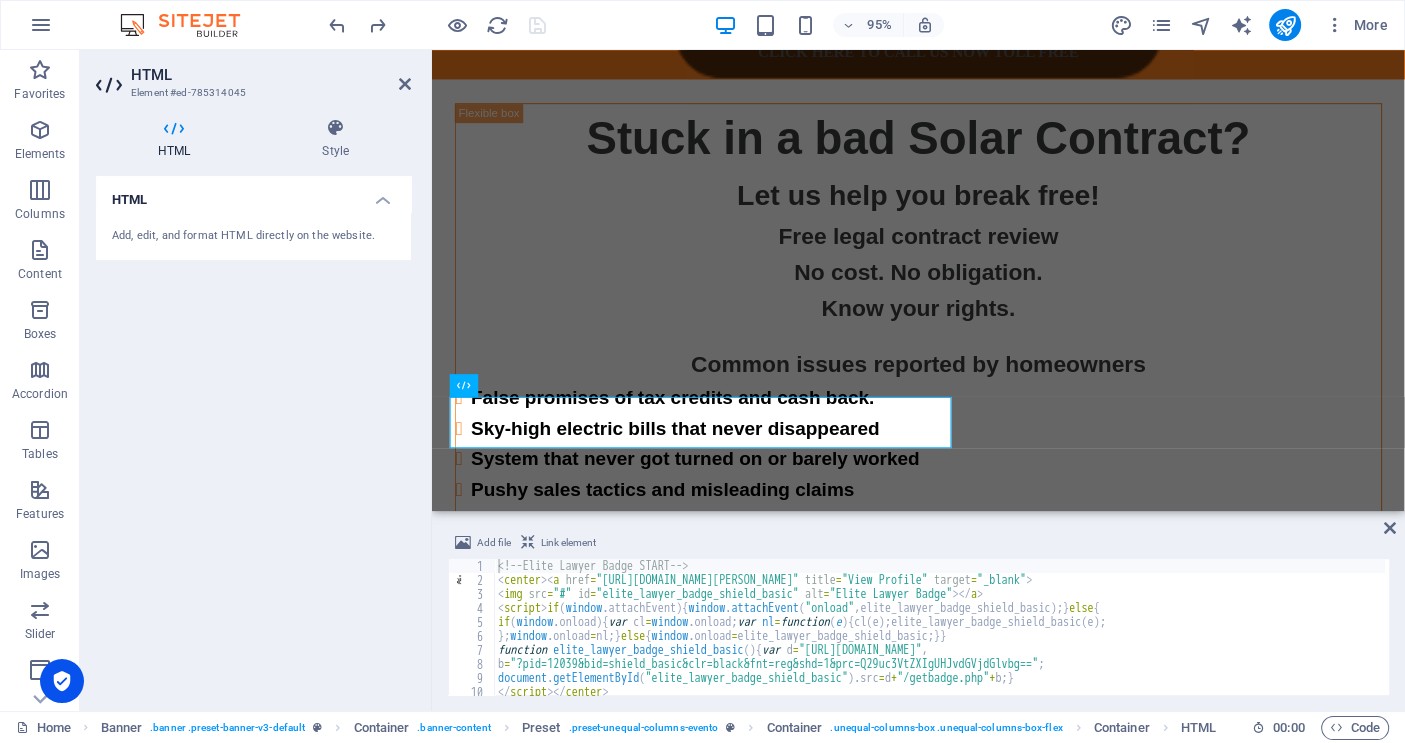 click on "HTML Add, edit, and format HTML directly on the website." at bounding box center (253, 435) 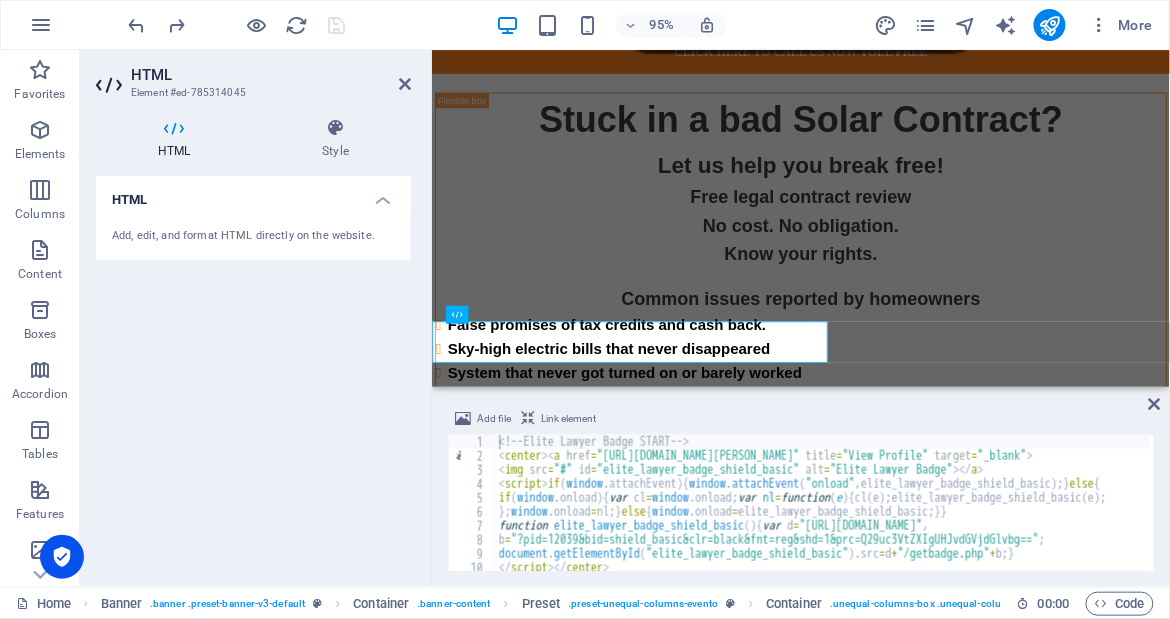 scroll, scrollTop: 401, scrollLeft: 0, axis: vertical 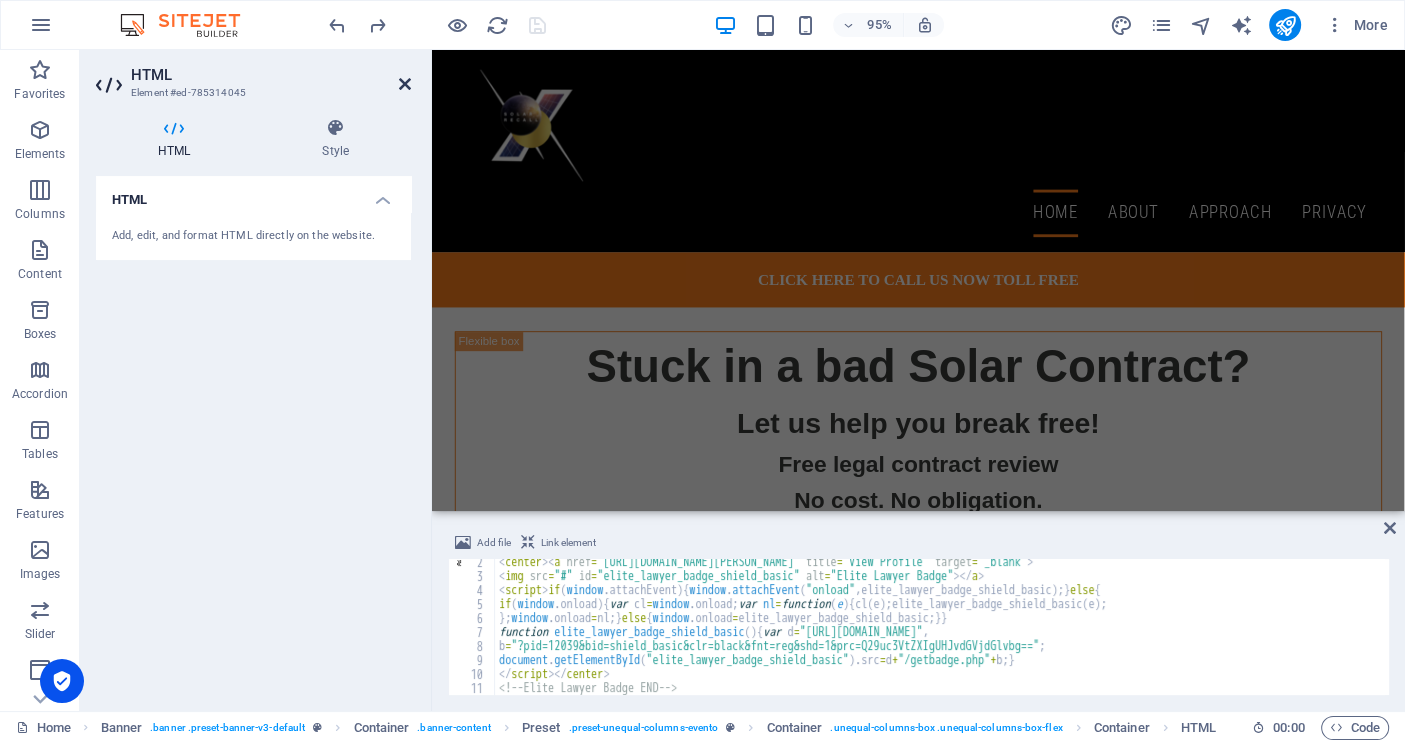 click at bounding box center (405, 84) 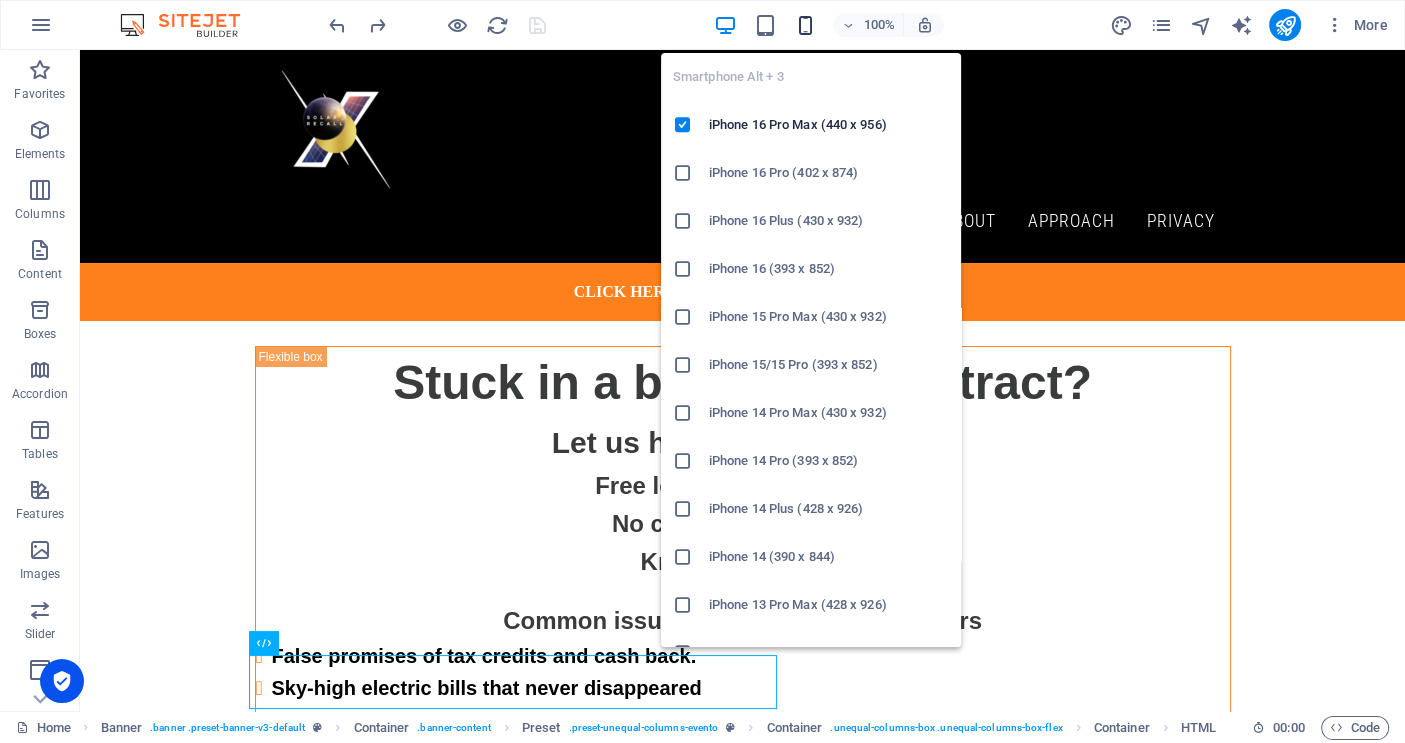 click at bounding box center [805, 25] 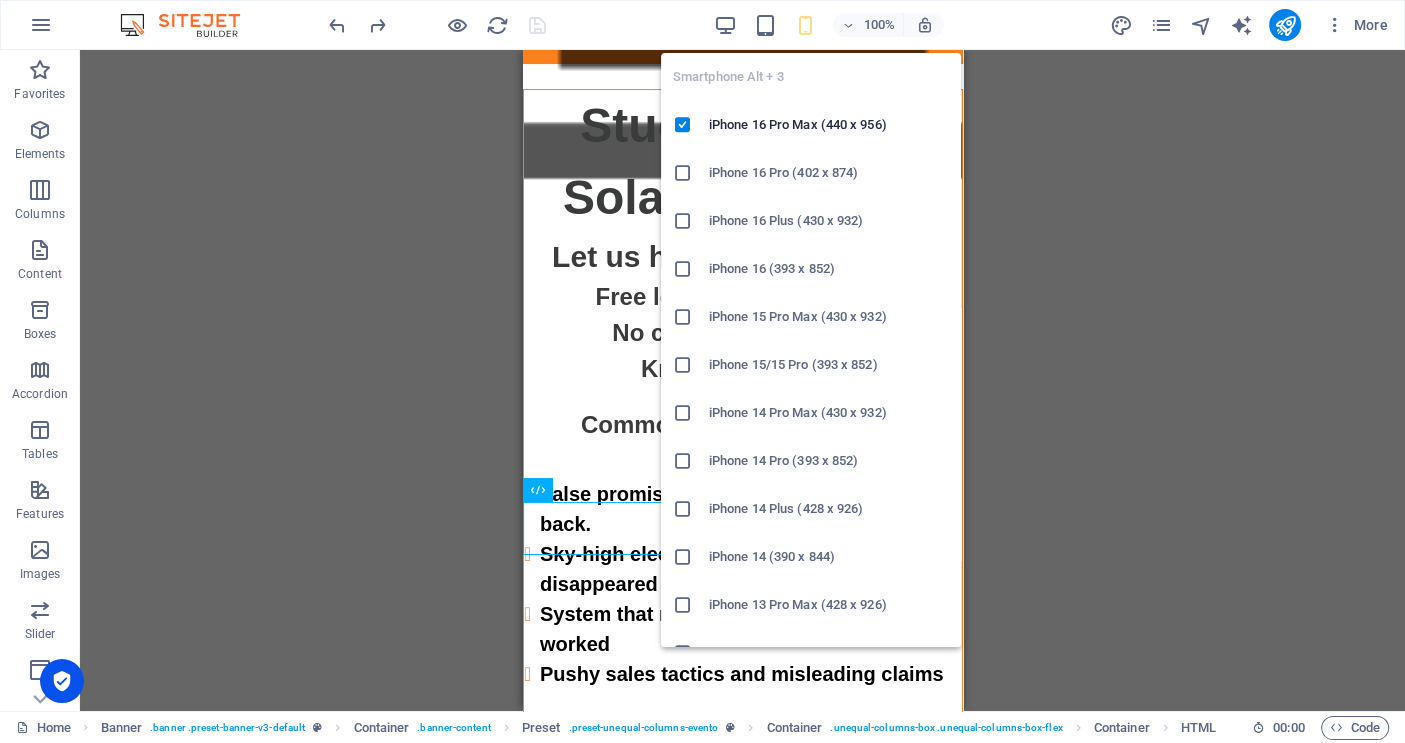 scroll, scrollTop: 417, scrollLeft: 0, axis: vertical 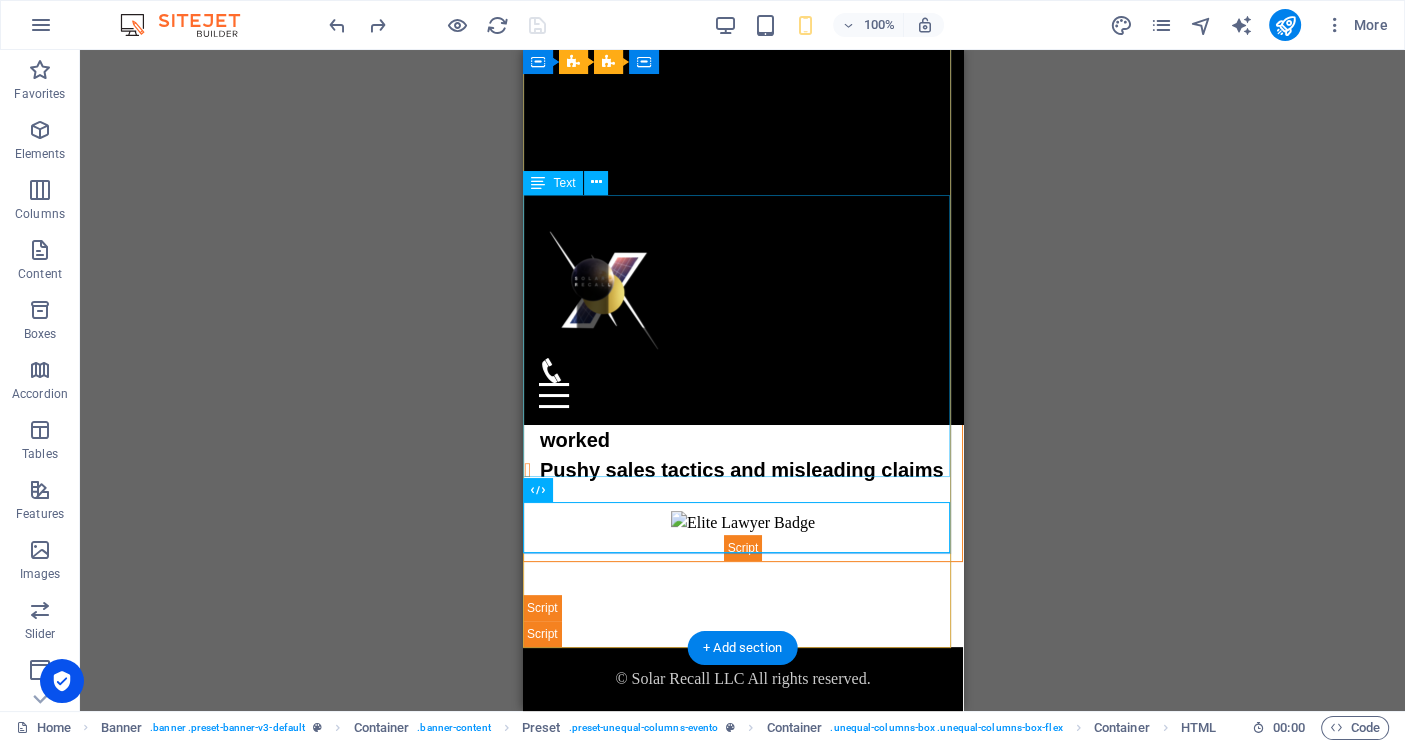 click on "Common issues reported by homeowners
False promises of tax credits and cash back.
Sky-high electric bills that never disappeared
System that never got turned on or barely worked
Pushy sales tactics and misleading claims" at bounding box center [742, 344] 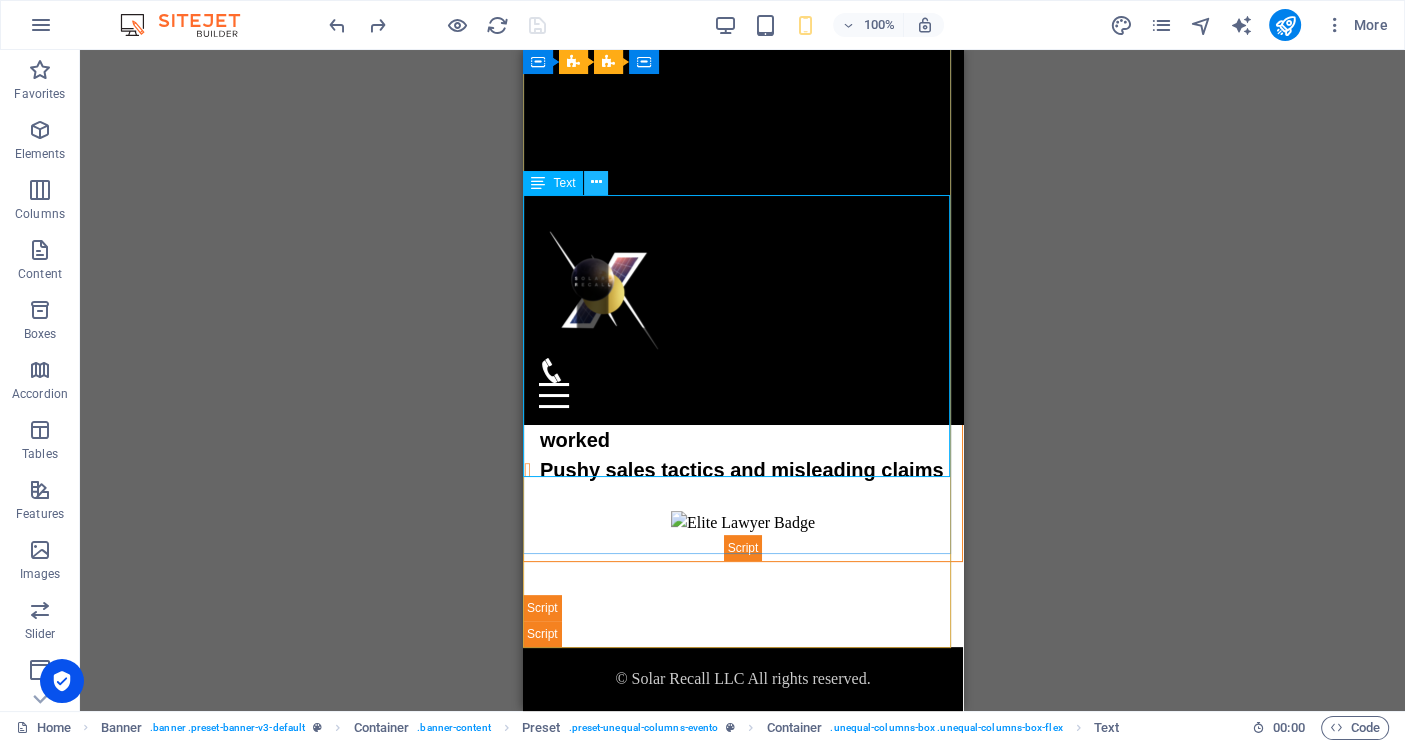 click at bounding box center (596, 182) 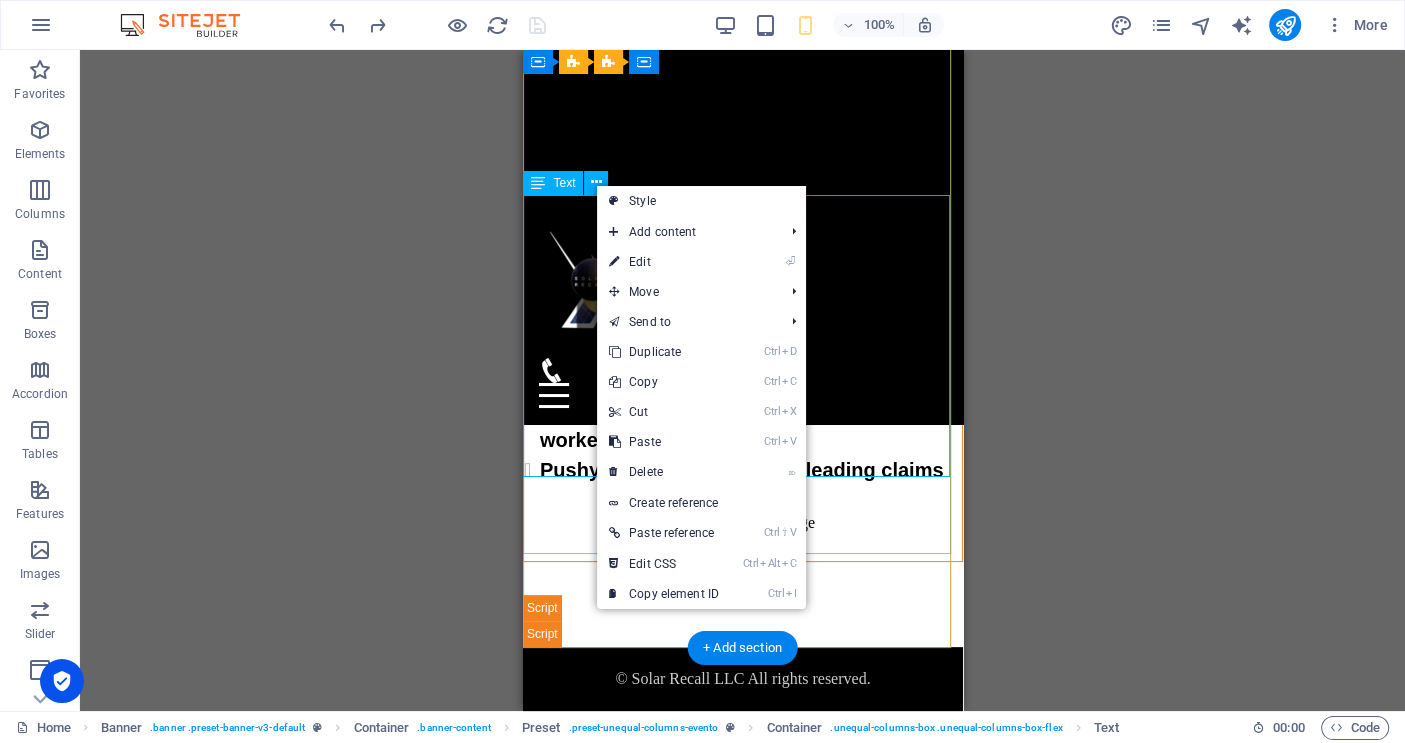 click on "Common issues reported by homeowners
False promises of tax credits and cash back.
Sky-high electric bills that never disappeared
System that never got turned on or barely worked
Pushy sales tactics and misleading claims" at bounding box center (742, 344) 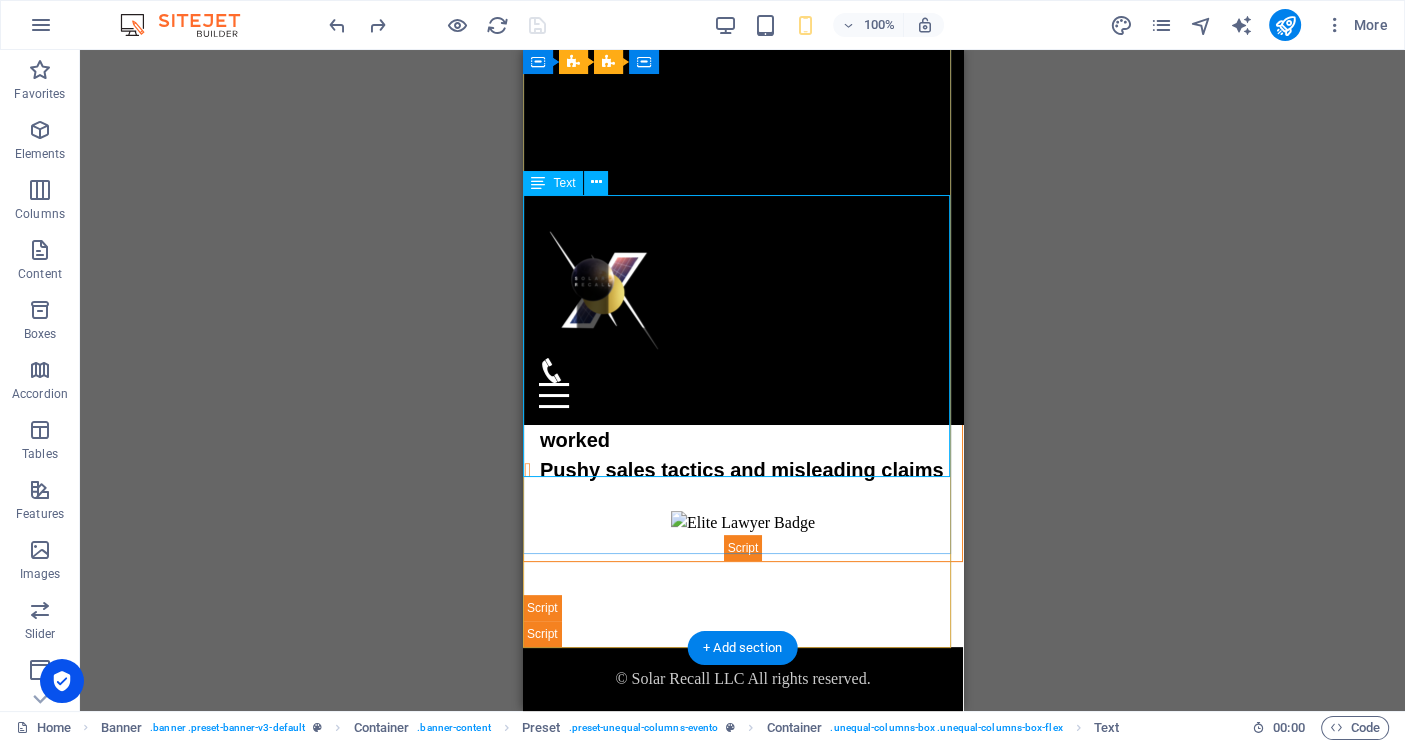 click on "Common issues reported by homeowners
False promises of tax credits and cash back.
Sky-high electric bills that never disappeared
System that never got turned on or barely worked
Pushy sales tactics and misleading claims" at bounding box center (742, 344) 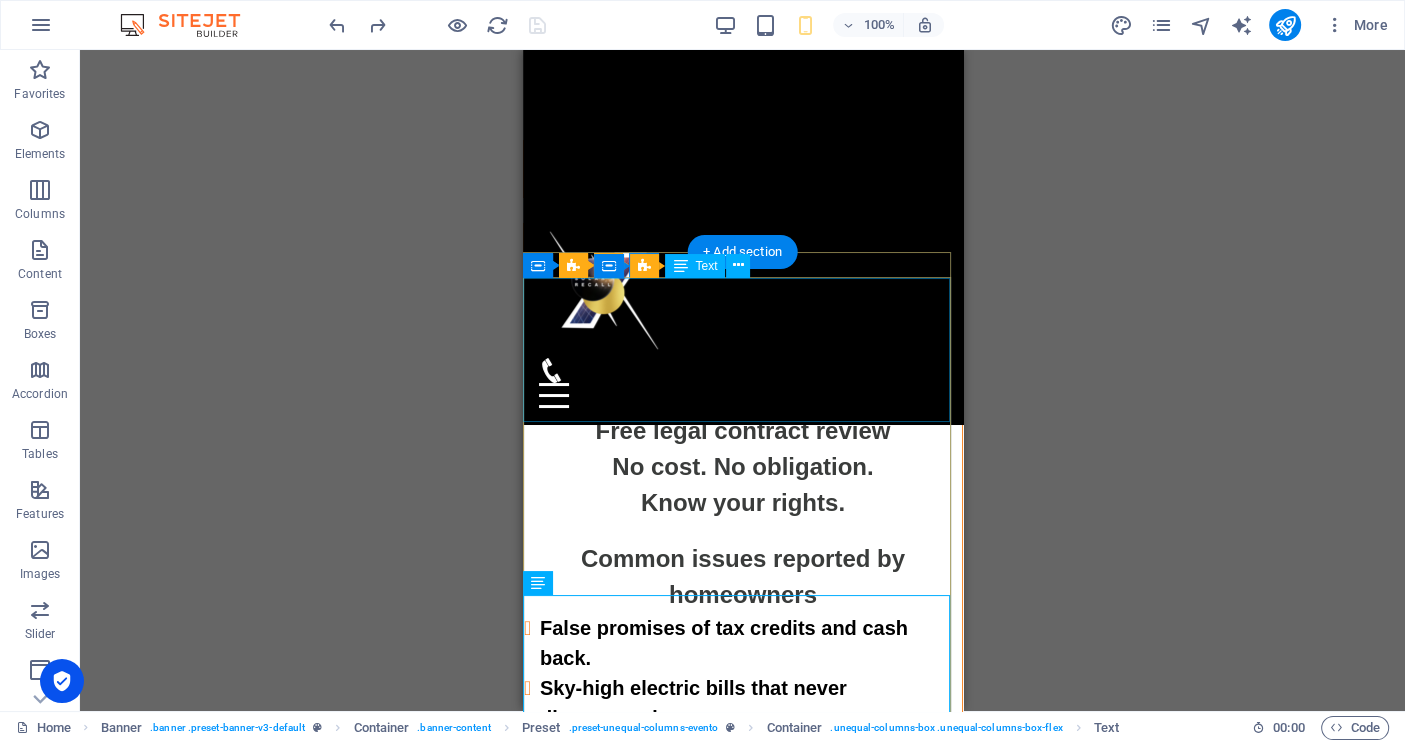 scroll, scrollTop: 17, scrollLeft: 0, axis: vertical 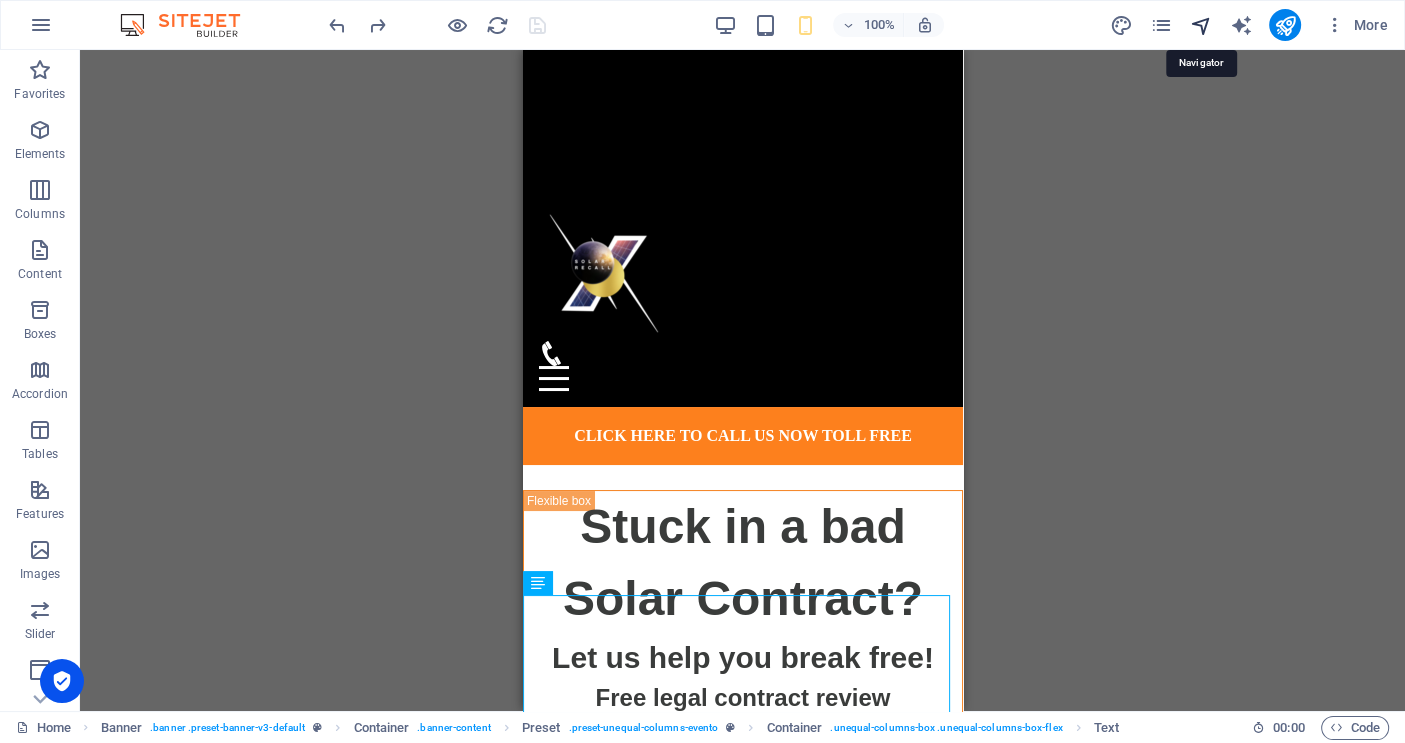 click at bounding box center [1200, 25] 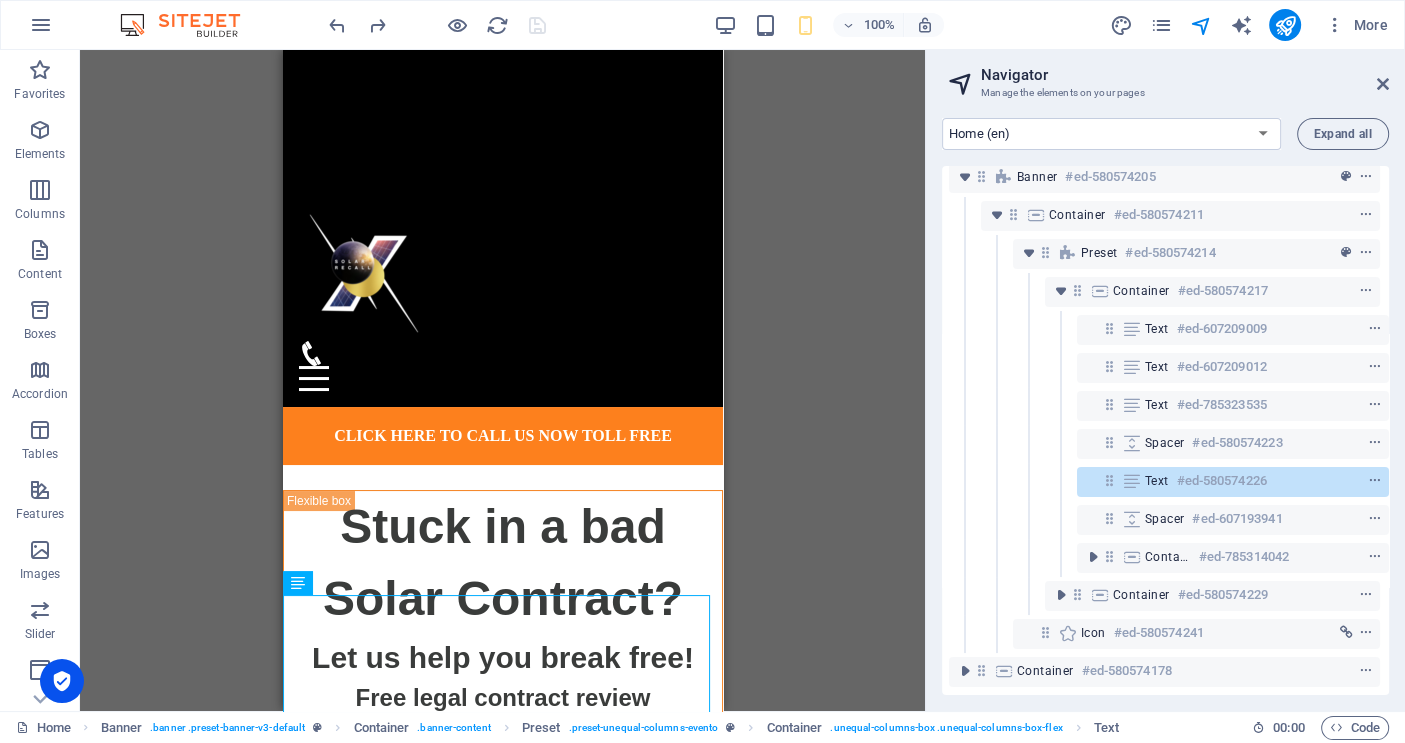scroll, scrollTop: 98, scrollLeft: 4, axis: both 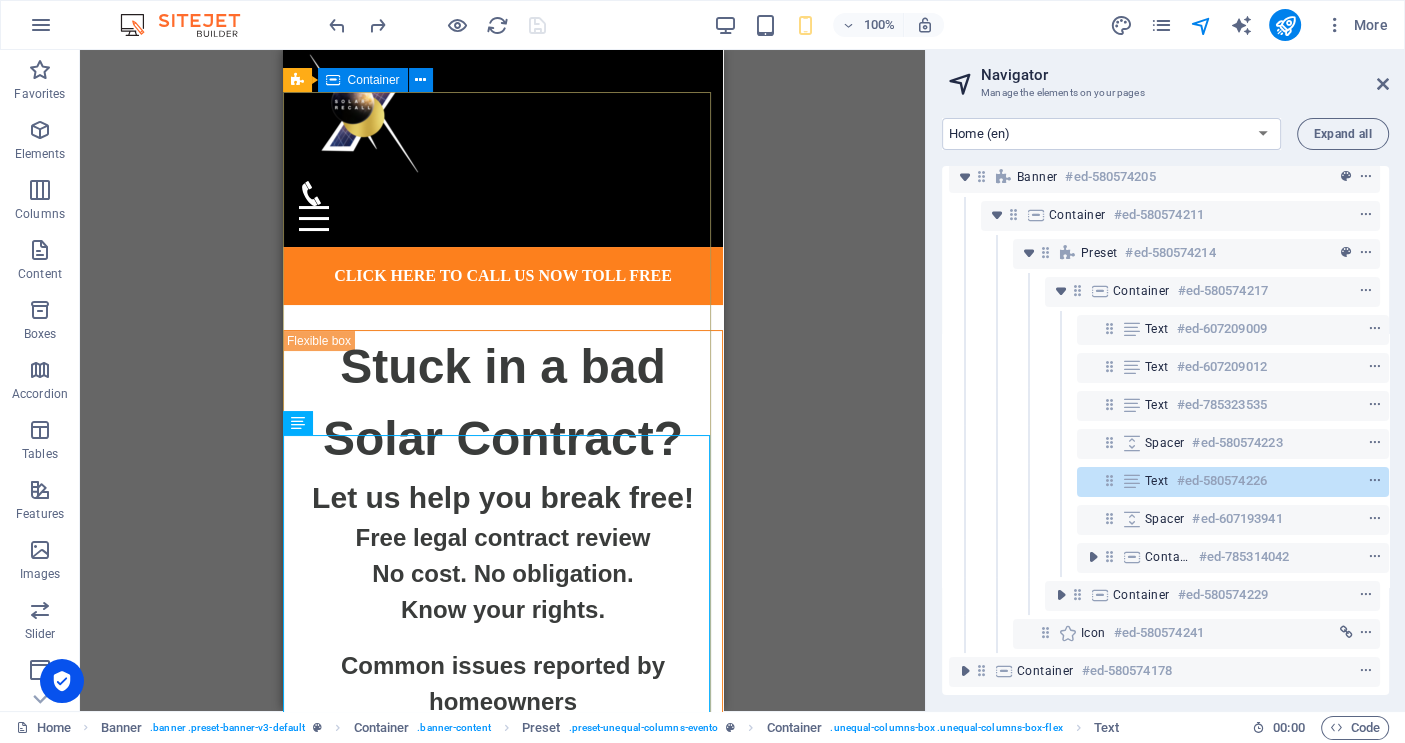 click on "Container" at bounding box center [374, 80] 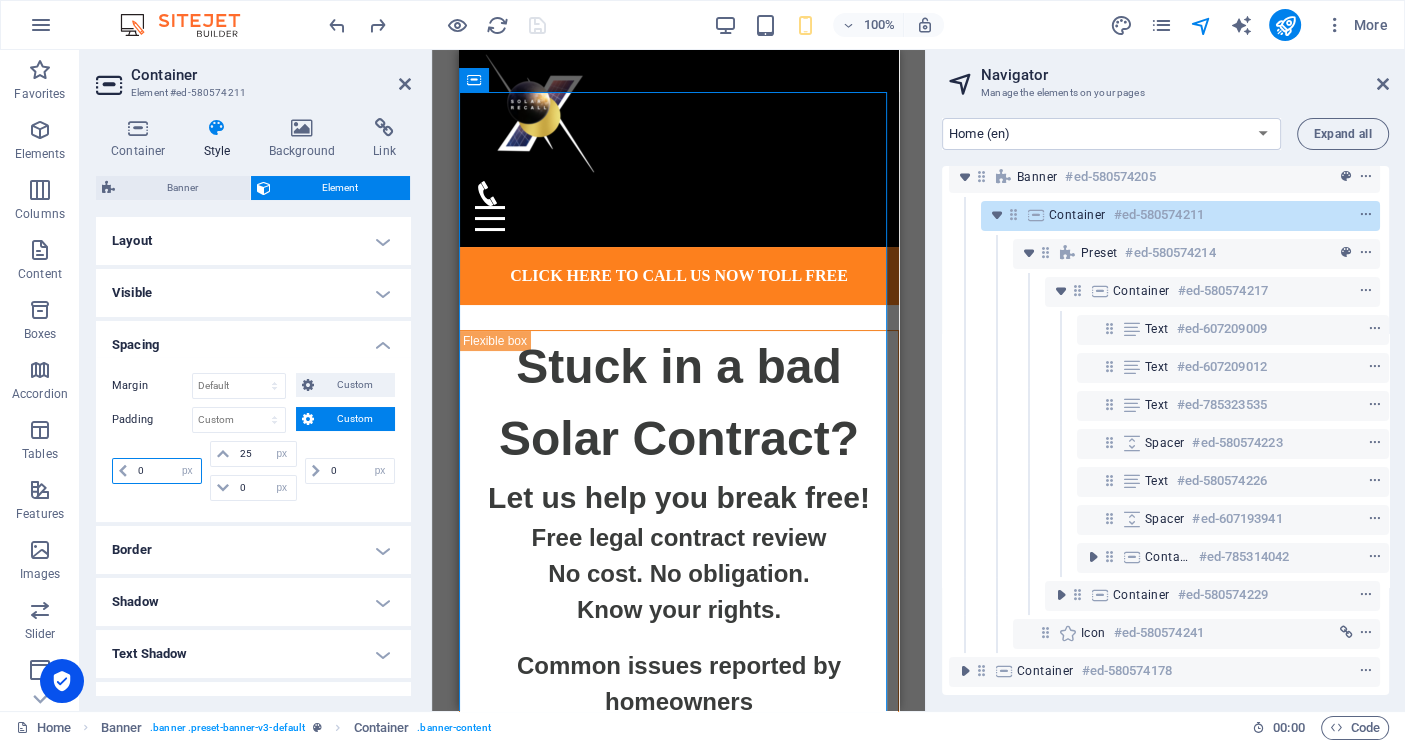 click on "0" at bounding box center [167, 471] 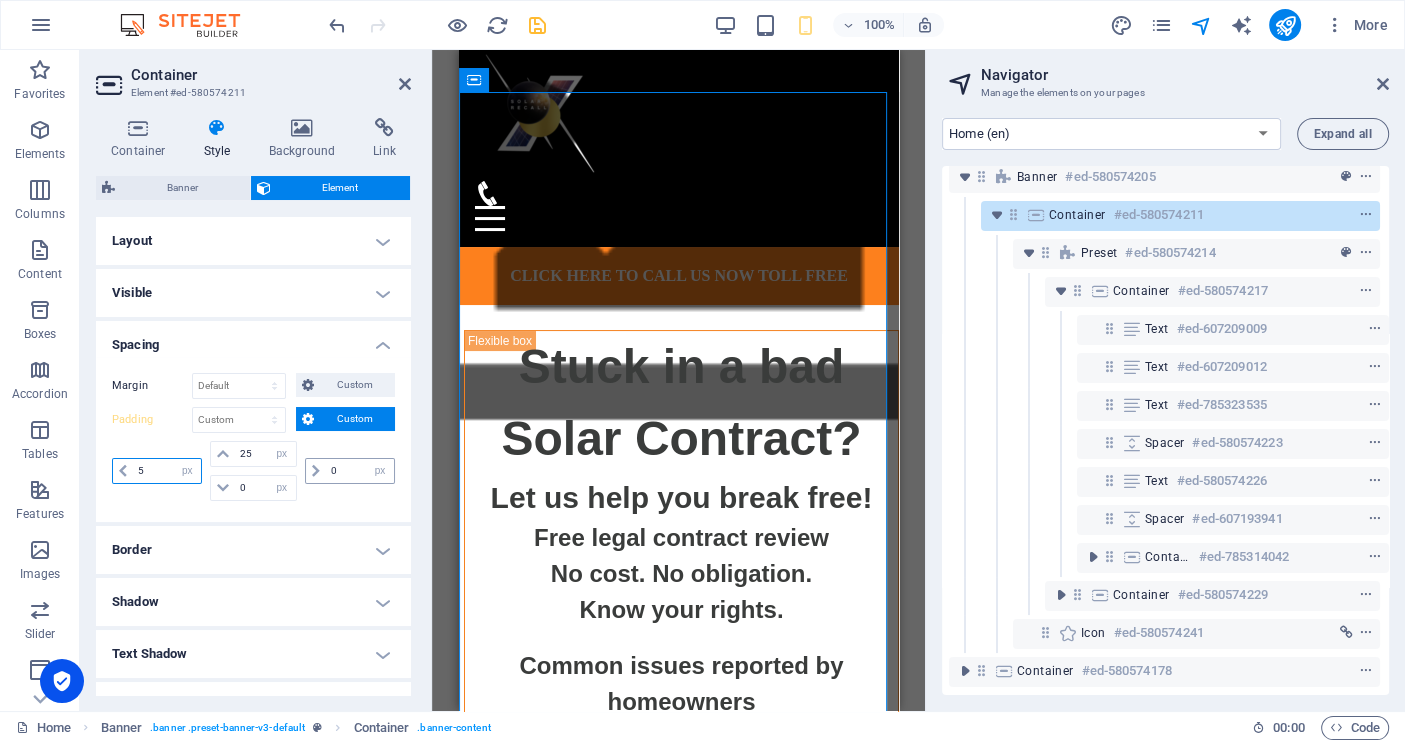 type on "5" 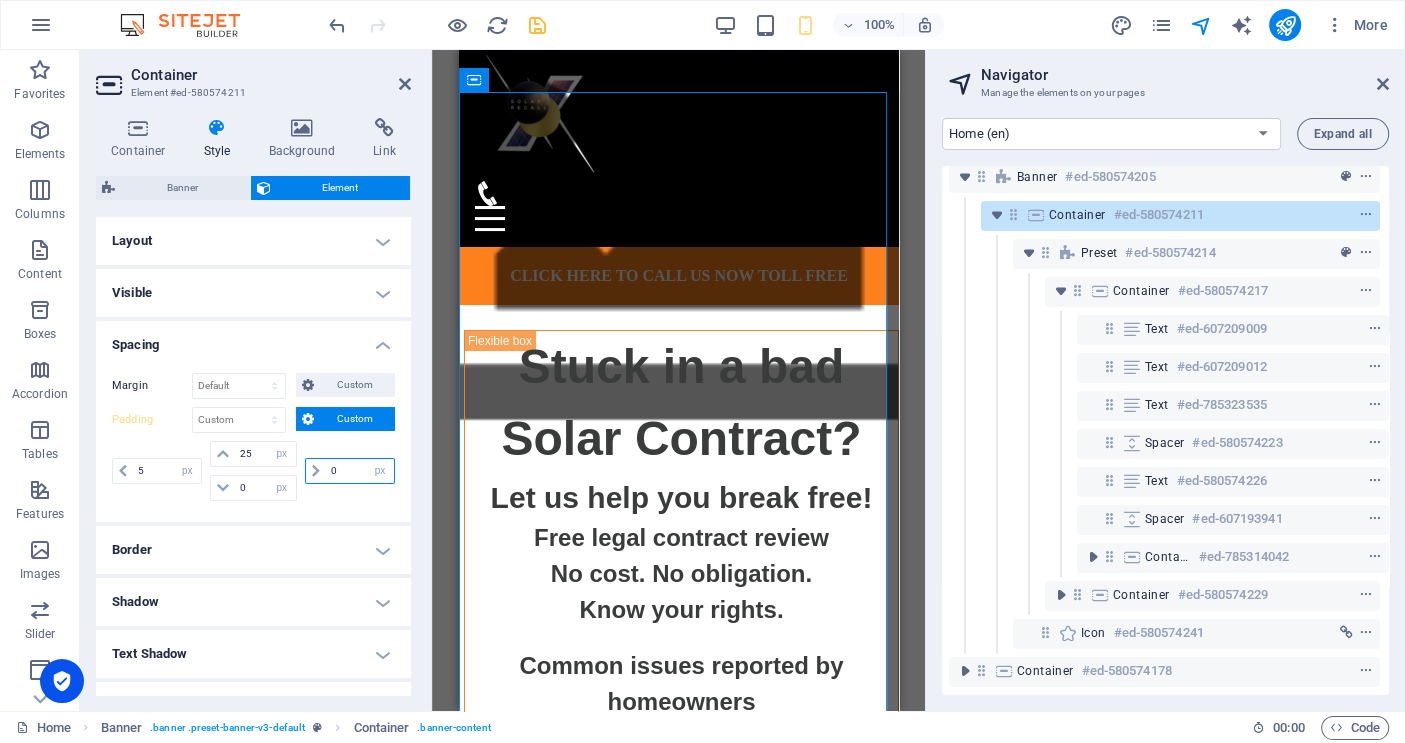 drag, startPoint x: 335, startPoint y: 470, endPoint x: 325, endPoint y: 469, distance: 10.049875 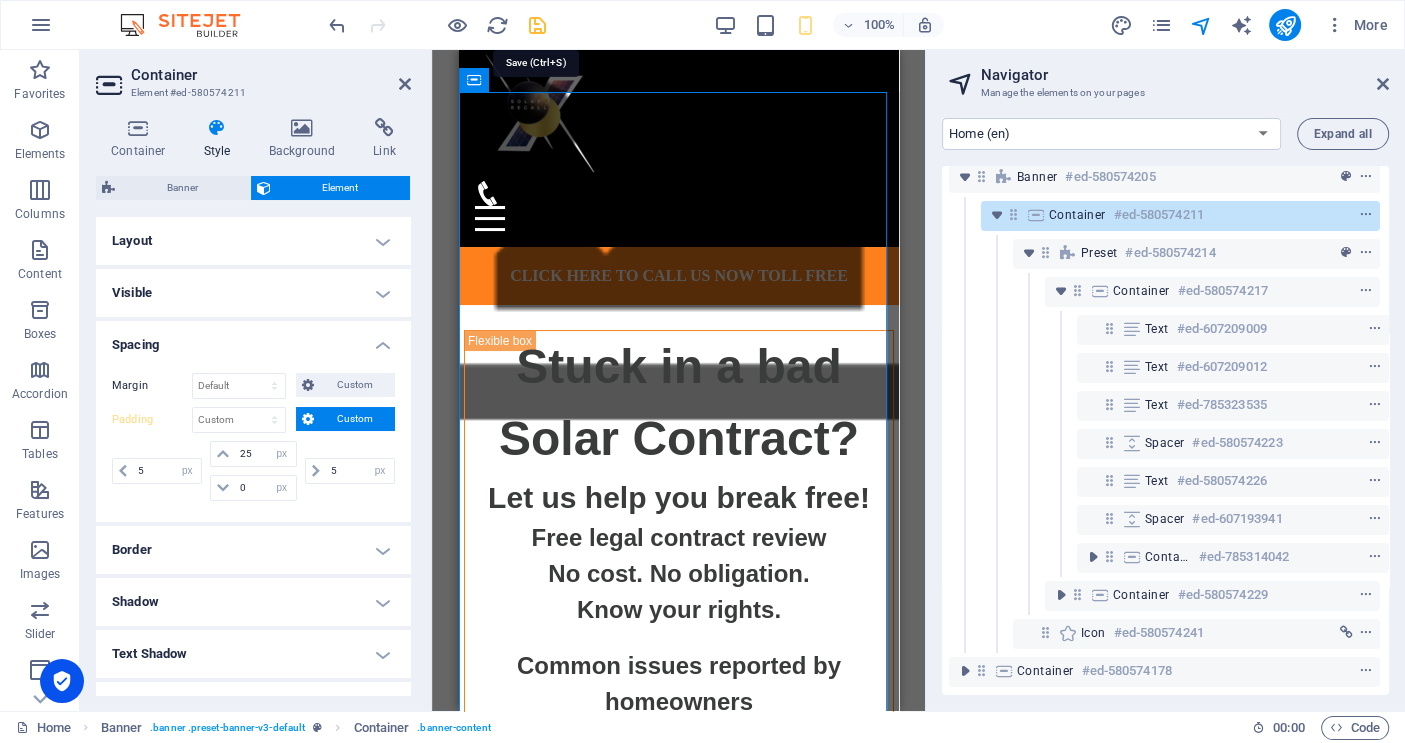 click at bounding box center [537, 25] 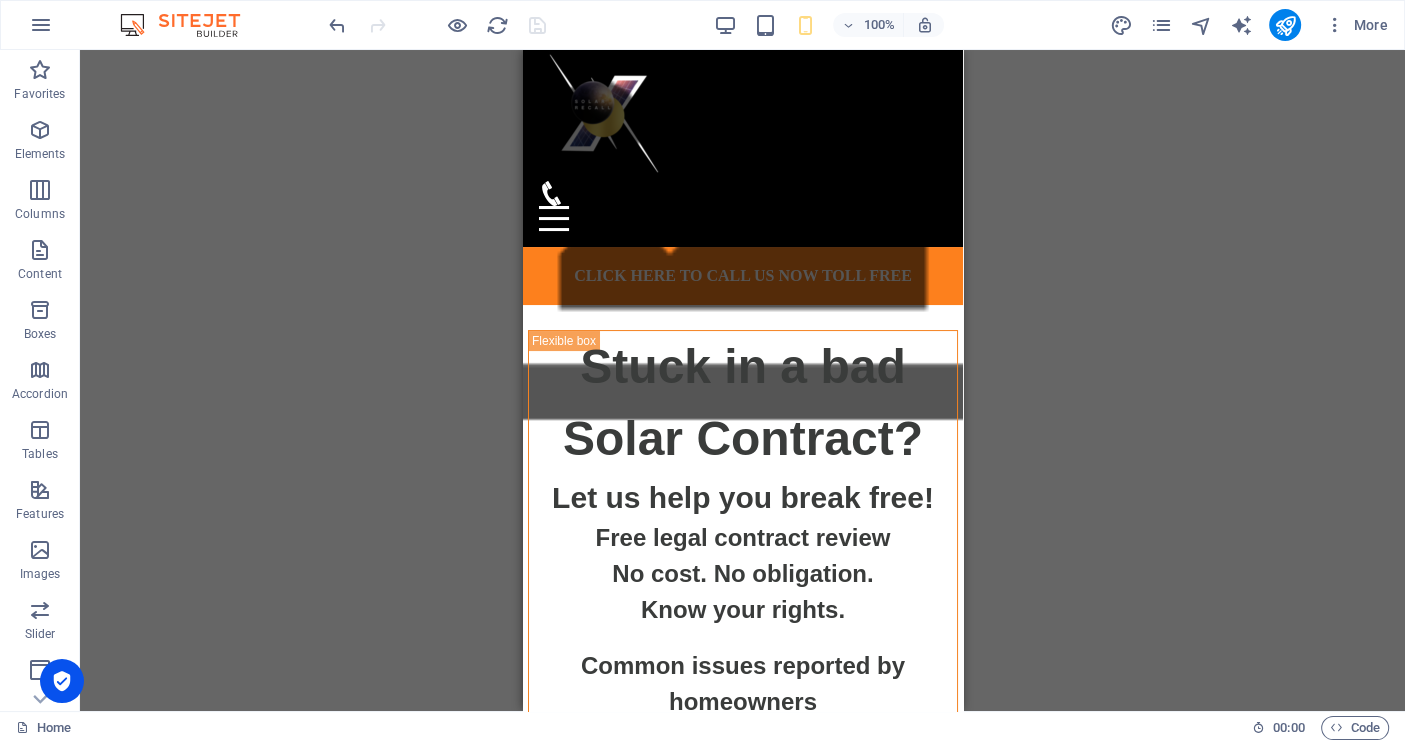 click on "Drag here to replace the existing content. Press “Ctrl” if you want to create a new element.
H2   Container   Banner   Container   Banner   Container   Preset   Banner   Container   Banner   Preset   Text   Spacer   Text   Container   Preset   Container   Banner   Text   Button   Menu   Menu Bar   Container   HTML   Spacer   Text   Spacer   Menu Bar   Image   Container   Spacer   Text   Spacer   Text   Container   Container   Menu Bar   Icon   HTML   HTML   Container   Container   Banner   Icon   Placeholder   Container   Container   HTML   Text   Text   HTML   Container" at bounding box center (742, 380) 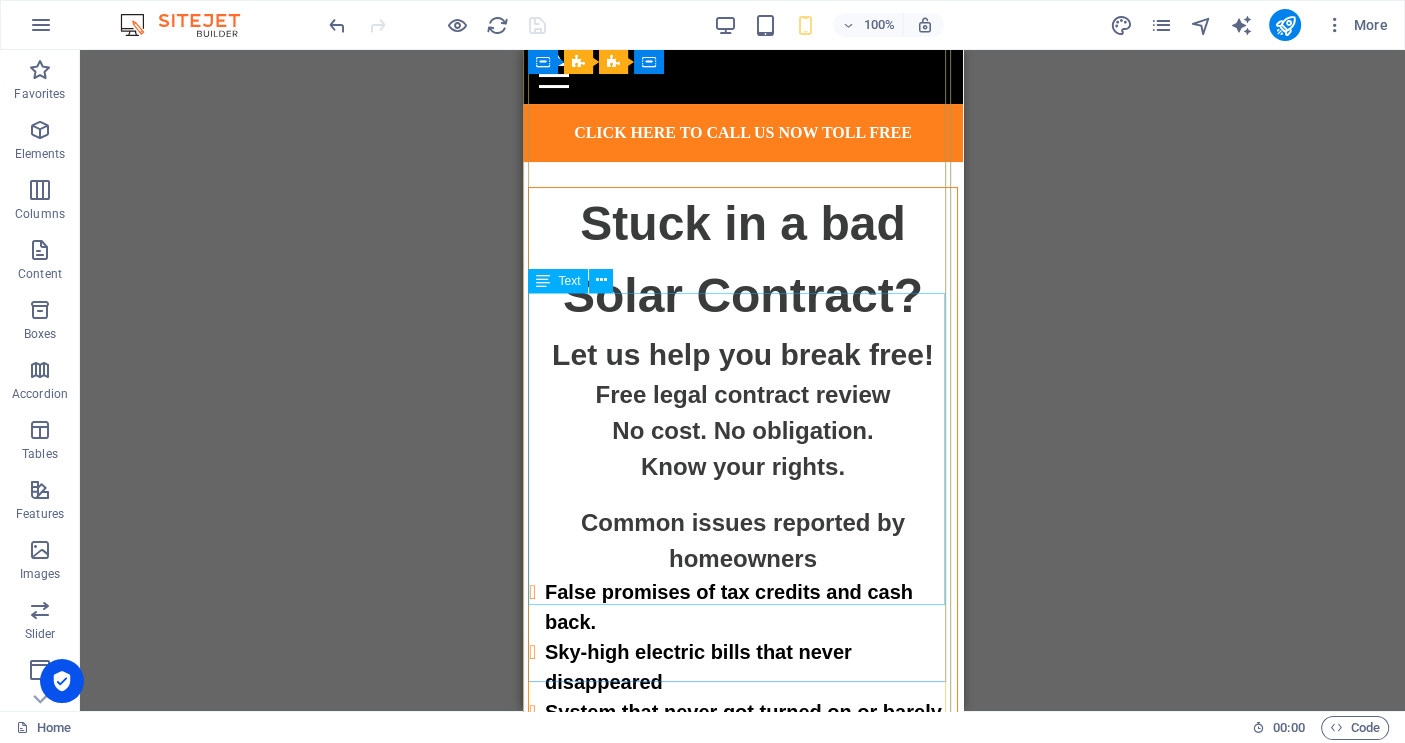scroll, scrollTop: 448, scrollLeft: 0, axis: vertical 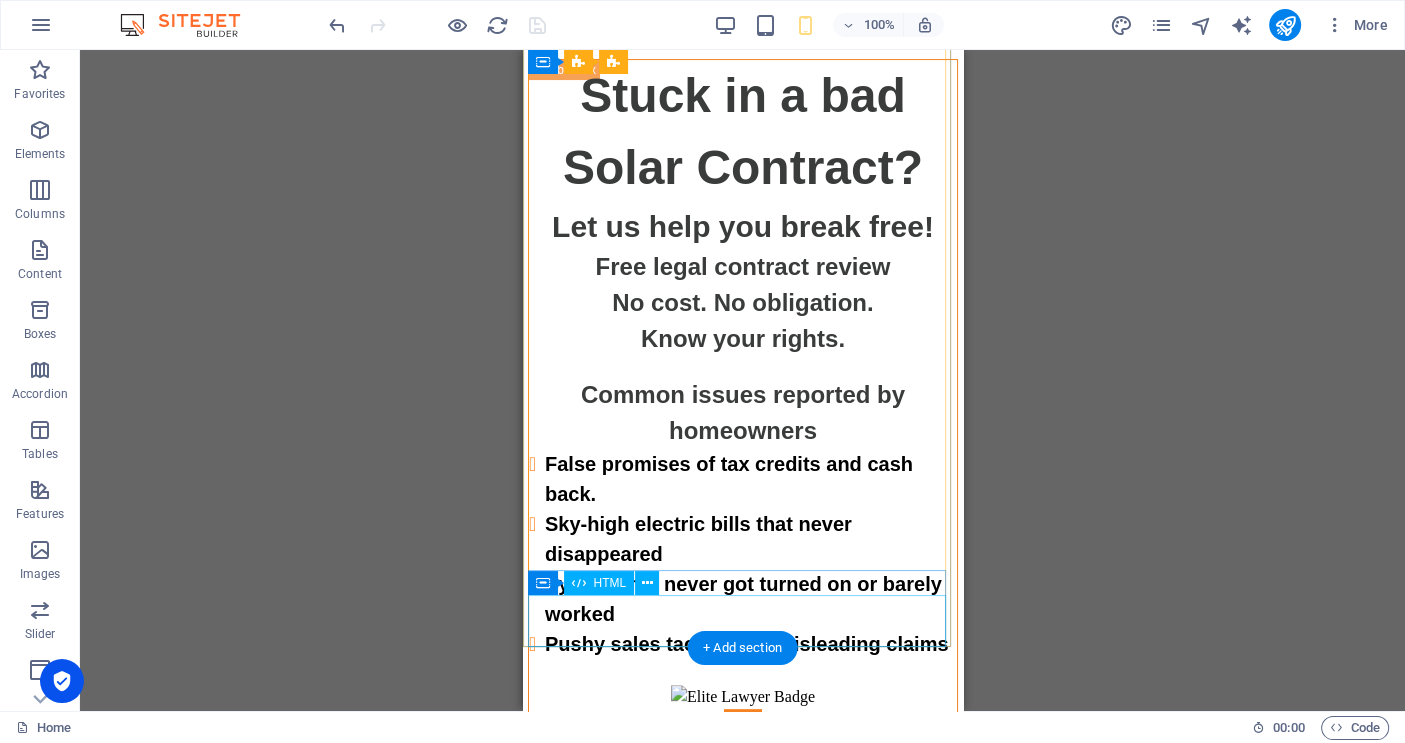 click at bounding box center [742, 795] 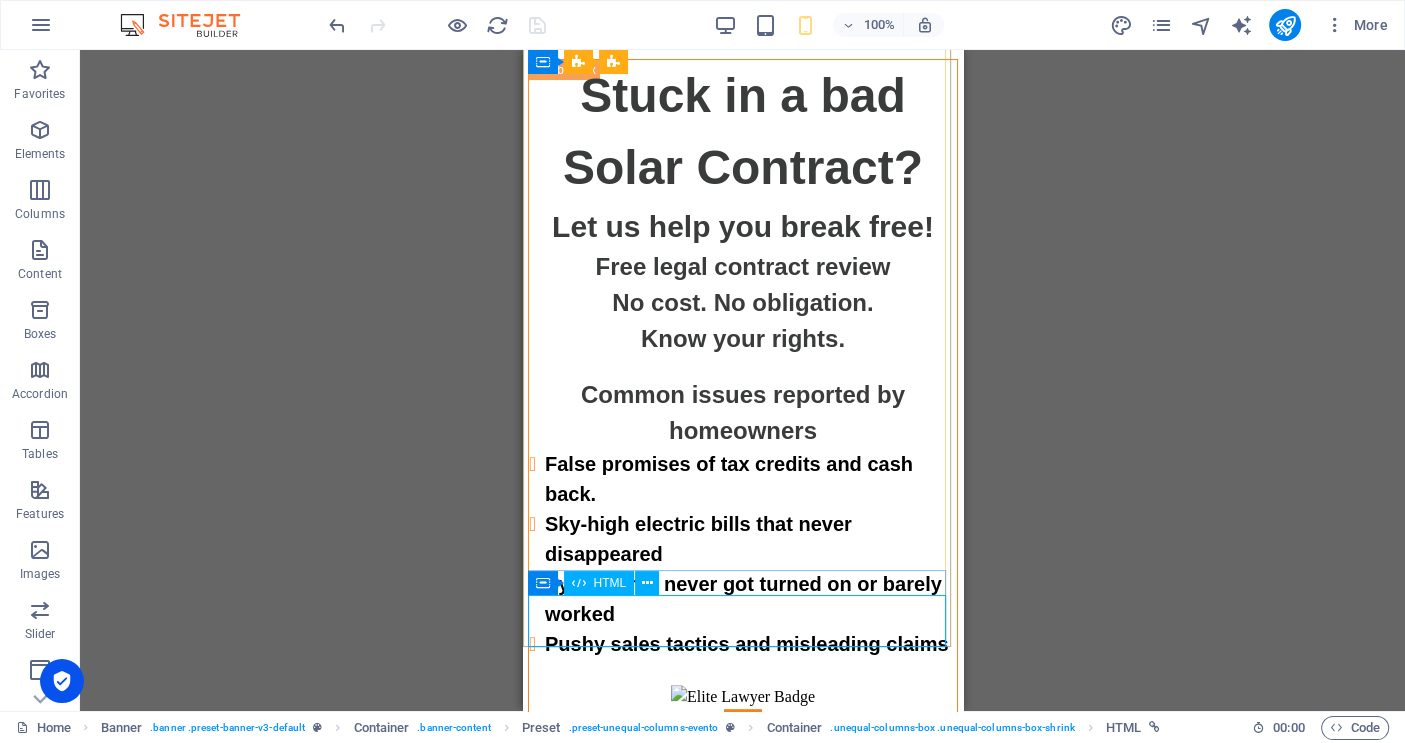 click at bounding box center [579, 583] 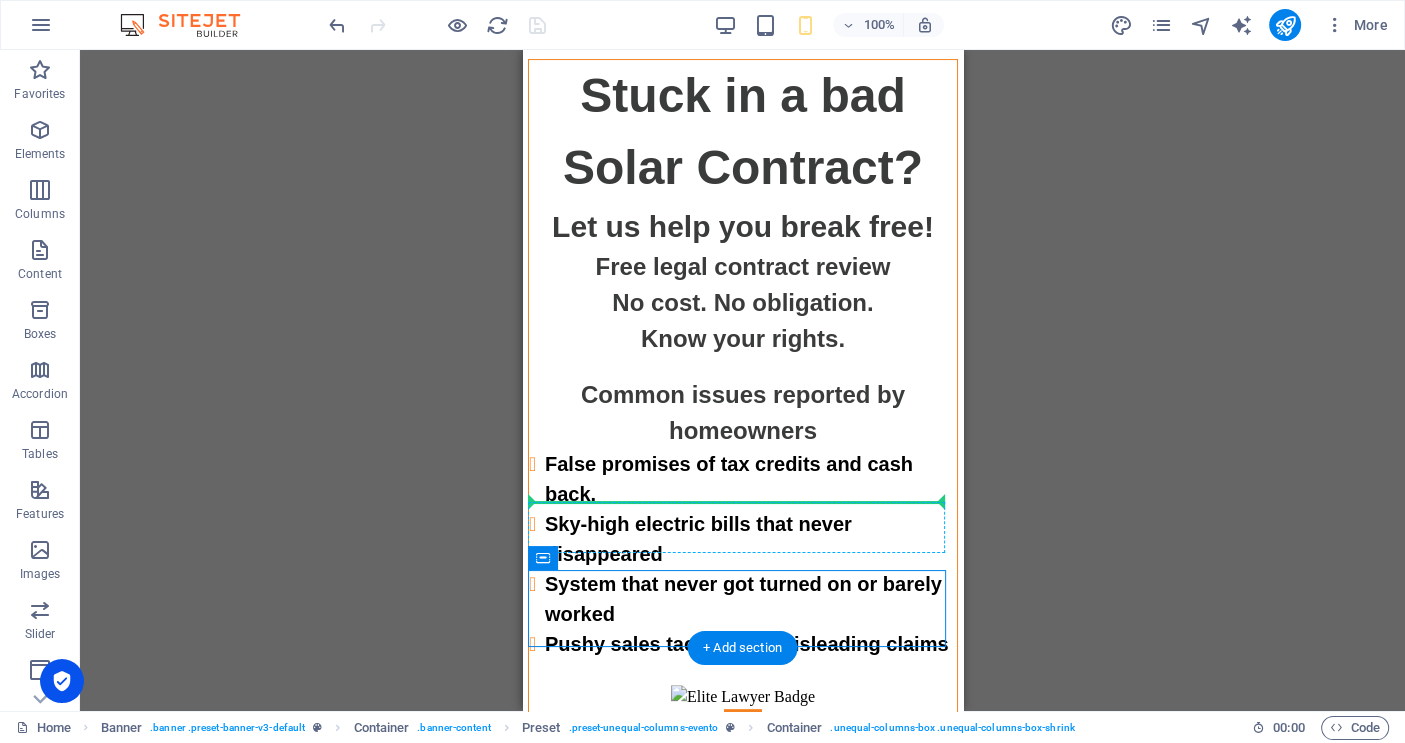 drag, startPoint x: 1102, startPoint y: 612, endPoint x: 574, endPoint y: 506, distance: 538.53503 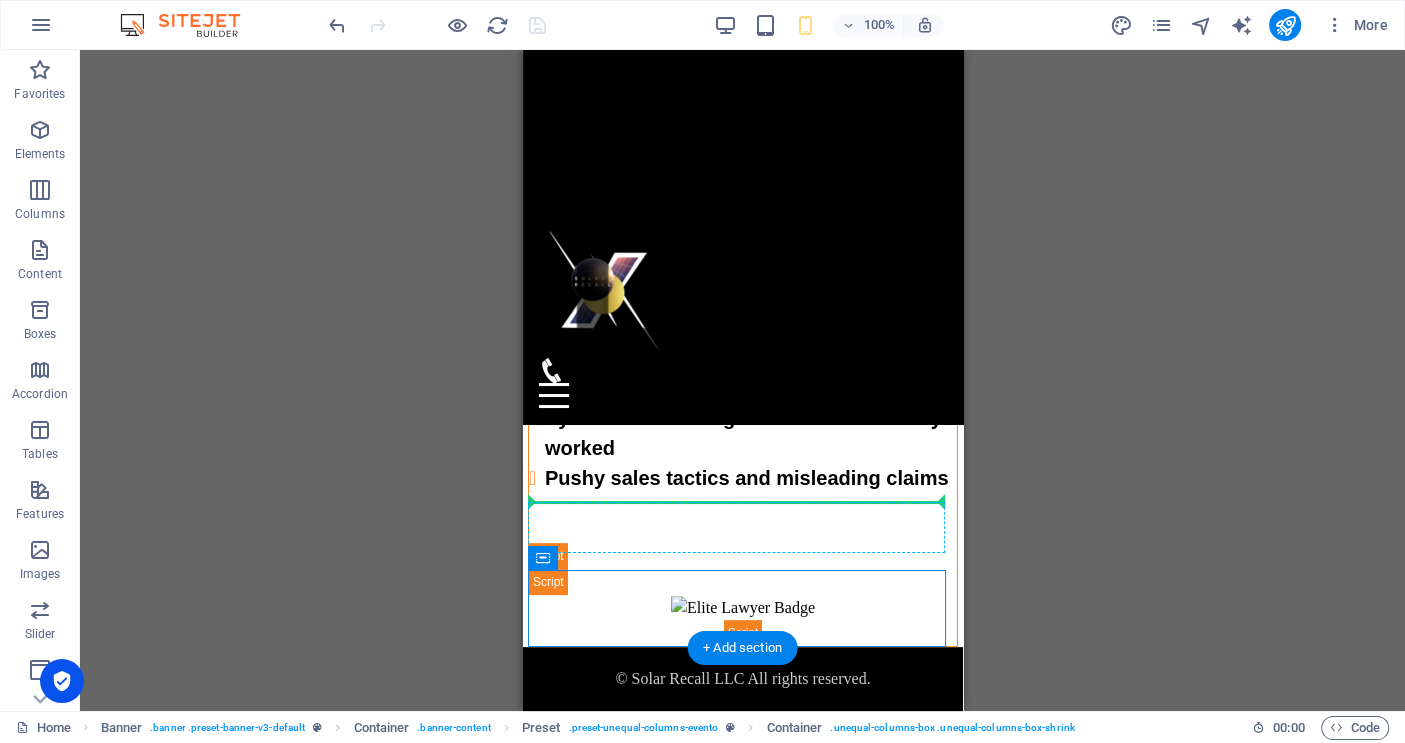 scroll, scrollTop: 432, scrollLeft: 0, axis: vertical 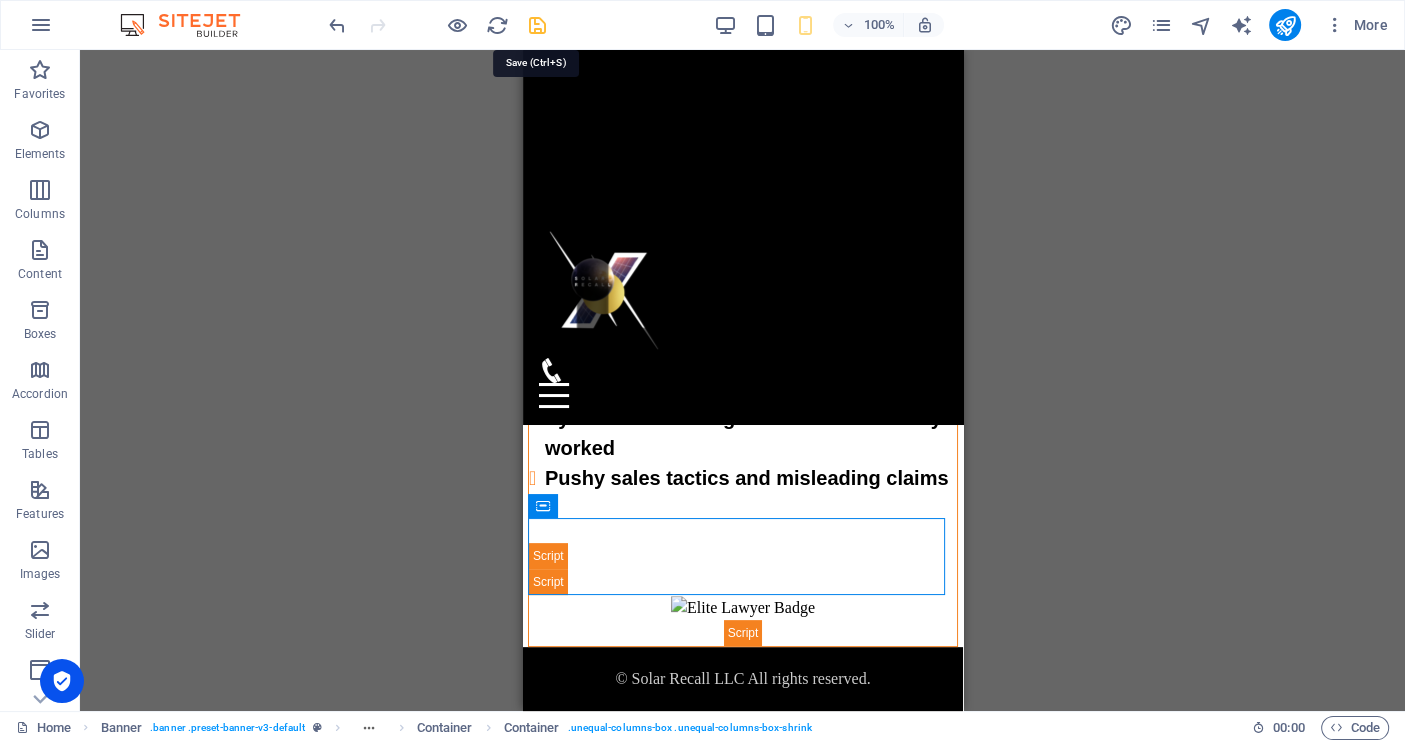 click at bounding box center (537, 25) 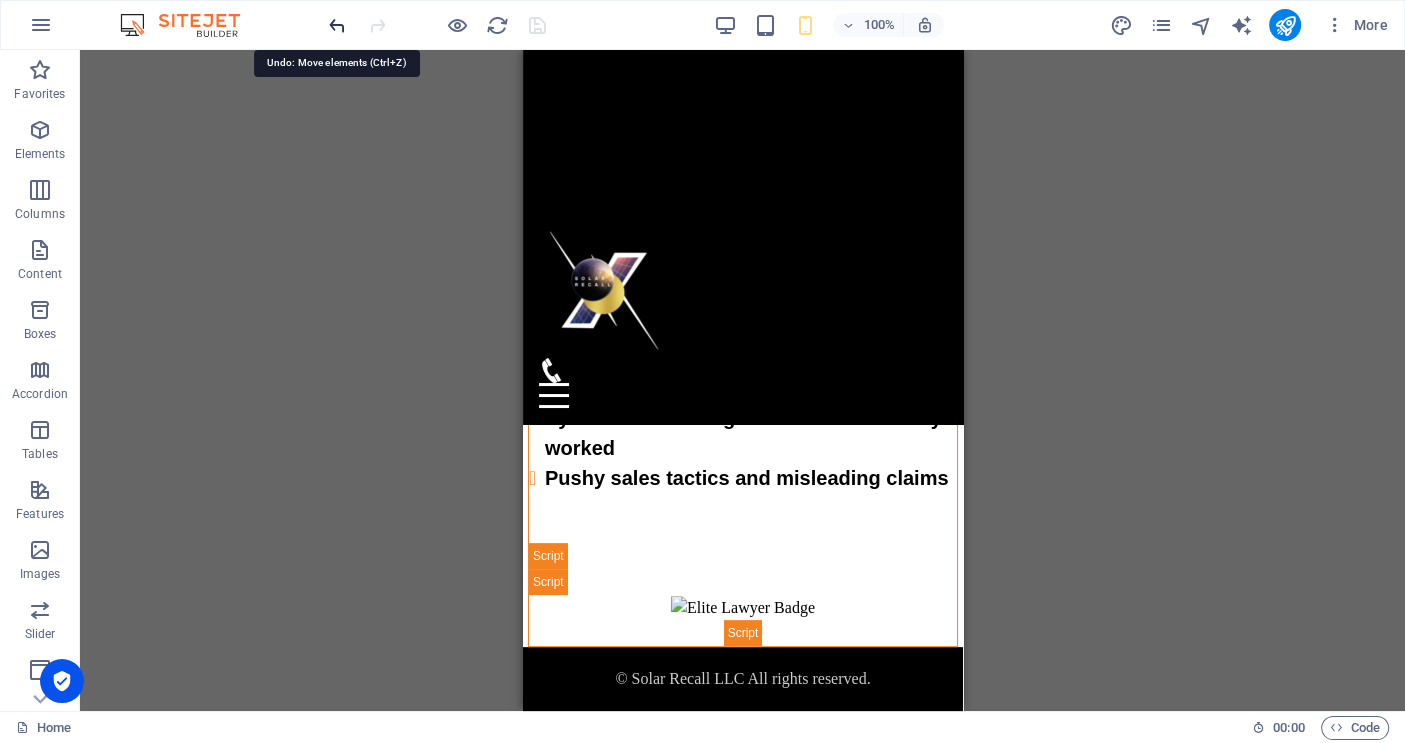 click at bounding box center (337, 25) 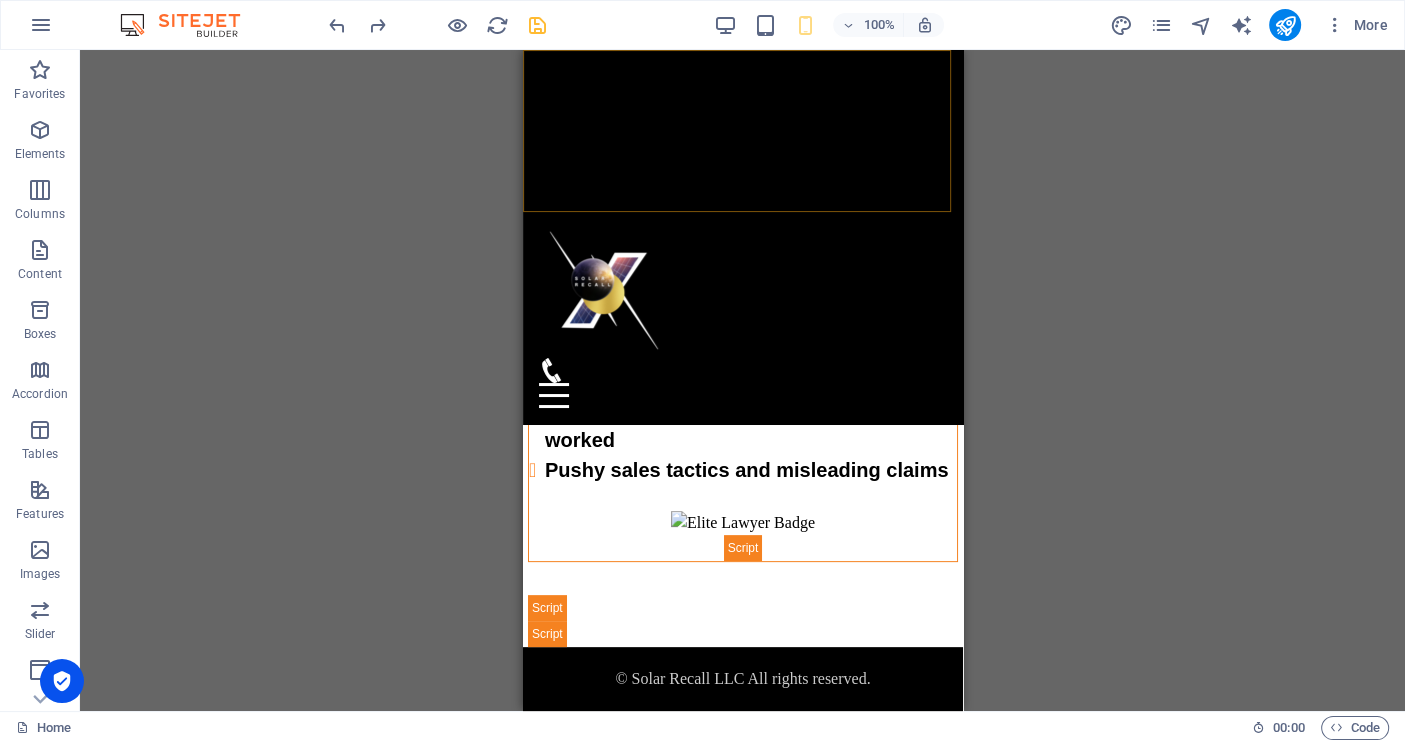 click at bounding box center (537, 25) 